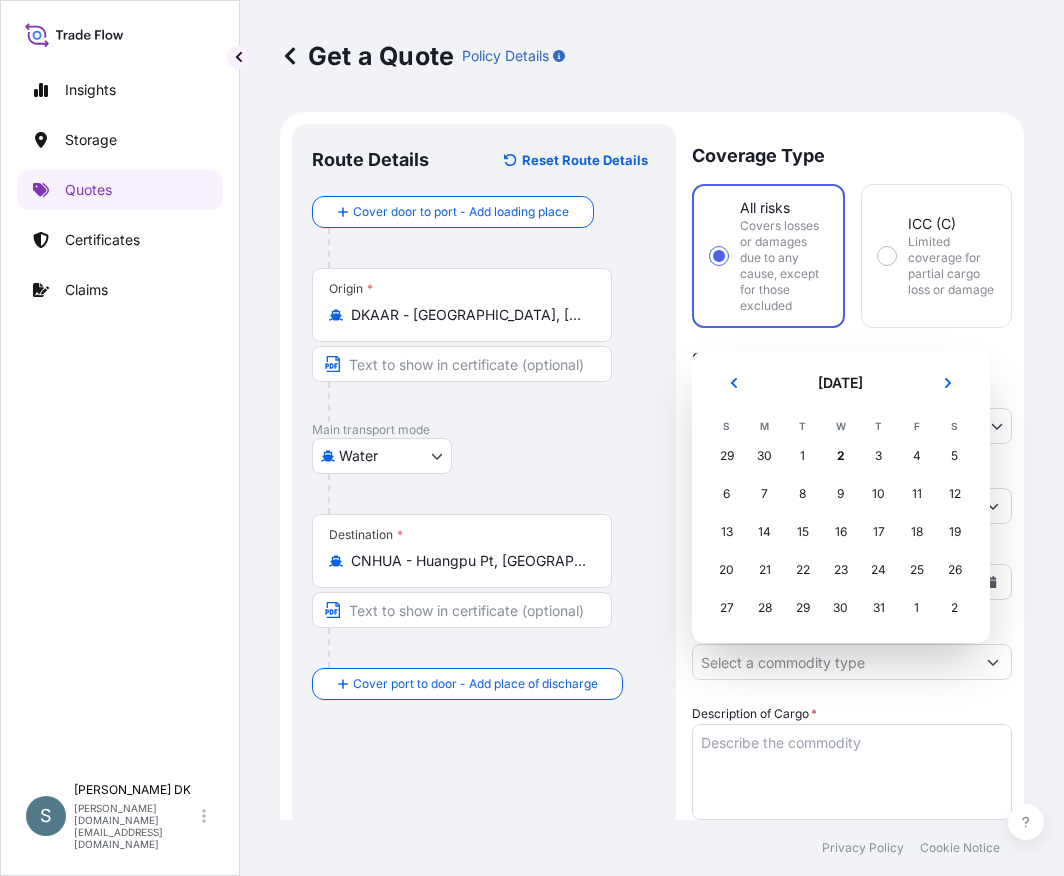 select on "Water" 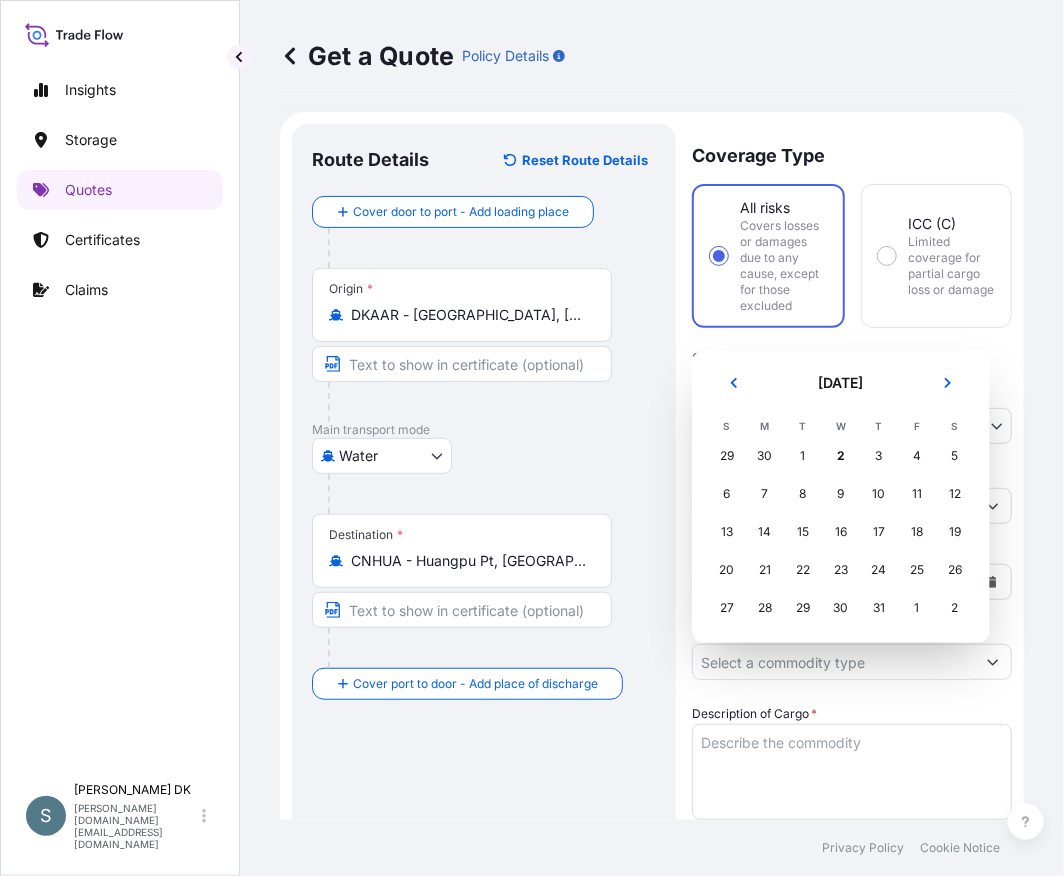 scroll, scrollTop: 254, scrollLeft: 0, axis: vertical 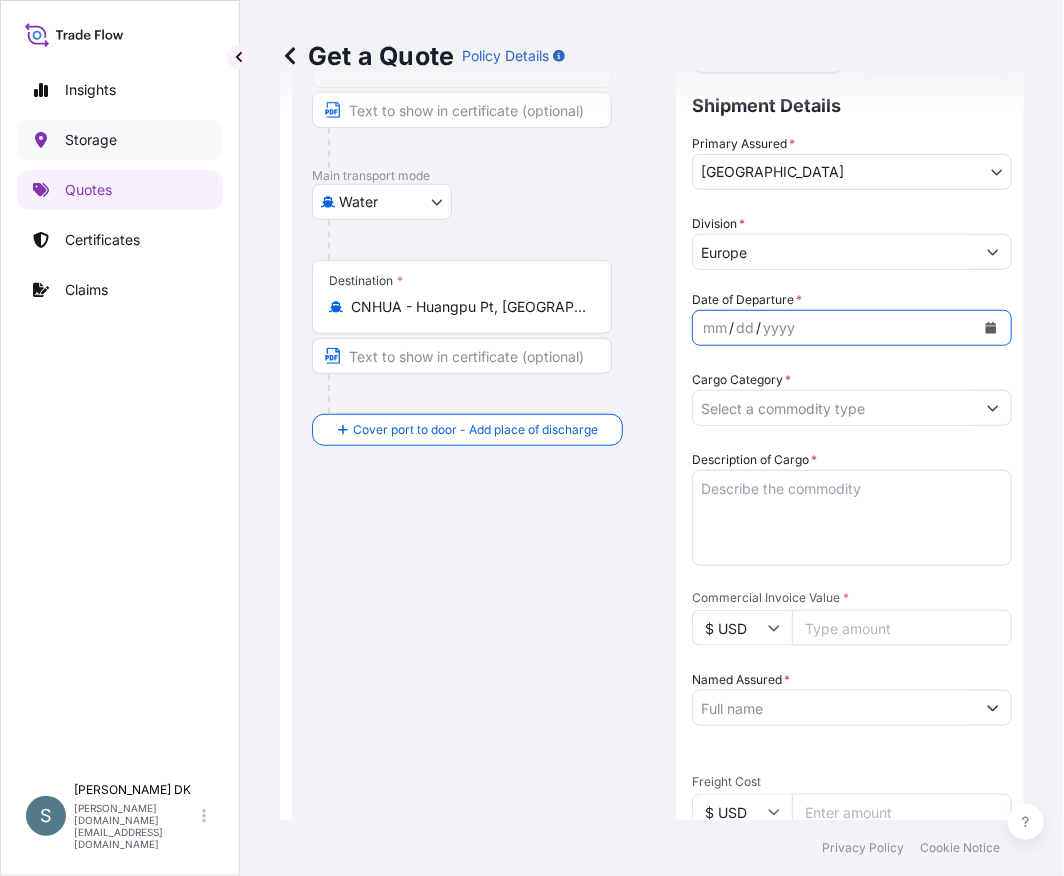 click on "Quotes" at bounding box center (120, 190) 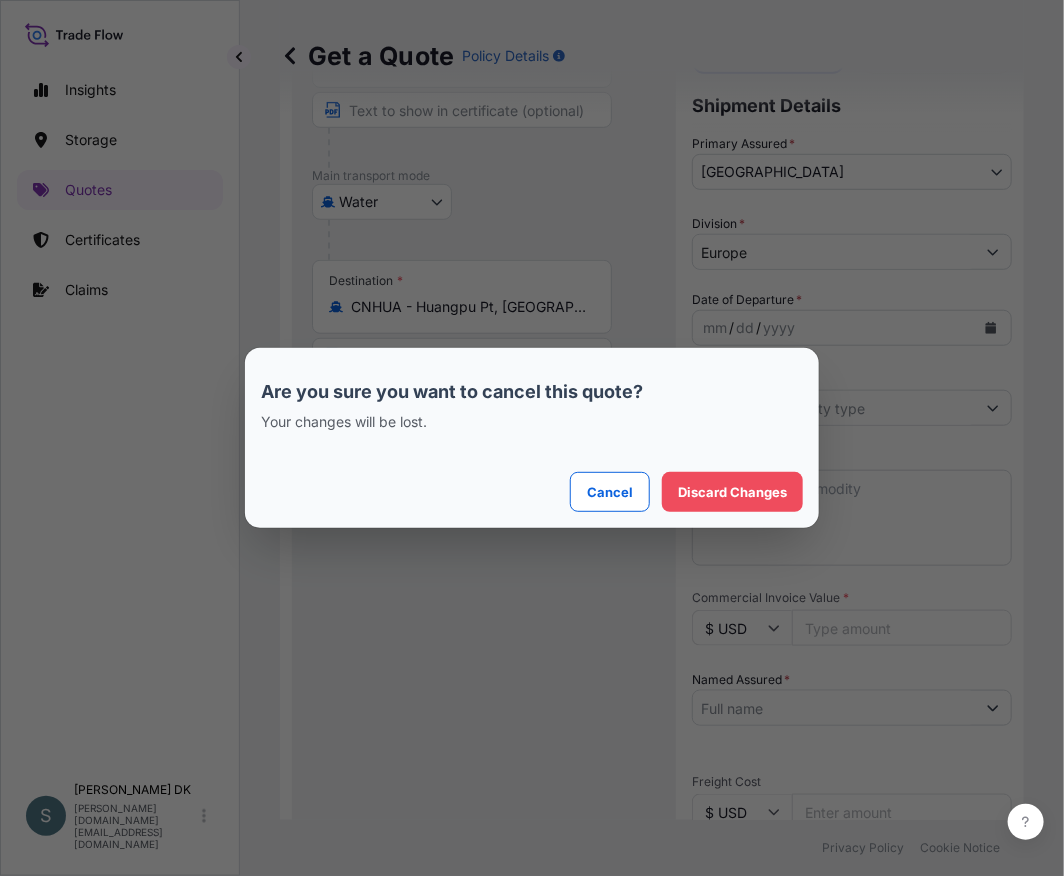 click on "Are you sure you want to cancel this quote? Your changes will be lost. Cancel Discard Changes" at bounding box center (532, 438) 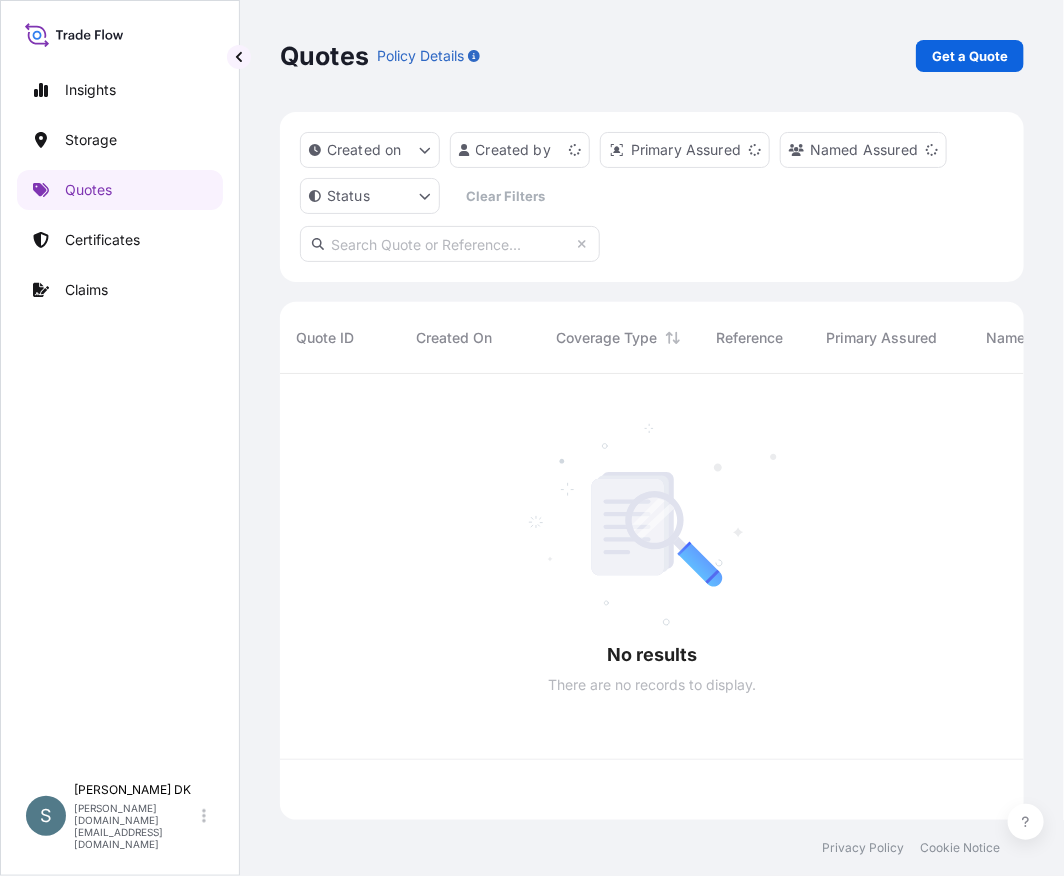 scroll, scrollTop: 0, scrollLeft: 0, axis: both 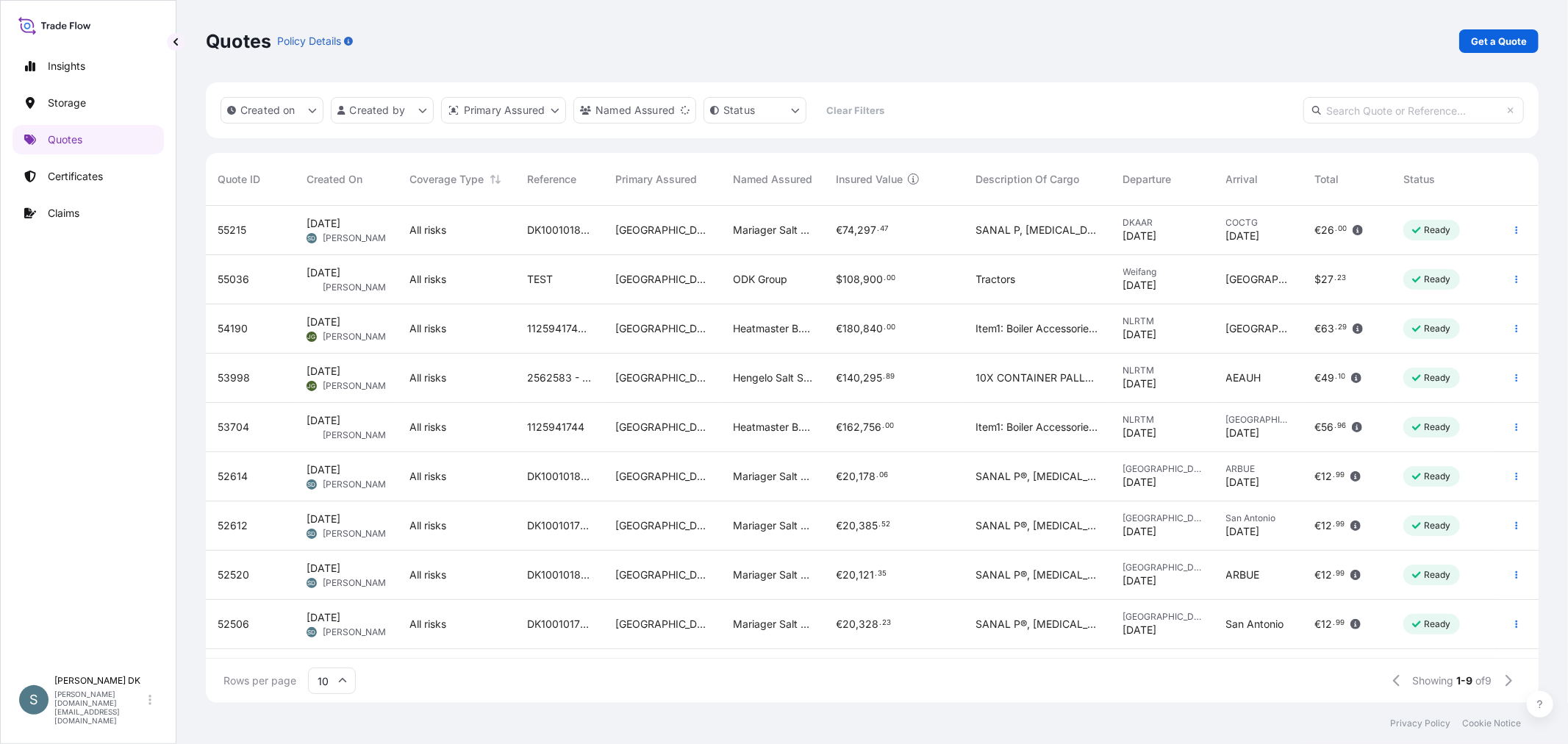 click on "Quotes Policy Details Get a Quote" at bounding box center (872, 41) 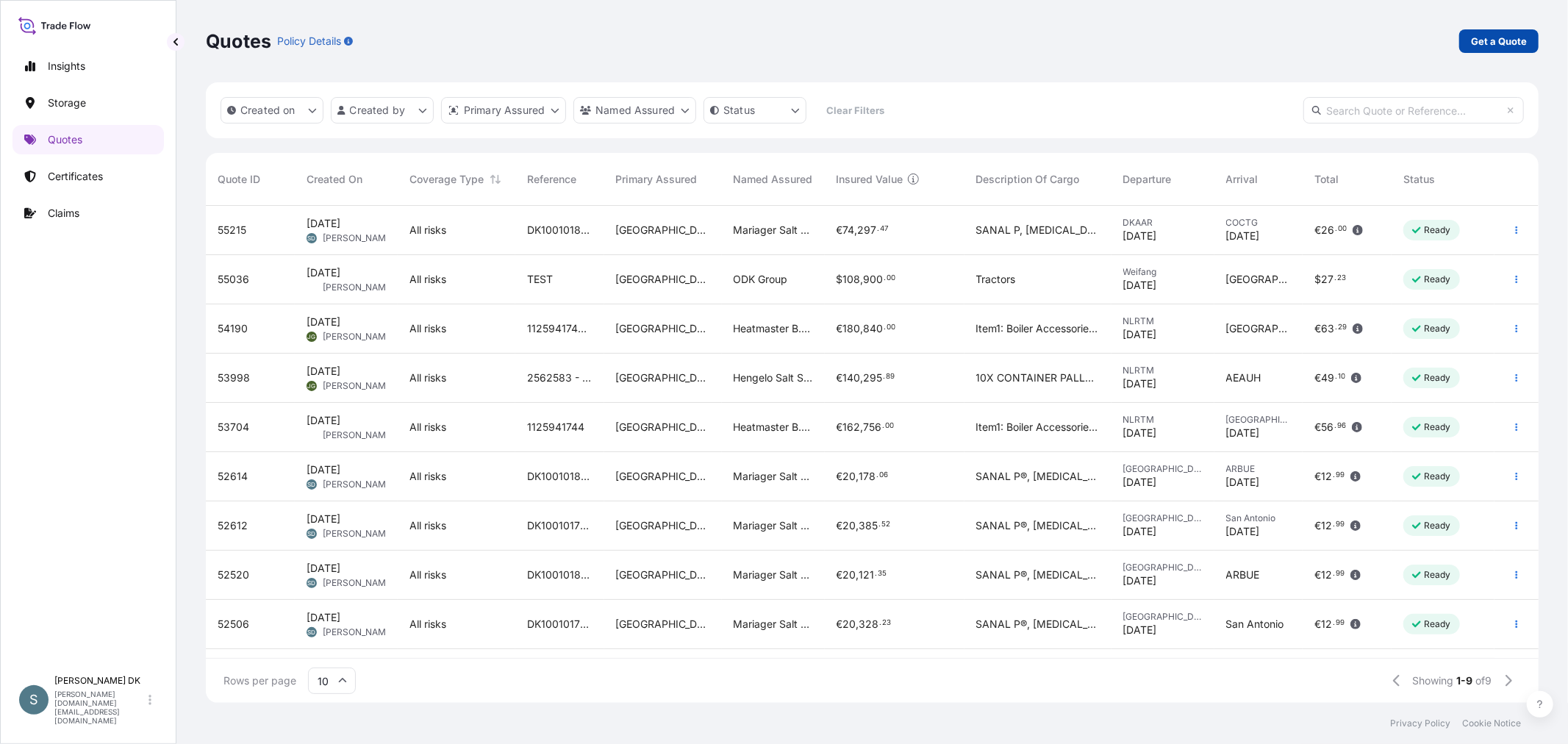 click on "Get a Quote" at bounding box center [1499, 41] 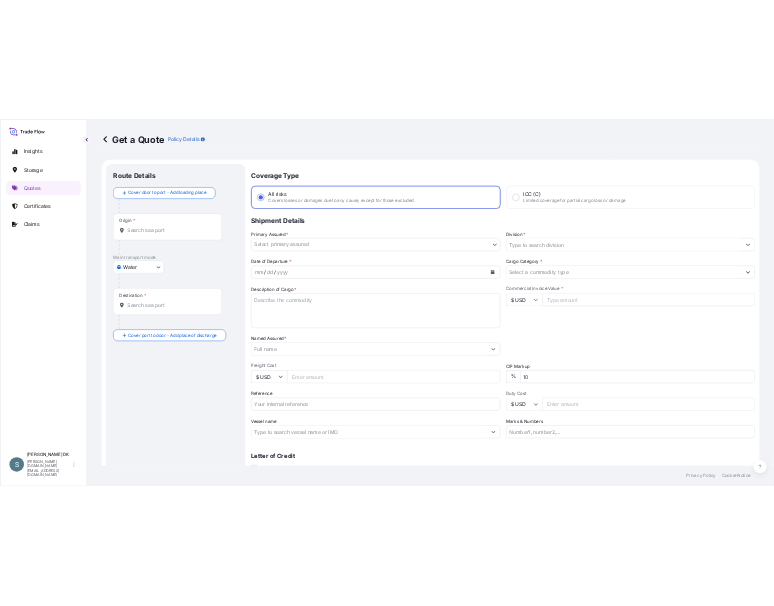 scroll, scrollTop: 32, scrollLeft: 0, axis: vertical 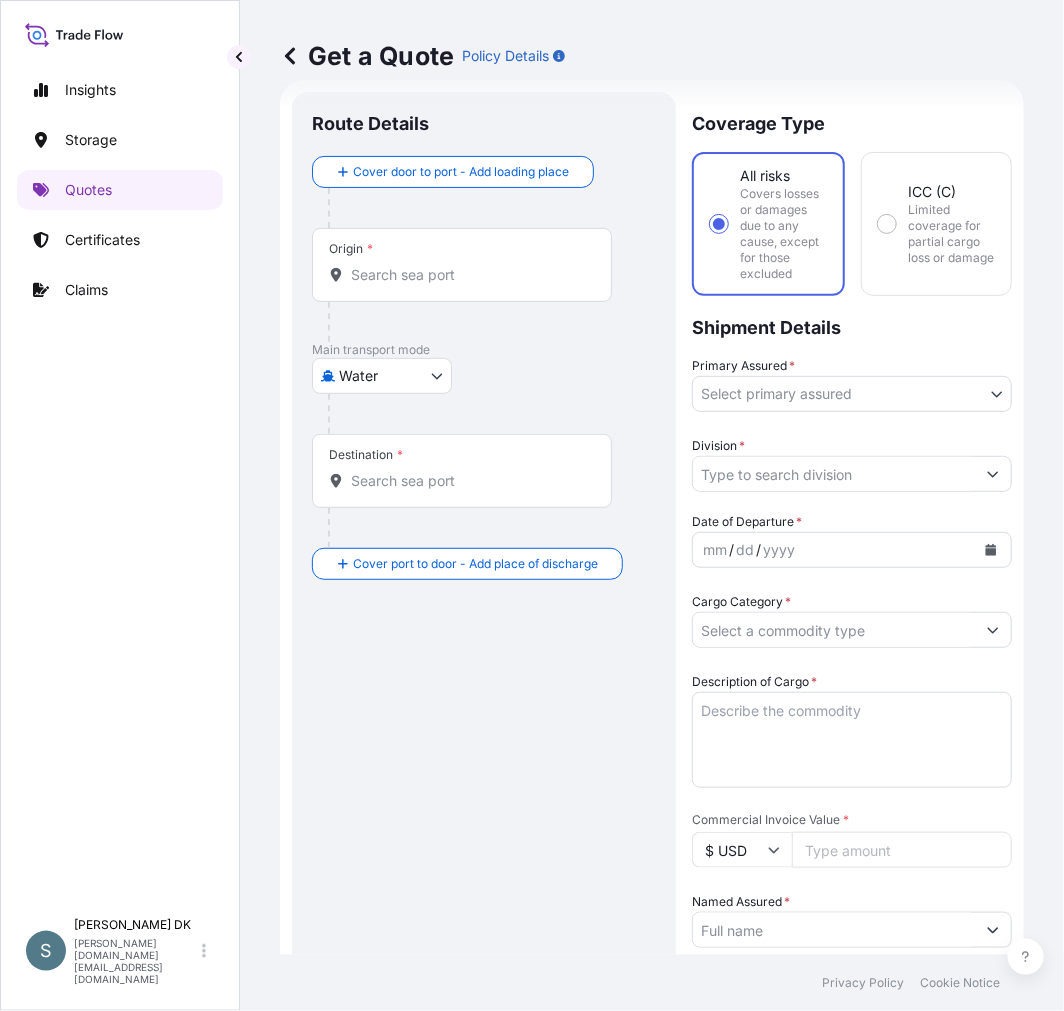 click on "Insights Storage Quotes Certificates Claims S [PERSON_NAME]   DK [DOMAIN_NAME][EMAIL_ADDRESS][DOMAIN_NAME] Get a Quote Policy Details Route Details   Cover door to port - Add loading place Place of loading Road / [GEOGRAPHIC_DATA] / Inland Origin * Main transport mode Water Air Water Inland Destination * Cover port to door - Add place of discharge Road / Inland Road / Inland Place of Discharge Coverage Type All risks Covers losses or damages due to any cause, except for those excluded ICC (C) Limited coverage for partial cargo loss or damage Shipment Details Primary Assured * Select primary assured [GEOGRAPHIC_DATA] [GEOGRAPHIC_DATA] Division * Date of Departure * mm / dd / yyyy Cargo Category * Description of Cargo * Commercial Invoice Value   * $ USD Named Assured * Packing Category Select a packing category Please select a primary mode of transportation first. Freight Cost   $ USD CIF Markup % 10 Reference Duty Cost   $ USD Vessel name Marks & Numbers Letter of Credit This shipment has a letter of credit Letter of credit * Get a Quote Privacy Policy" at bounding box center (532, 505) 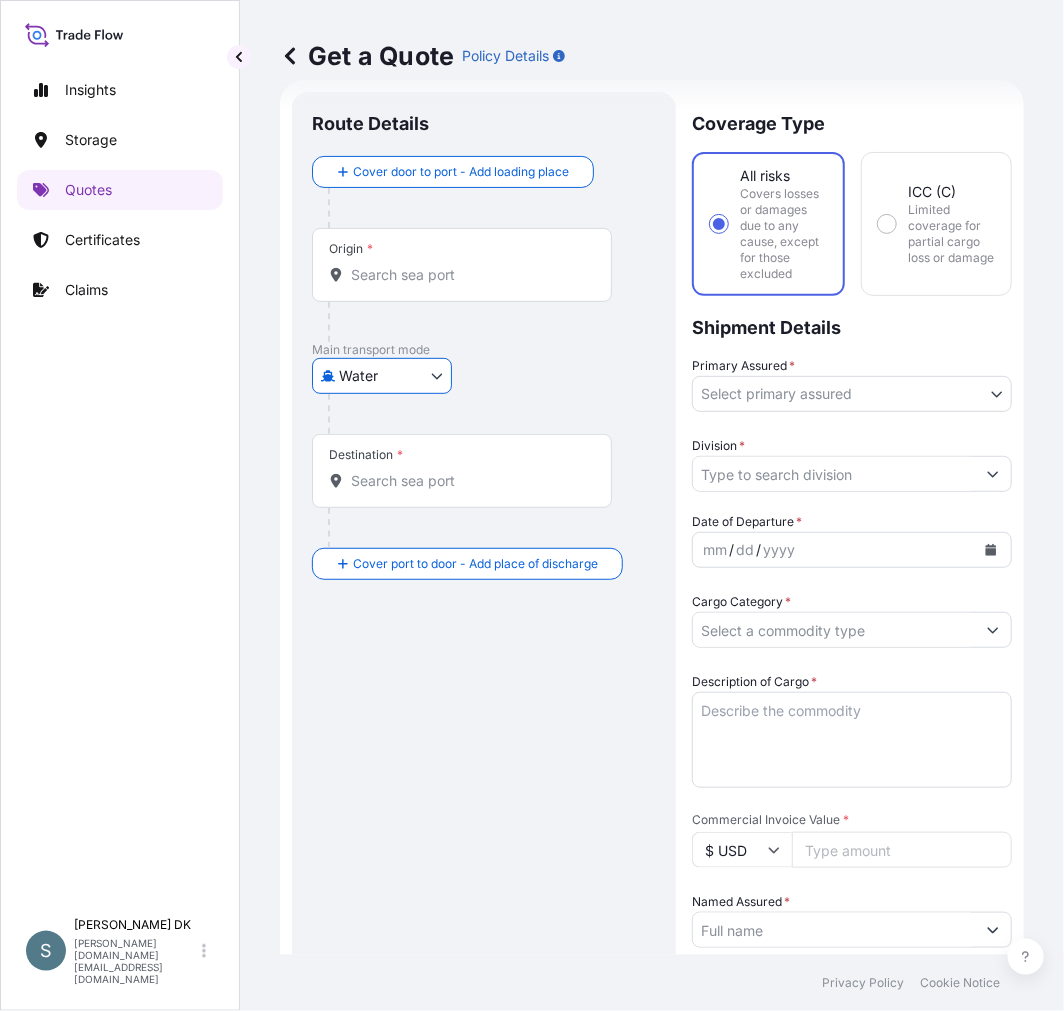 click on "Origin *" at bounding box center (469, 275) 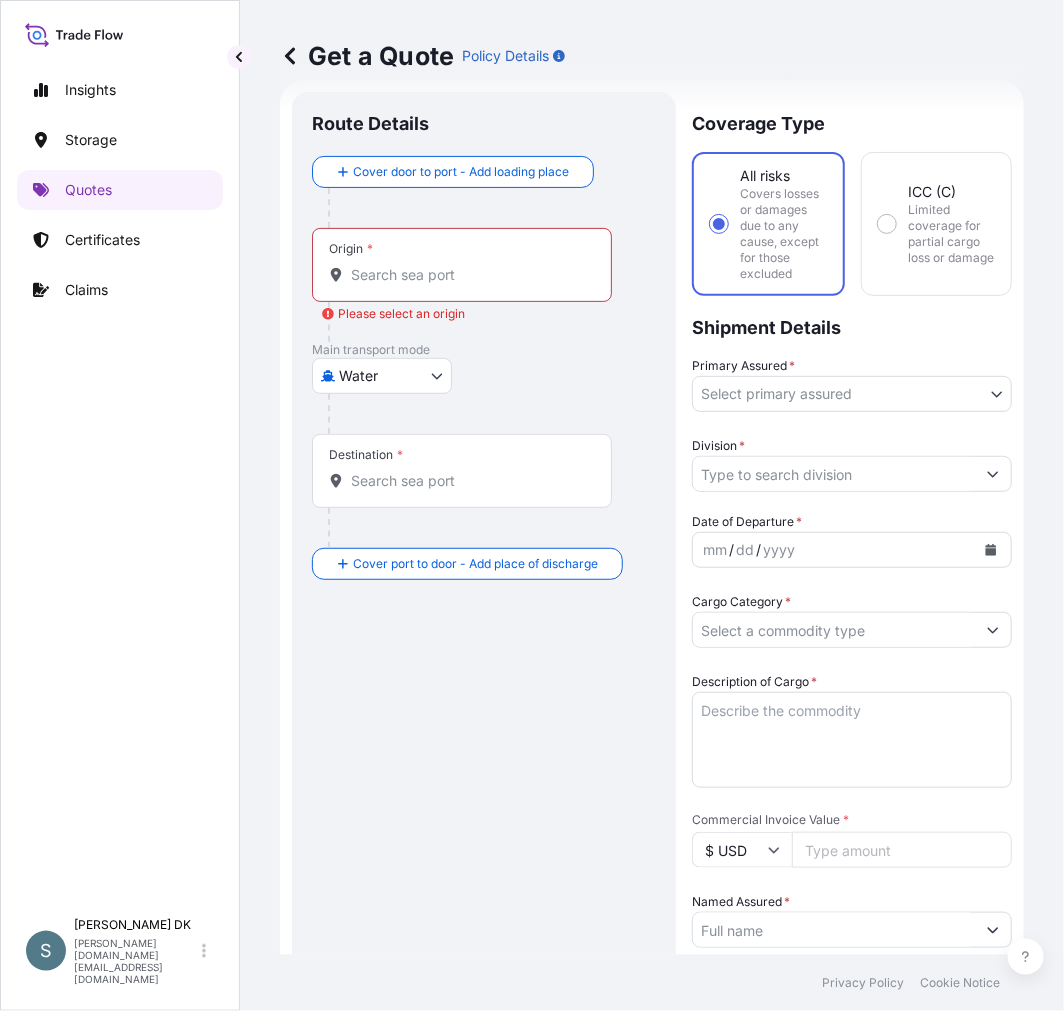 click on "Origin * Please select an origin" at bounding box center (469, 275) 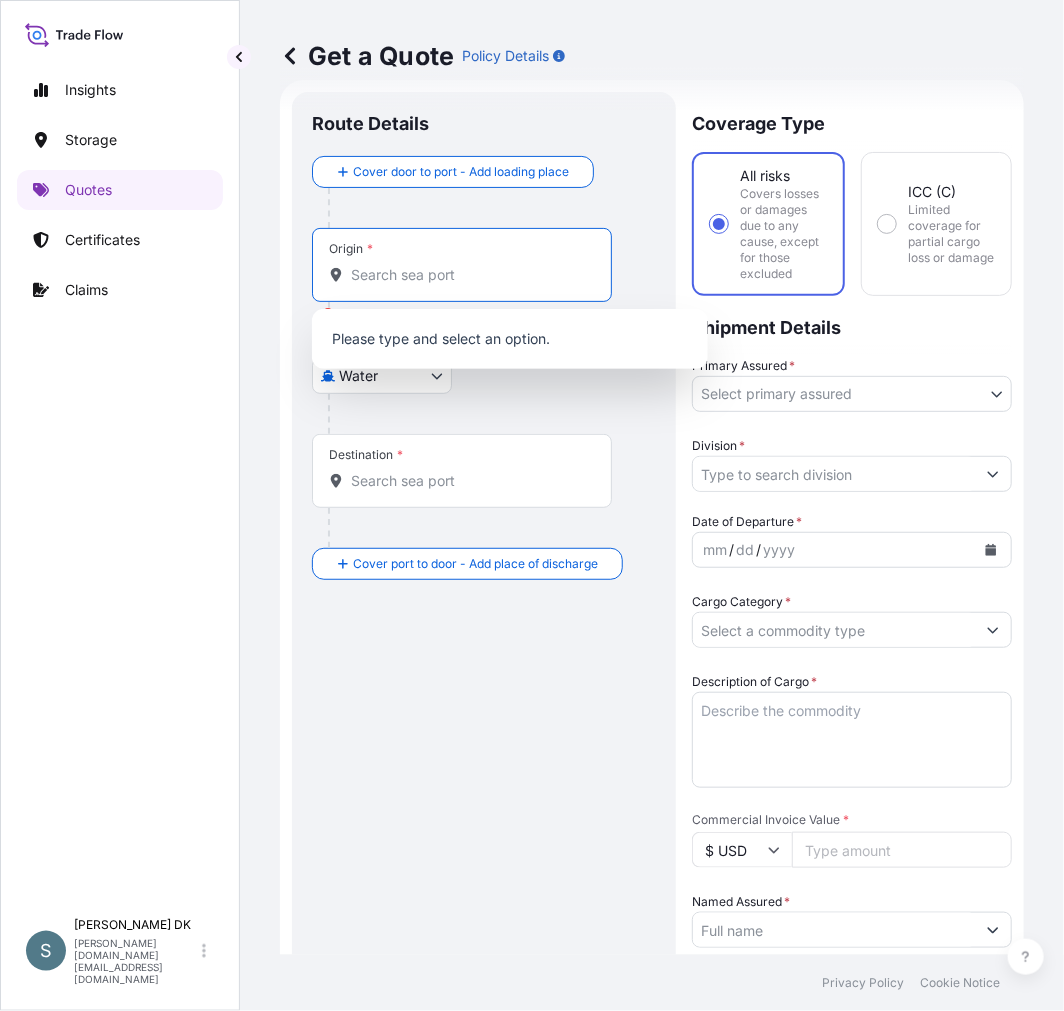 paste on "DKAAR" 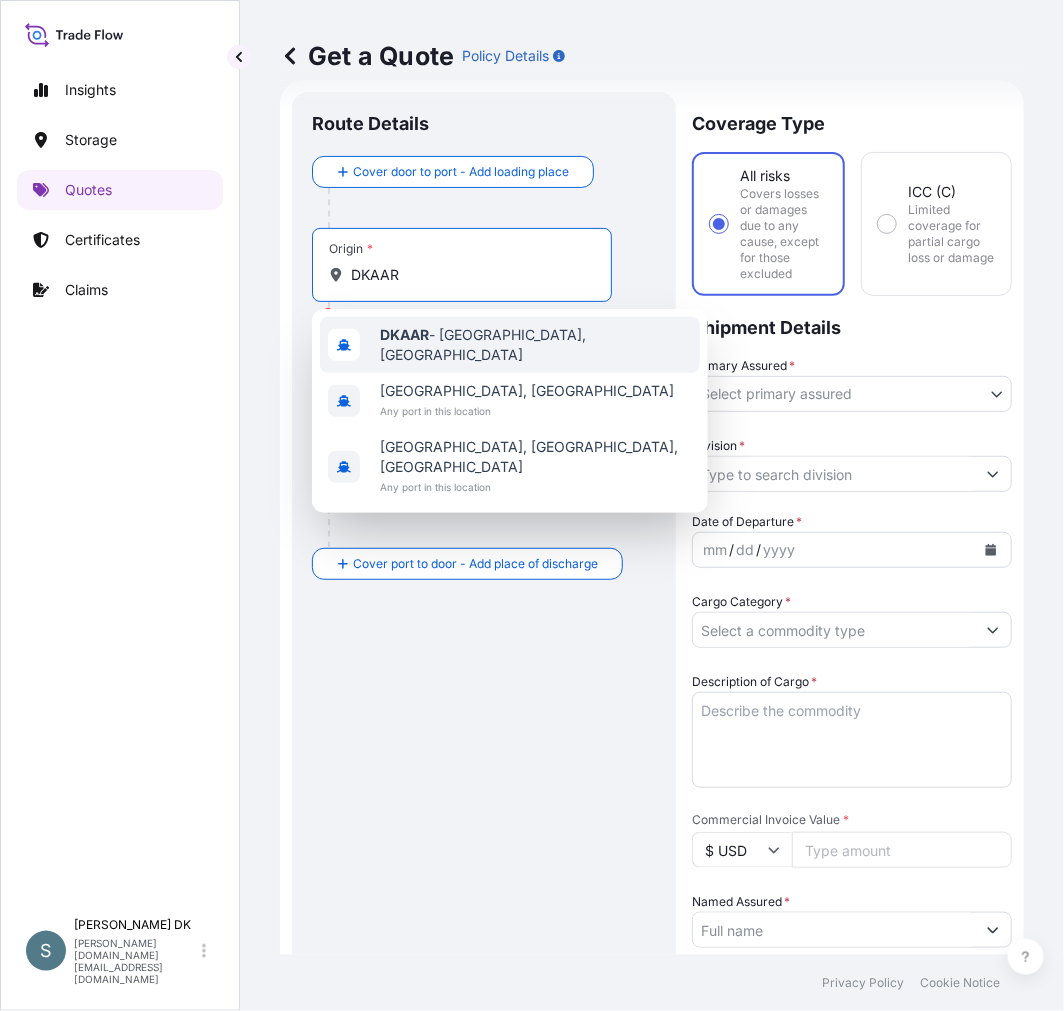 click on "DKAAR  - [GEOGRAPHIC_DATA], [GEOGRAPHIC_DATA]" at bounding box center [536, 345] 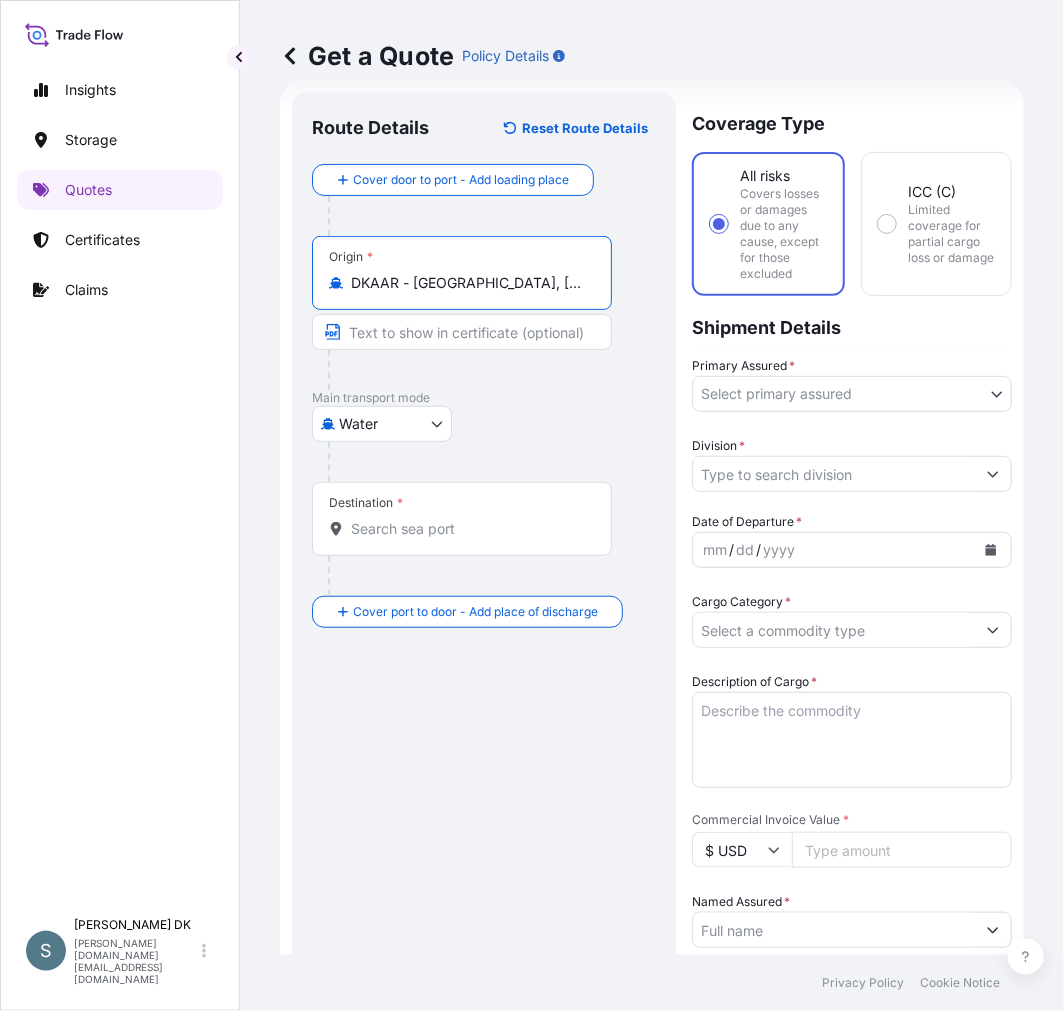 type on "DKAAR - [GEOGRAPHIC_DATA], [GEOGRAPHIC_DATA]" 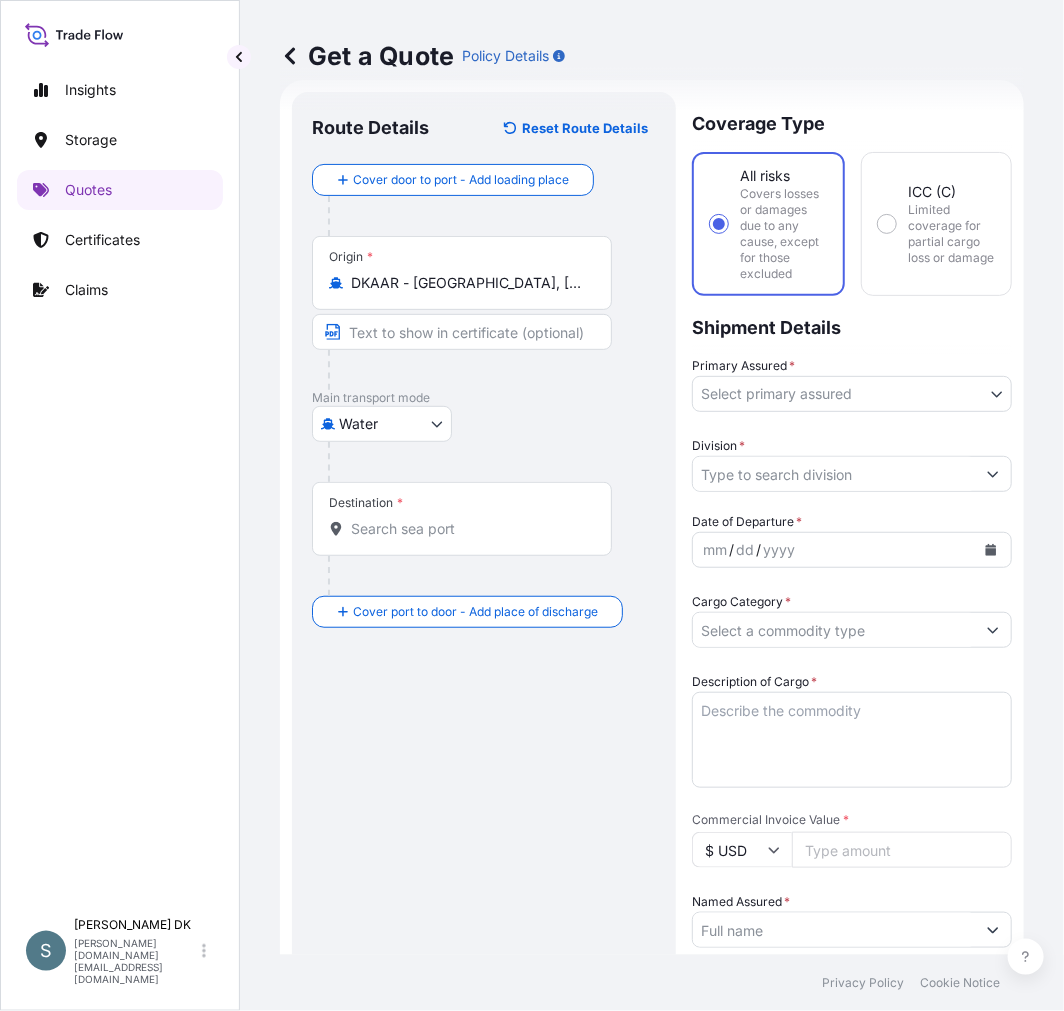 click on "Destination *" at bounding box center (469, 529) 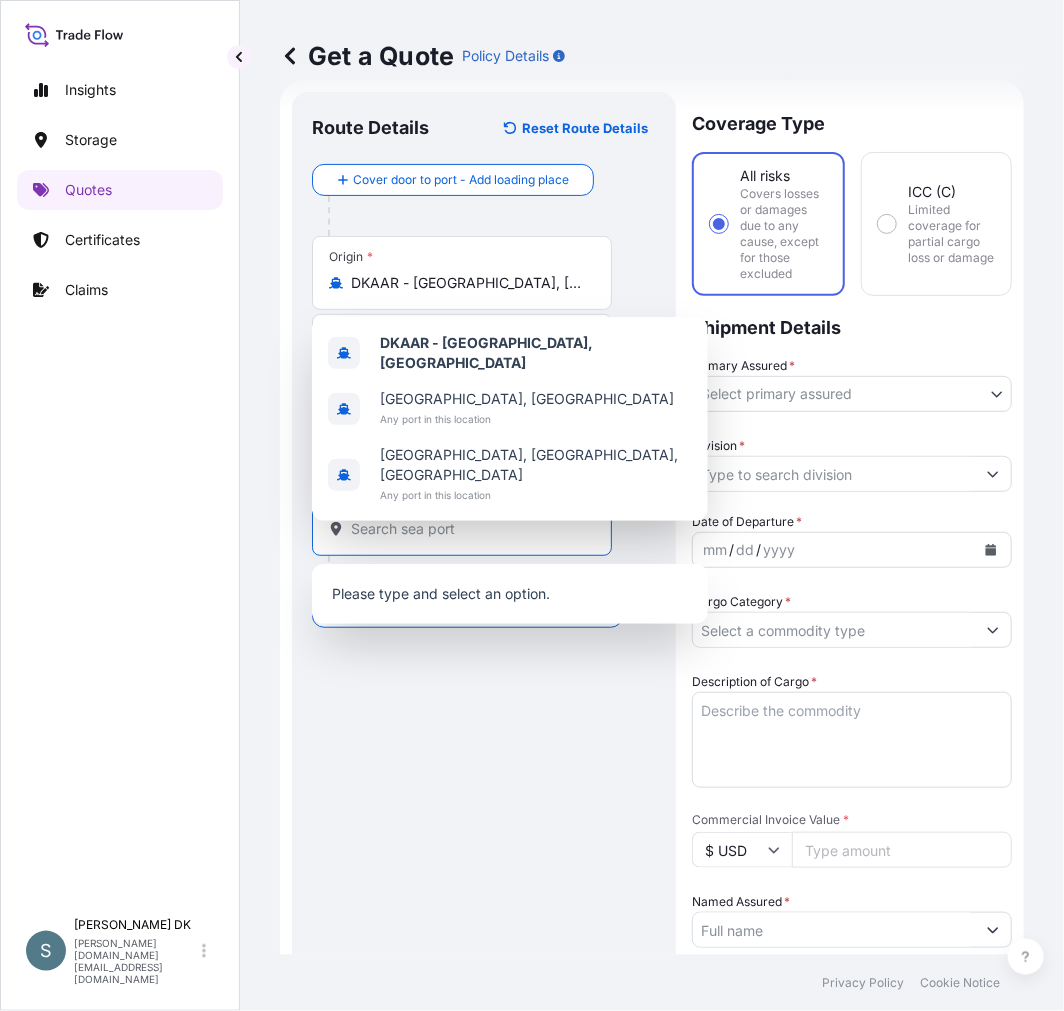 paste on "CNHUA" 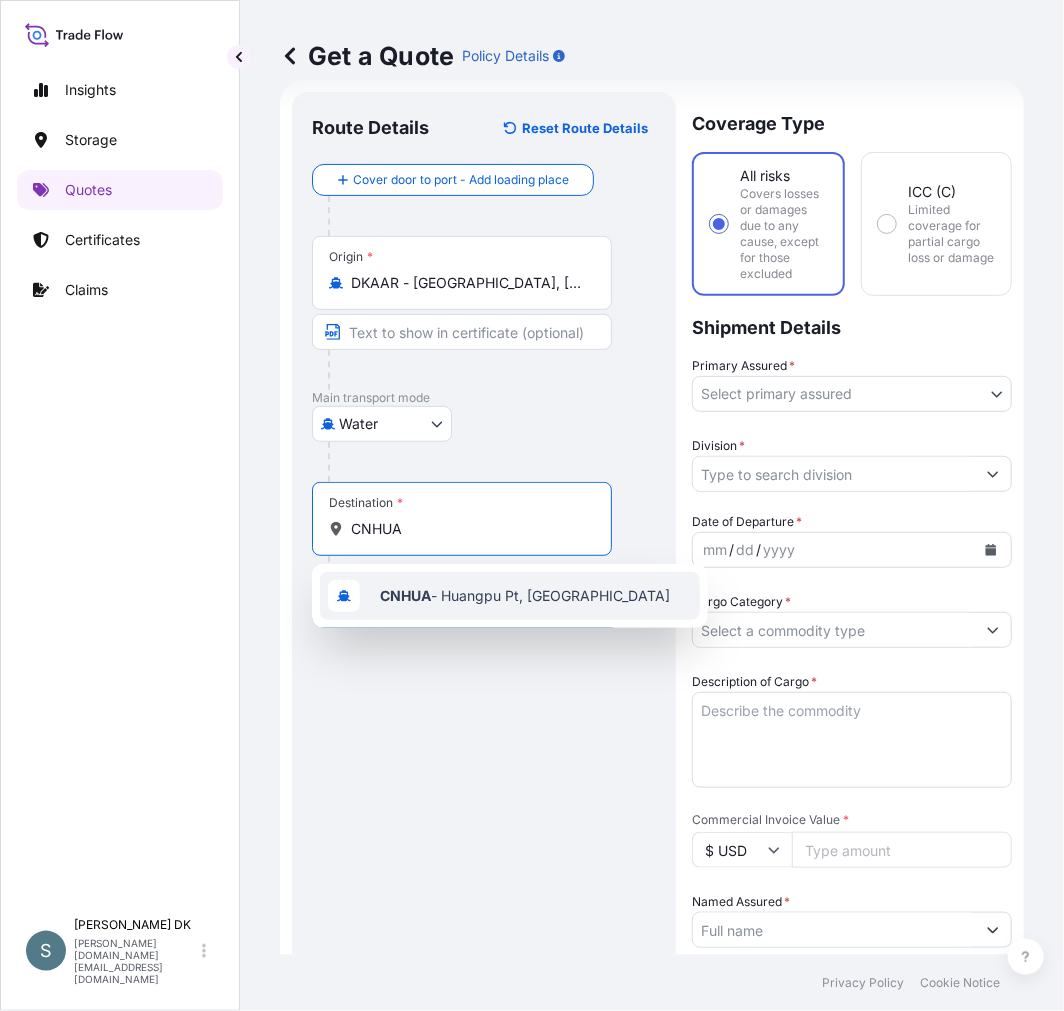 click on "CNHUA  - Huangpu Pt, [GEOGRAPHIC_DATA]" at bounding box center [510, 596] 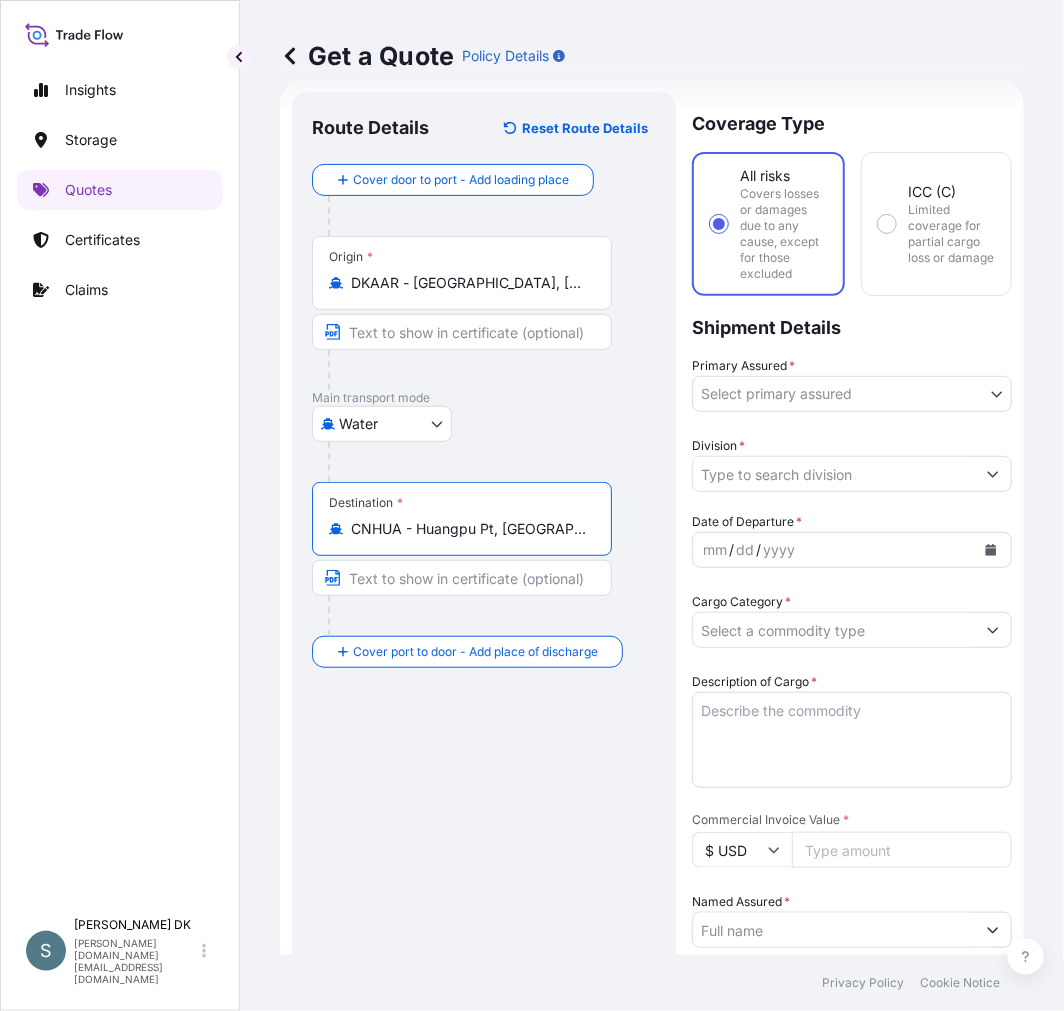 type on "CNHUA - Huangpu Pt, [GEOGRAPHIC_DATA]" 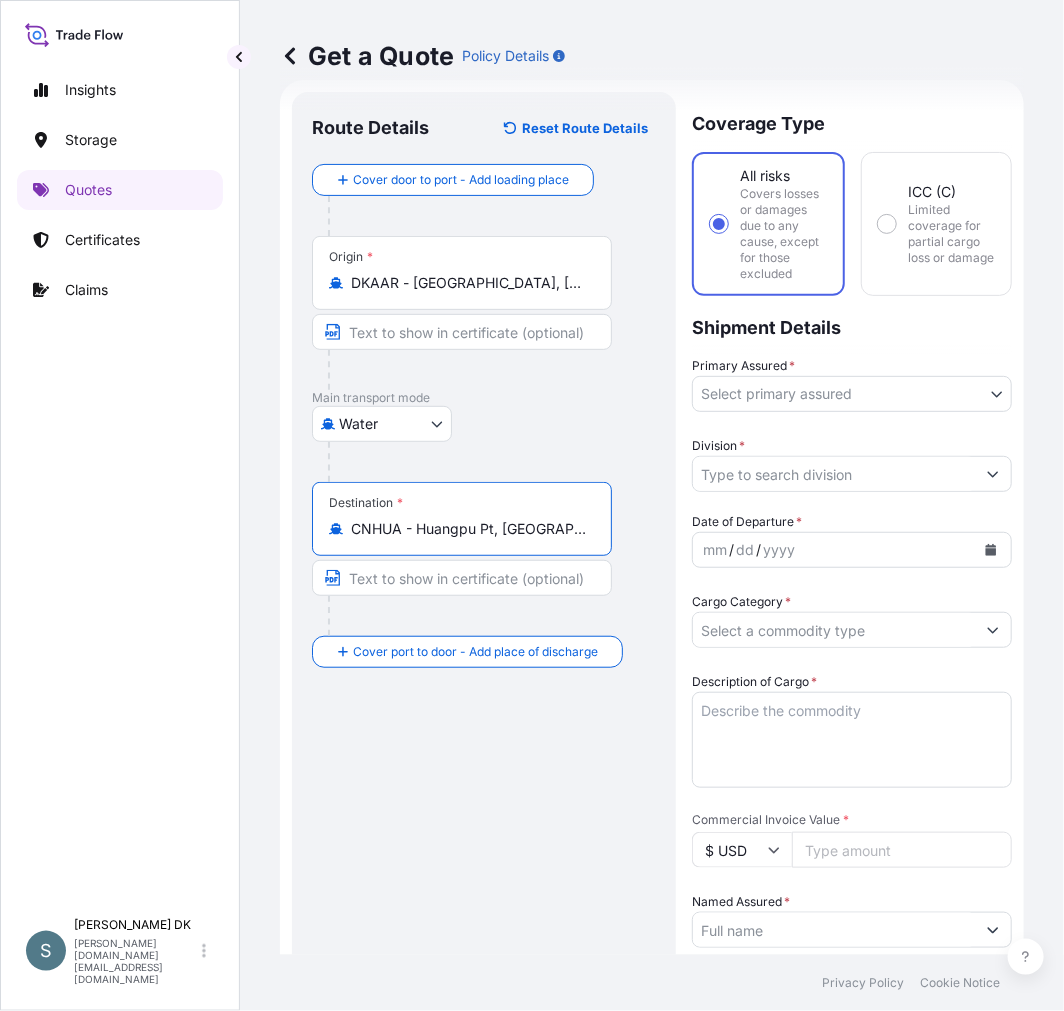 click on "3 options available. 0 options available. 1 option available.
Insights Storage Quotes Certificates Claims S [PERSON_NAME]   DK [DOMAIN_NAME][EMAIL_ADDRESS][DOMAIN_NAME] Get a Quote Policy Details Route Details Reset Route Details   Cover door to port - Add loading place Place of loading Road / [GEOGRAPHIC_DATA] / Inland Origin * DKAAR - [GEOGRAPHIC_DATA], [GEOGRAPHIC_DATA] Main transport mode Water Air Water Inland Destination * CNHUA - Huangpu Pt, [GEOGRAPHIC_DATA] Cover port to door - Add place of discharge Road / Inland Road / Inland Place of Discharge Coverage Type All risks Covers losses or damages due to any cause, except for those excluded ICC (C) Limited coverage for partial cargo loss or damage Shipment Details Primary Assured * Select primary assured [GEOGRAPHIC_DATA] [GEOGRAPHIC_DATA] Division * Date of Departure * mm / dd / yyyy Cargo Category * Description of Cargo * Commercial Invoice Value   * $ USD Named Assured * Packing Category Select a packing category Please select a primary mode of transportation first. Freight Cost   $ USD CIF Markup % 10 Reference Duty Cost   *" at bounding box center [532, 505] 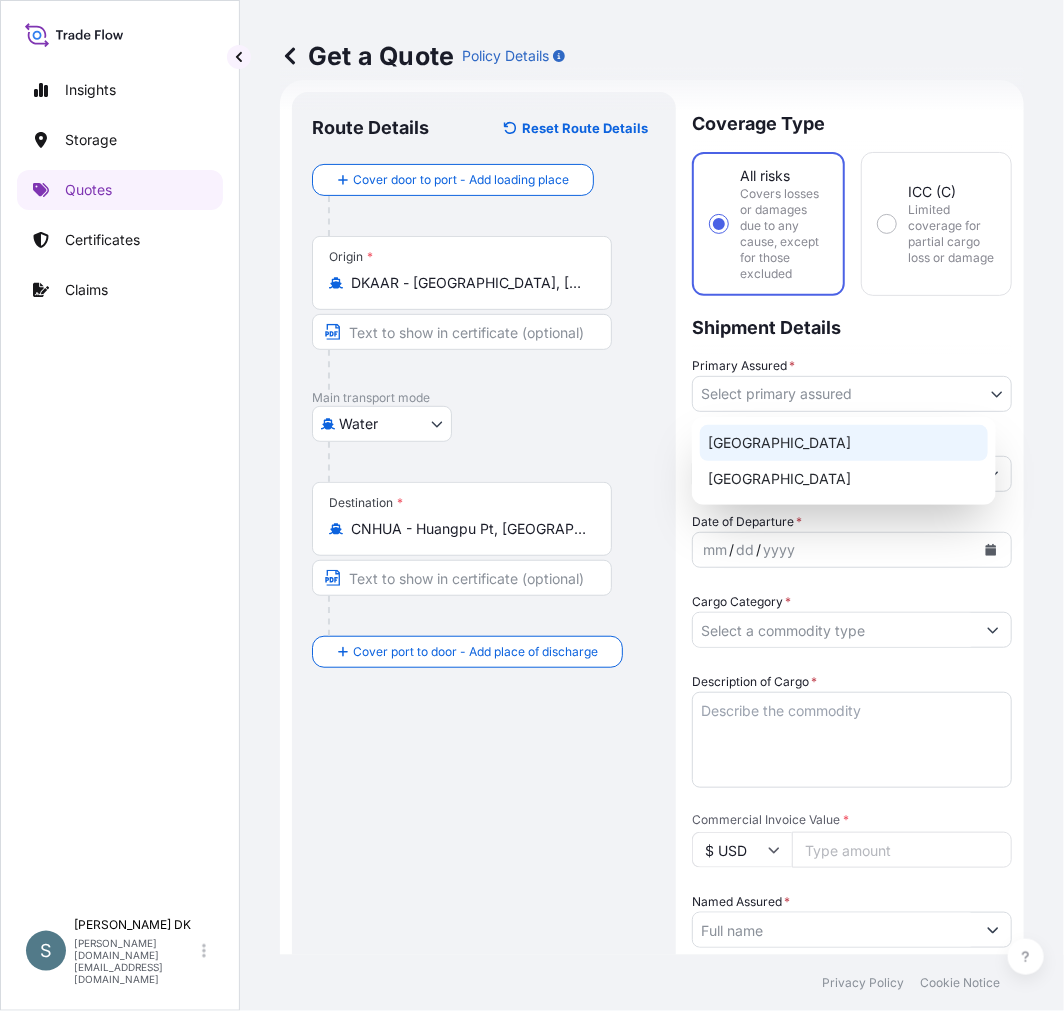 click on "[GEOGRAPHIC_DATA]" at bounding box center [844, 443] 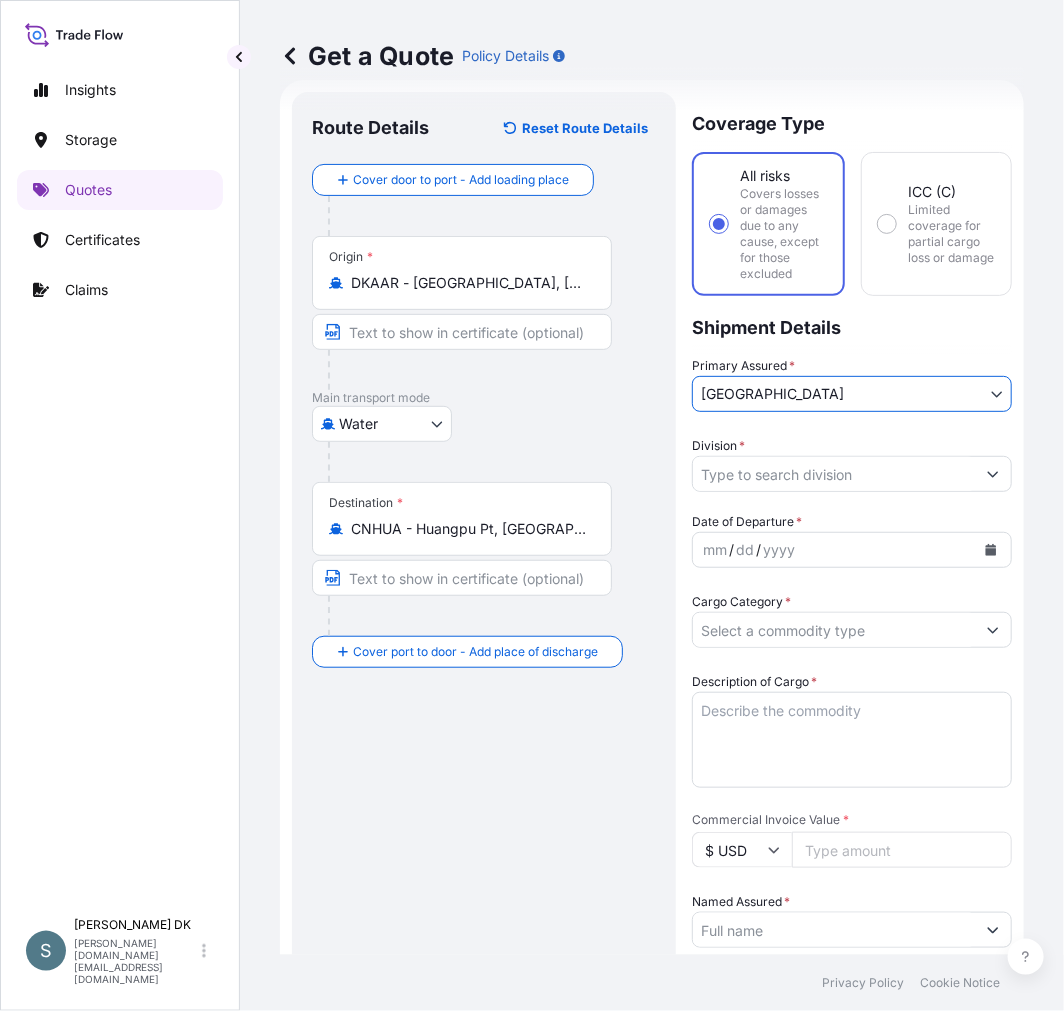 click on "Division *" at bounding box center [834, 474] 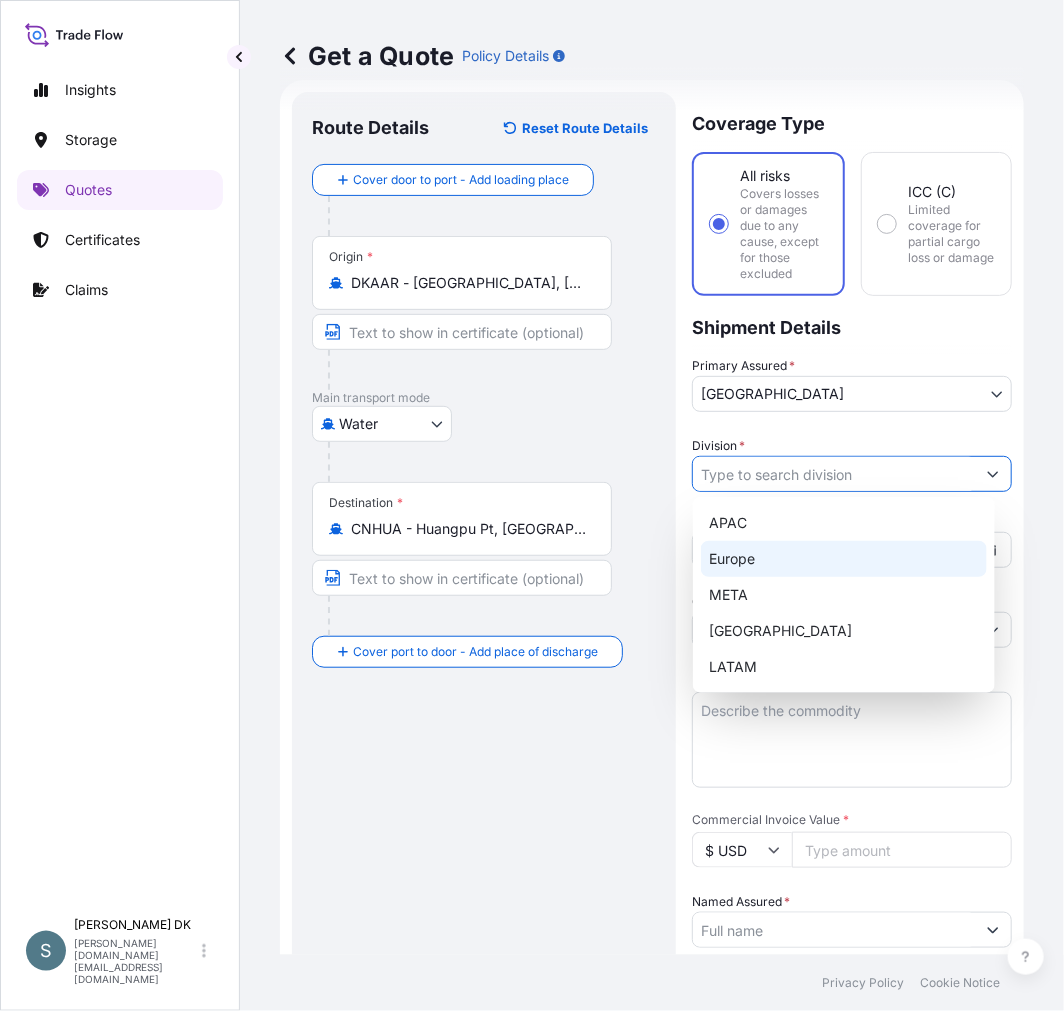 click on "Europe" at bounding box center [844, 559] 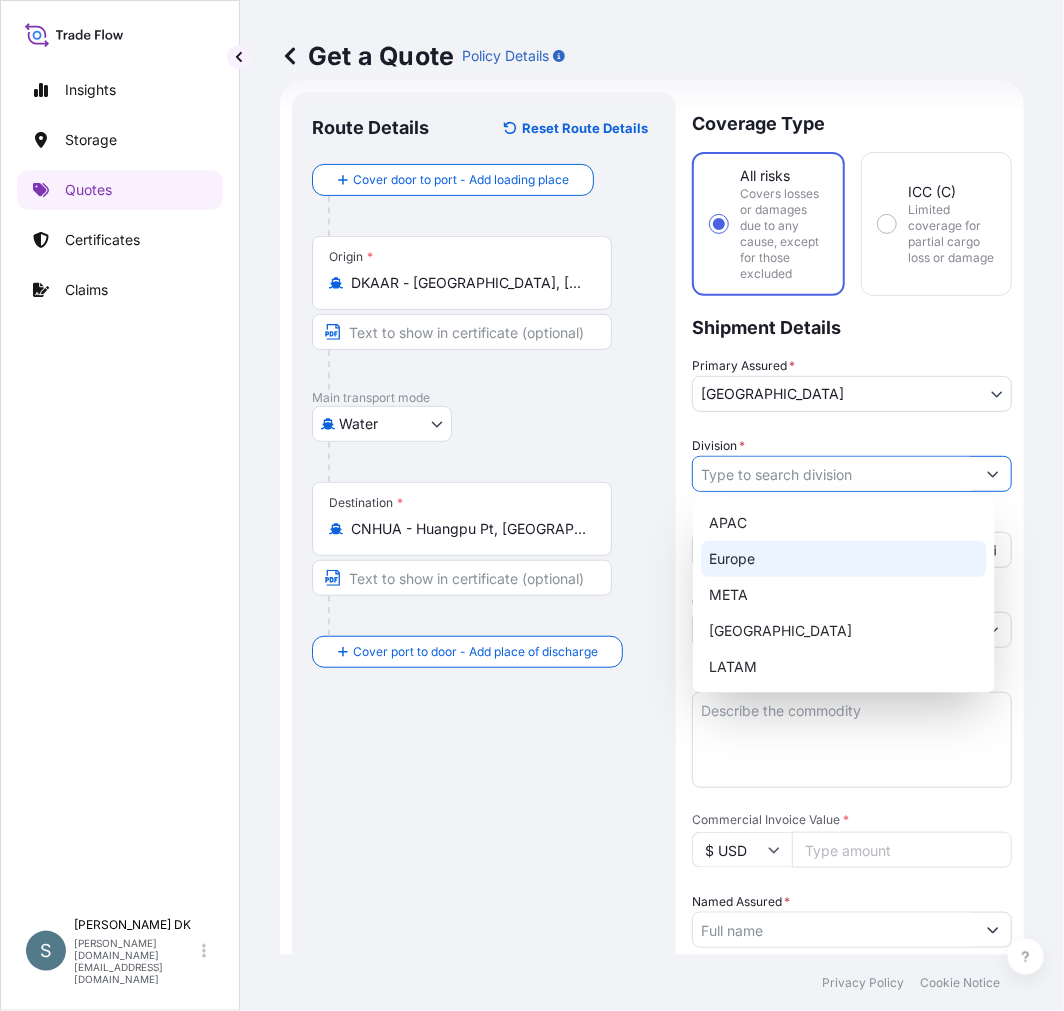 type on "Europe" 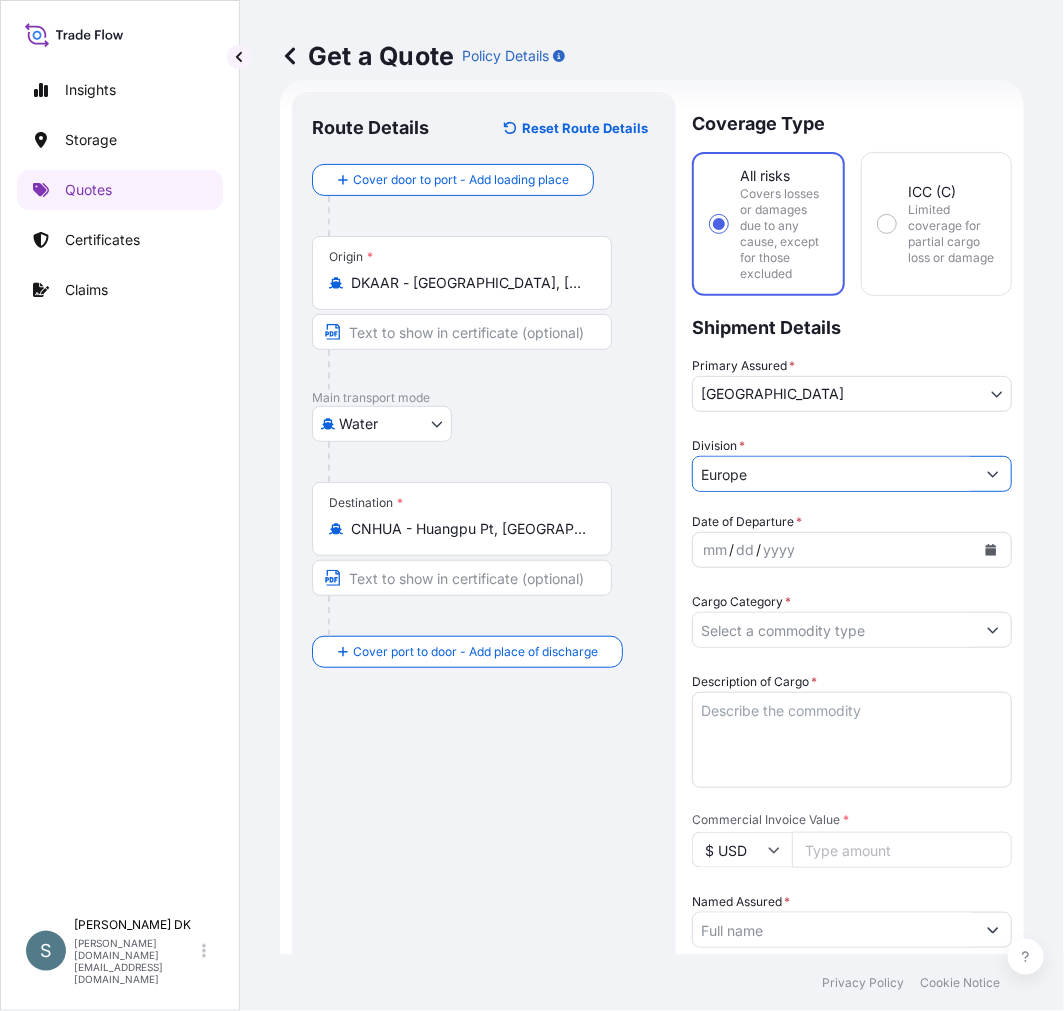 click on "mm / dd / yyyy" at bounding box center [834, 550] 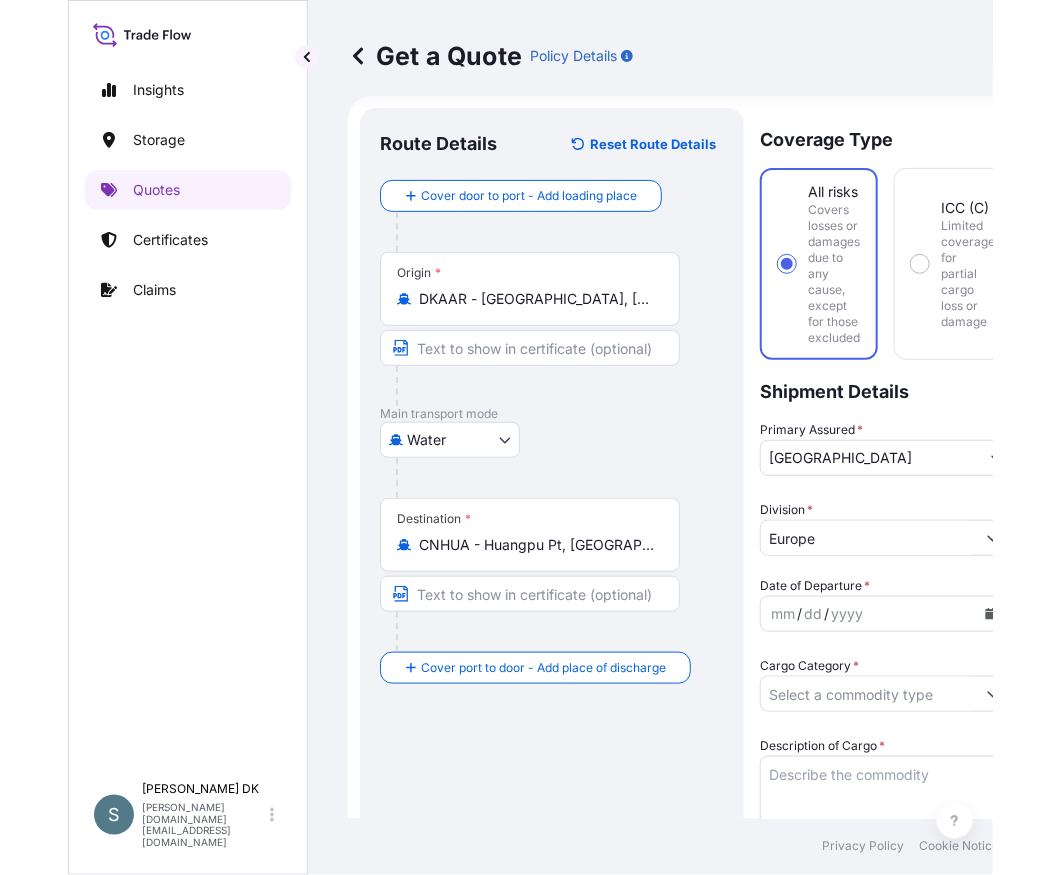 scroll, scrollTop: 0, scrollLeft: 0, axis: both 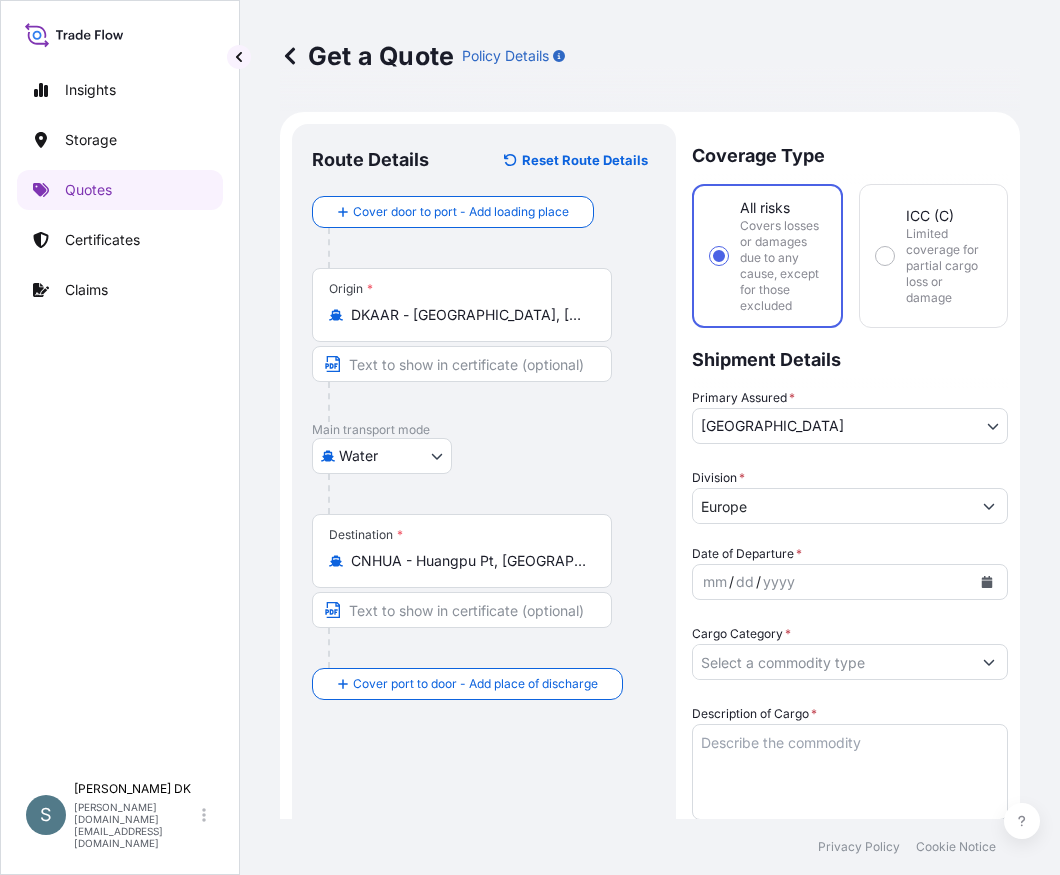 click 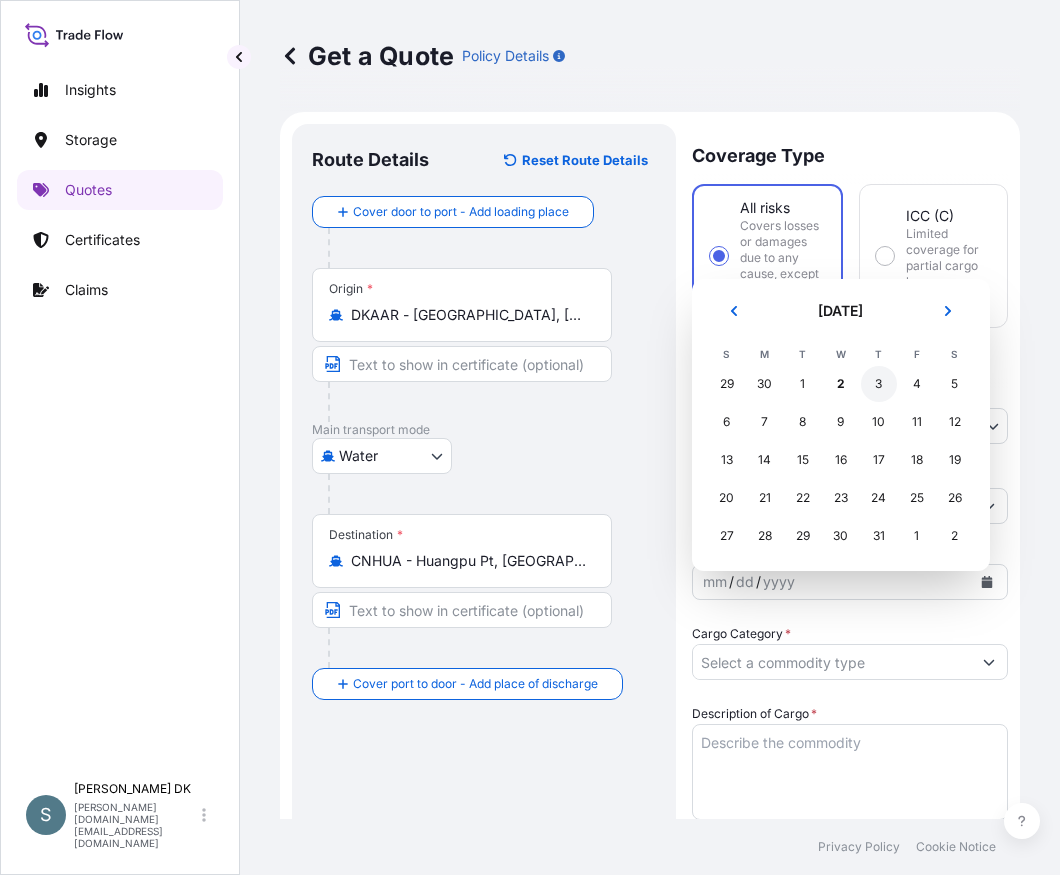 click on "3" at bounding box center [879, 384] 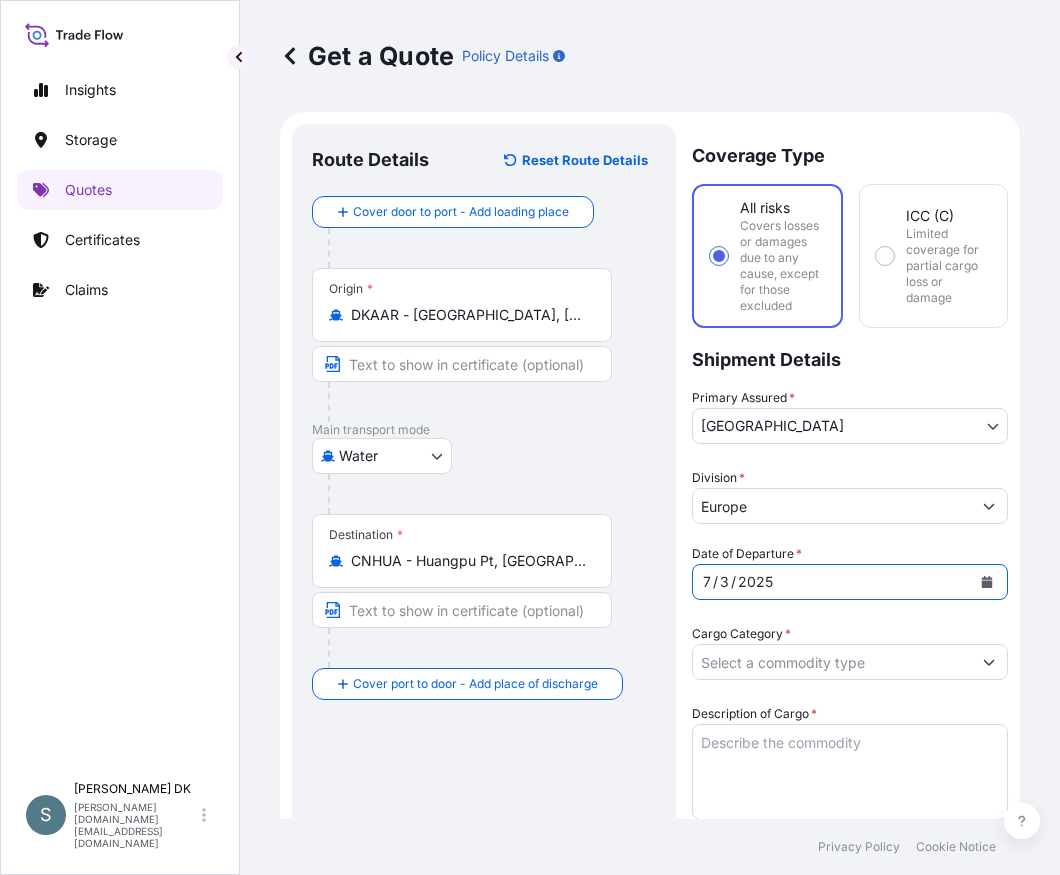 scroll, scrollTop: 222, scrollLeft: 0, axis: vertical 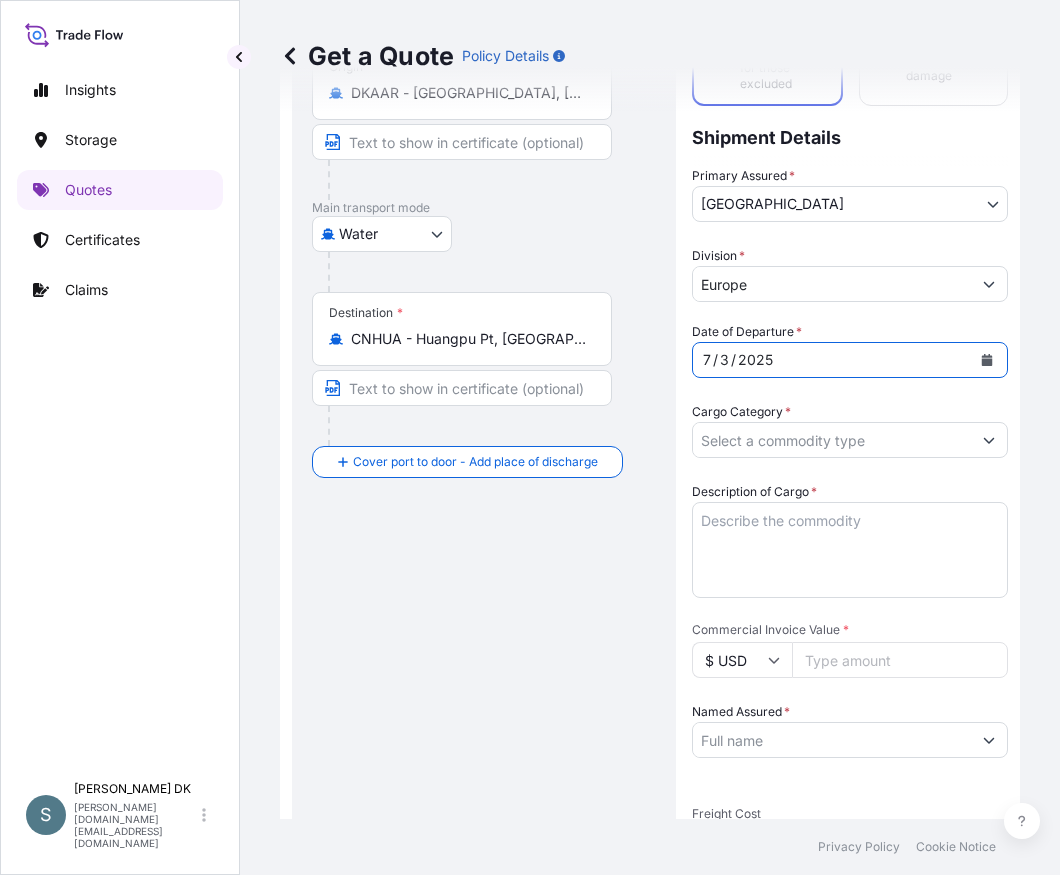 click on "Cargo Category *" at bounding box center (832, 440) 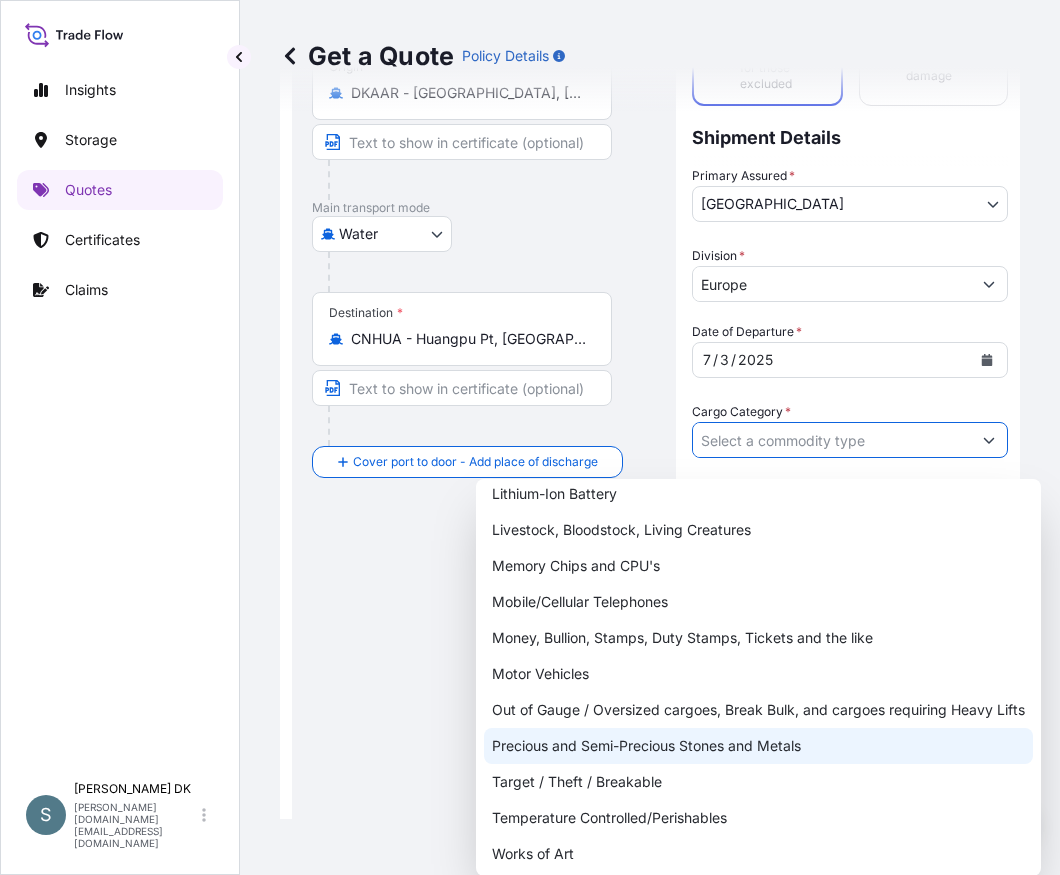 scroll, scrollTop: 0, scrollLeft: 0, axis: both 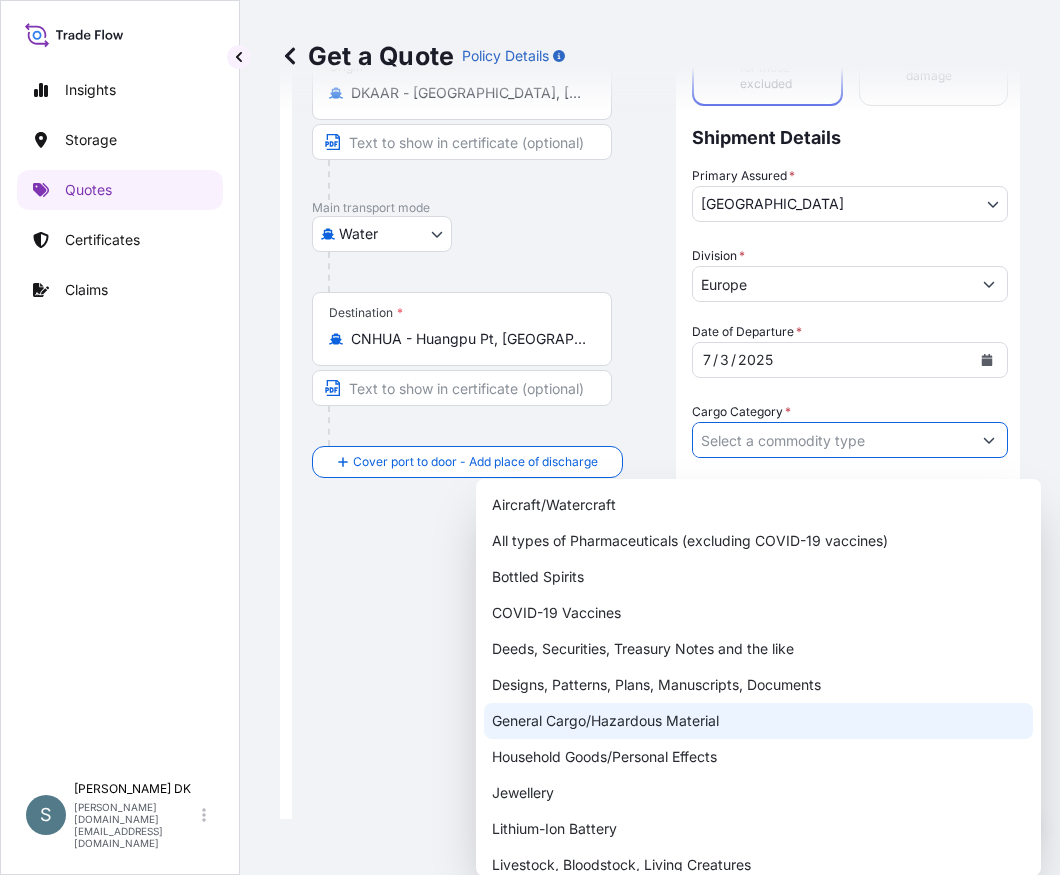 click on "General Cargo/Hazardous Material" at bounding box center (758, 721) 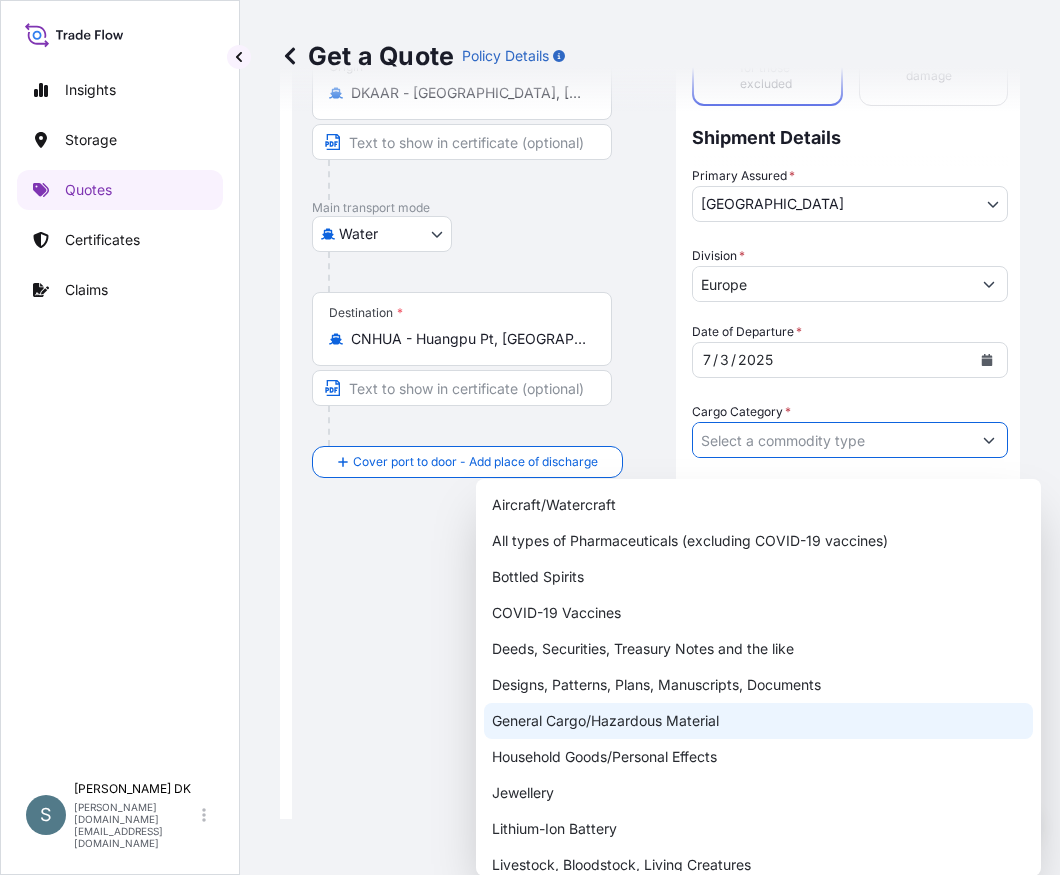 type on "General Cargo/Hazardous Material" 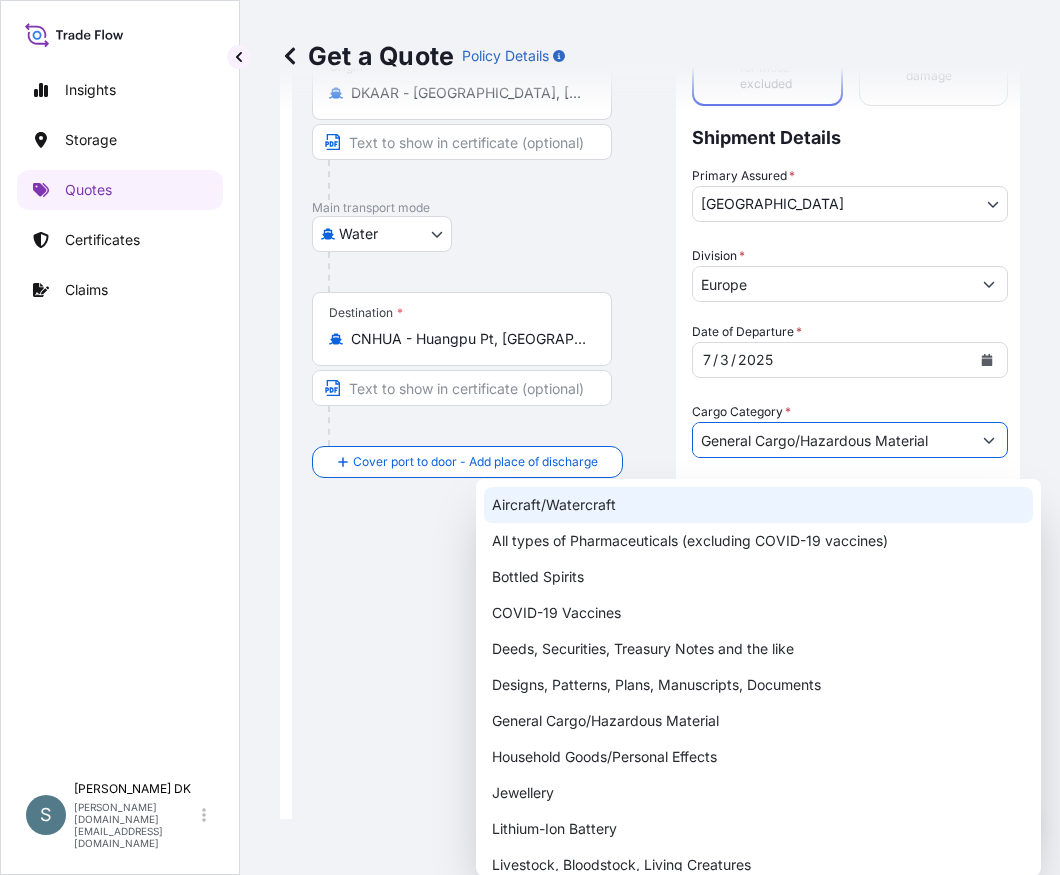 click on "Route Details Reset Route Details   Cover door to port - Add loading place Place of loading Road / [GEOGRAPHIC_DATA] / Inland Origin * [GEOGRAPHIC_DATA] - [GEOGRAPHIC_DATA], [GEOGRAPHIC_DATA] Main transport mode Water Air Water Inland Destination * CNHUA - [GEOGRAPHIC_DATA] Pt, [GEOGRAPHIC_DATA] Cover port to door - Add place of discharge Road / Inland Road / Inland Place of Discharge Coverage Type All risks Covers losses or damages due to any cause, except for those excluded ICC (C) Limited coverage for partial cargo loss or damage Shipment Details Primary Assured * [GEOGRAPHIC_DATA] [GEOGRAPHIC_DATA] [GEOGRAPHIC_DATA] Division * [GEOGRAPHIC_DATA] Date of Departure * [DATE] Cargo Category * General Cargo/Hazardous Material Description of Cargo * Commercial Invoice Value   * $ USD Named Assured * Packing Category Select a packing category Please select a primary mode of transportation first. Freight Cost   $ USD CIF Markup % 10 Reference Duty Cost   $ USD Vessel name Marks & Numbers Letter of Credit This shipment has a letter of credit Letter of credit * Get a Quote" at bounding box center (650, 656) 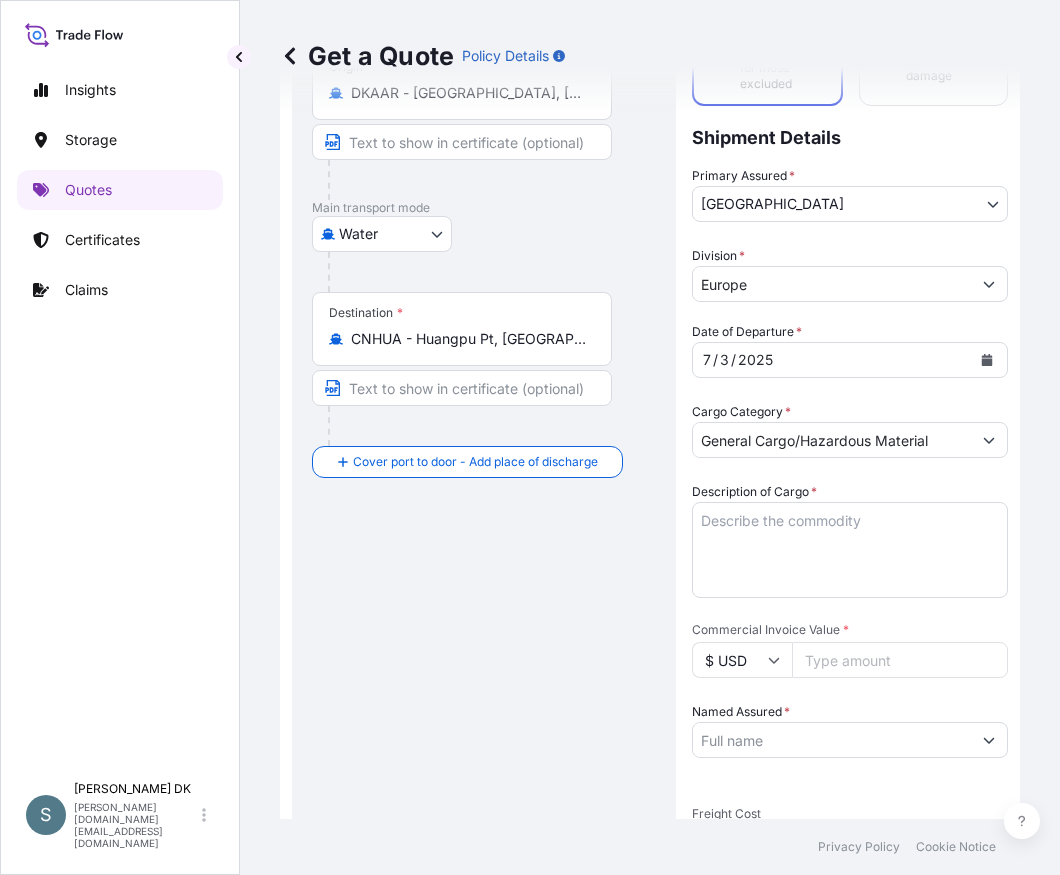 click on "Description of Cargo *" at bounding box center [850, 550] 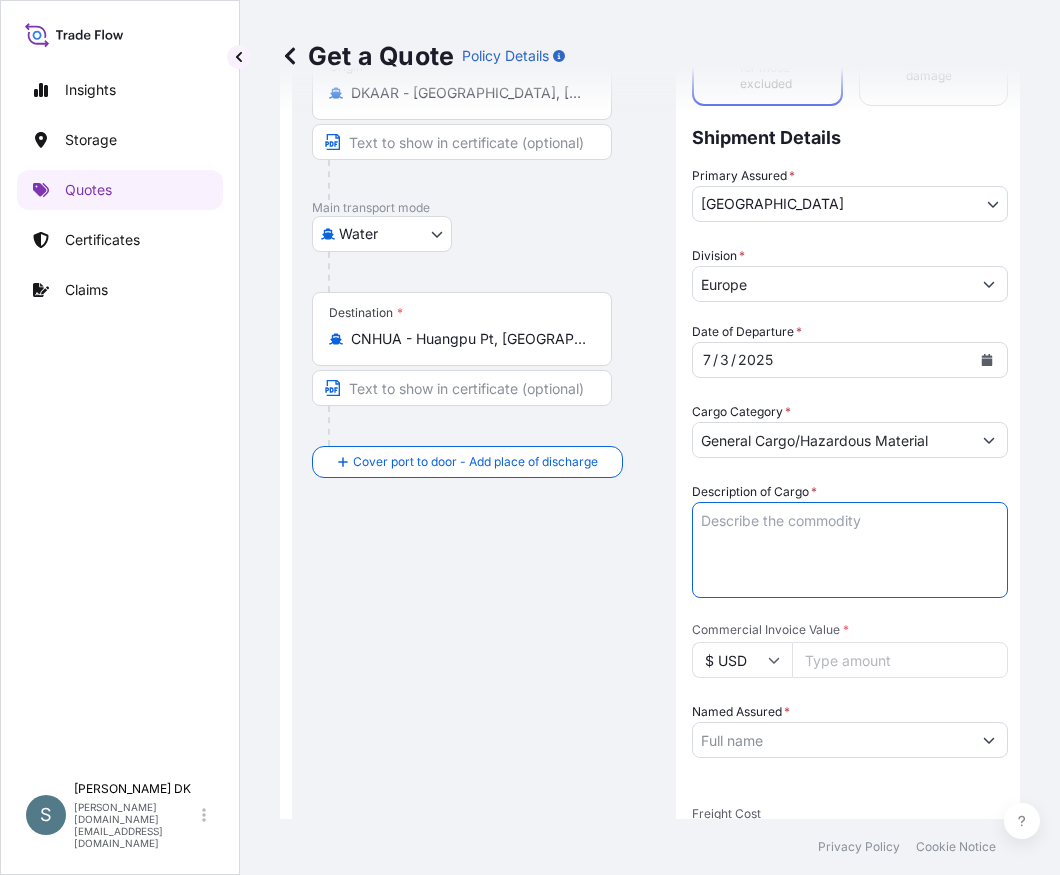 click on "Description of Cargo *" at bounding box center [850, 550] 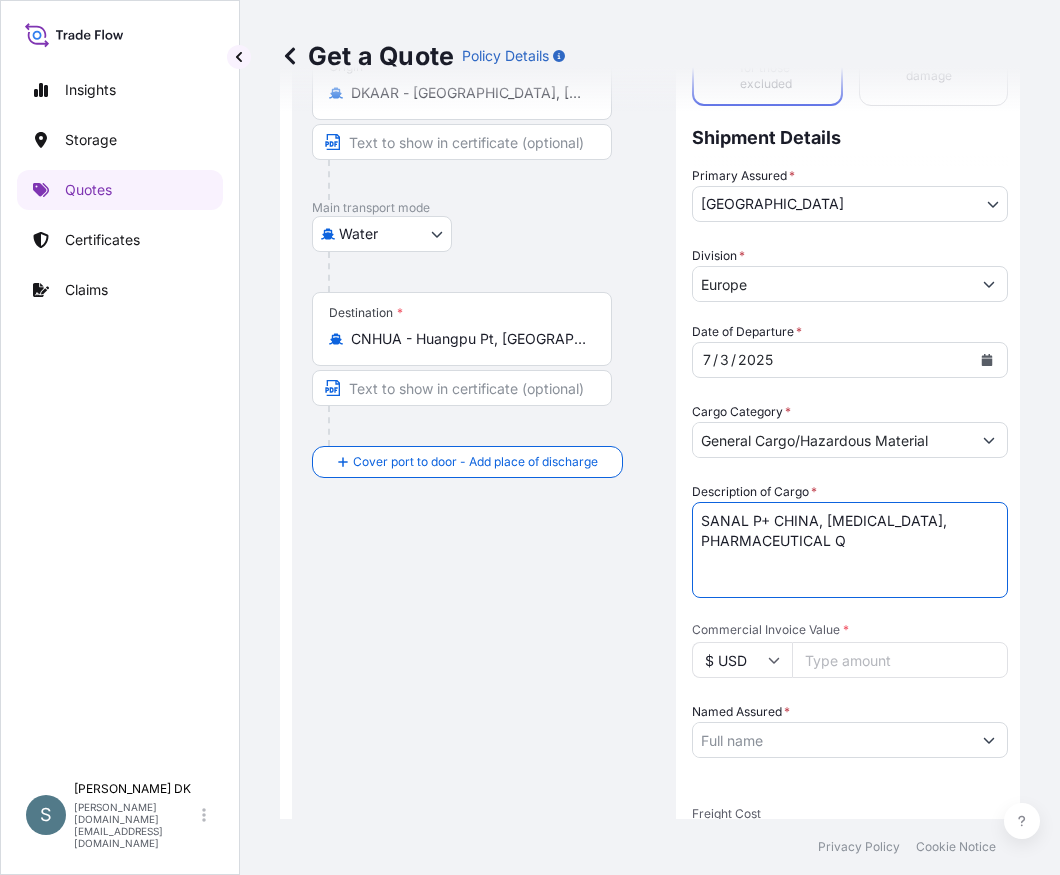 click on "SANAL P+ CHINA, [MEDICAL_DATA],
PHARMACEUTICAL Q" at bounding box center (850, 550) 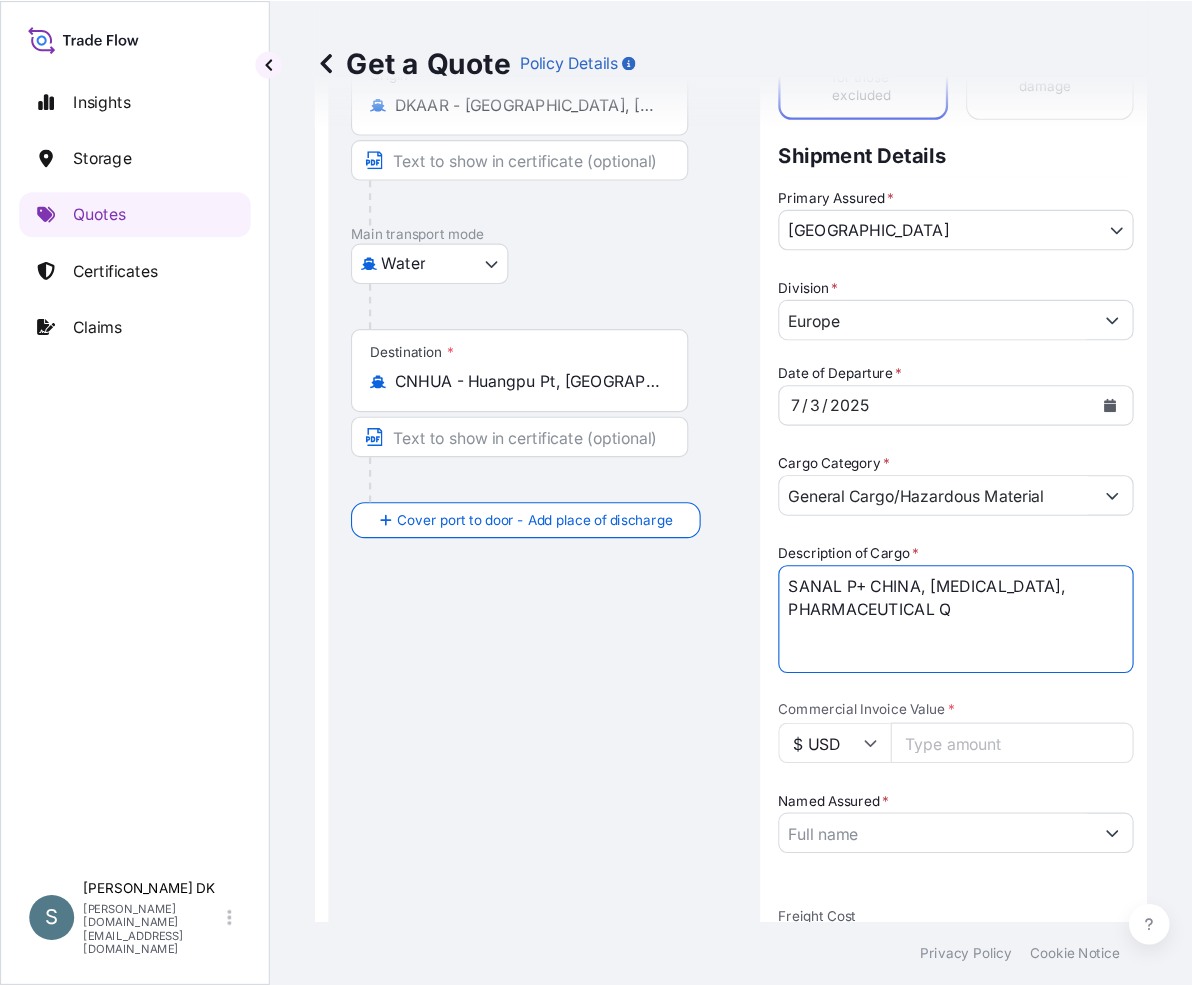 scroll, scrollTop: 332, scrollLeft: 0, axis: vertical 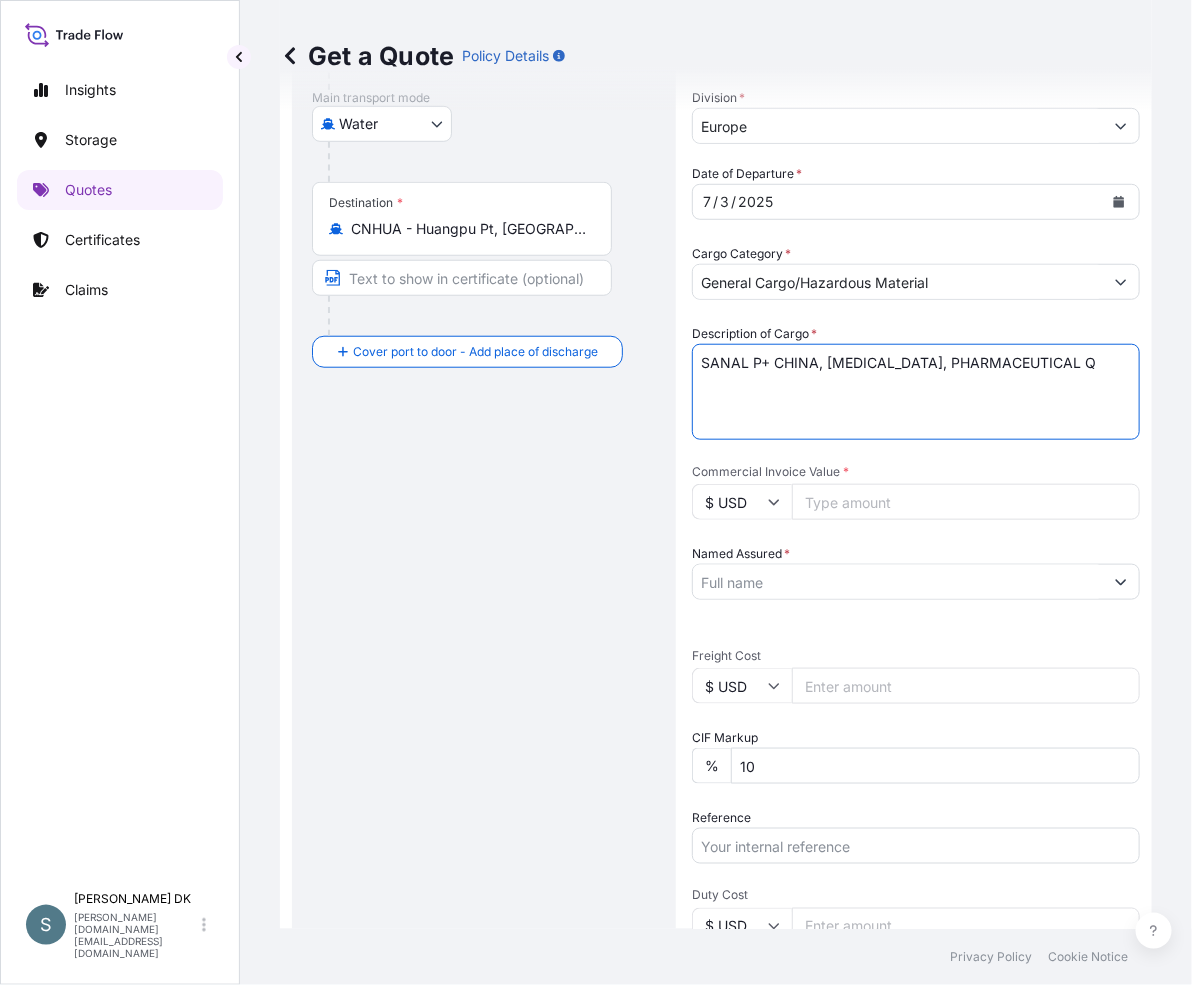 type on "SANAL P+ CHINA, [MEDICAL_DATA], PHARMACEUTICAL Q" 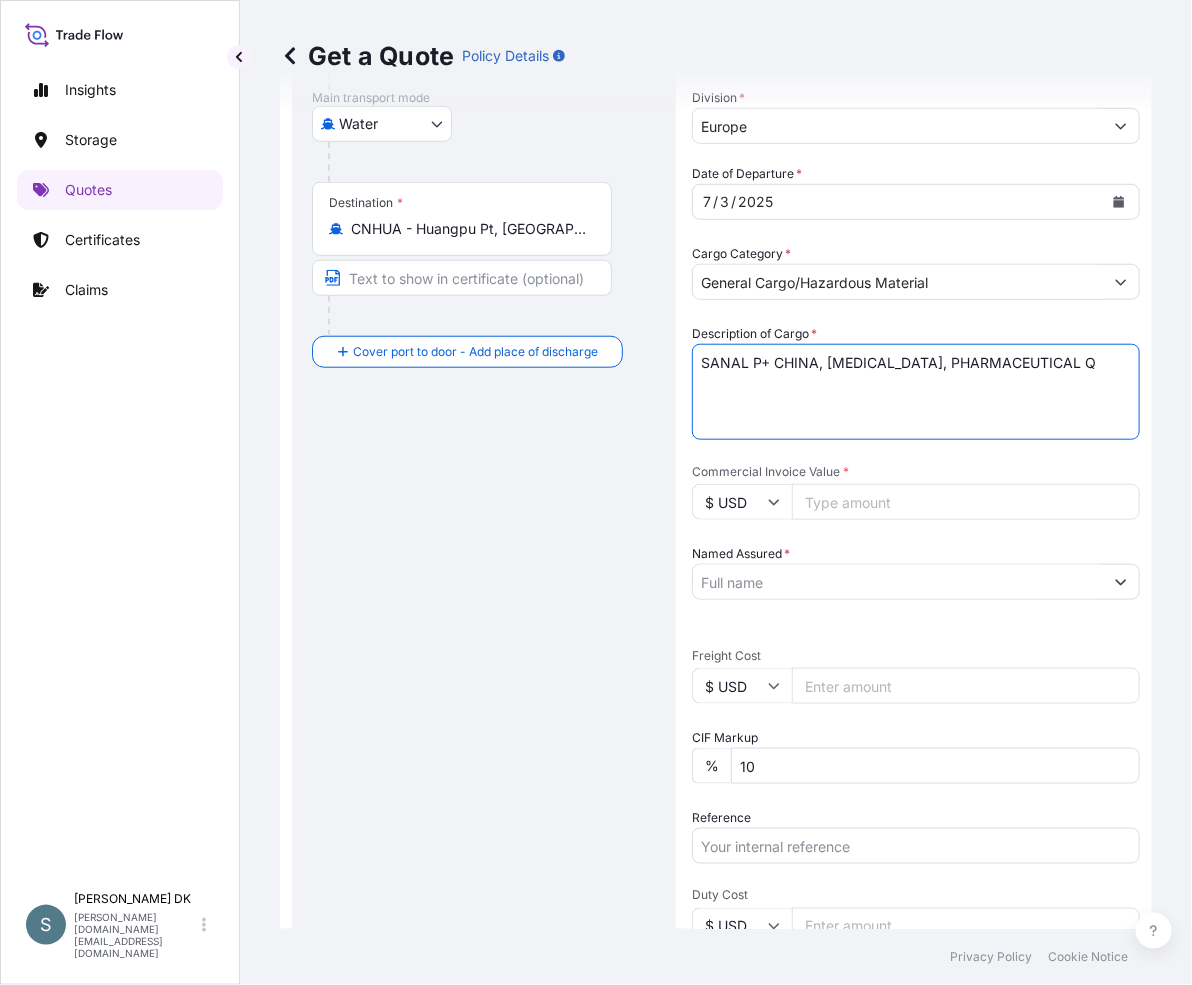 click on "Commercial Invoice Value   *" at bounding box center [966, 502] 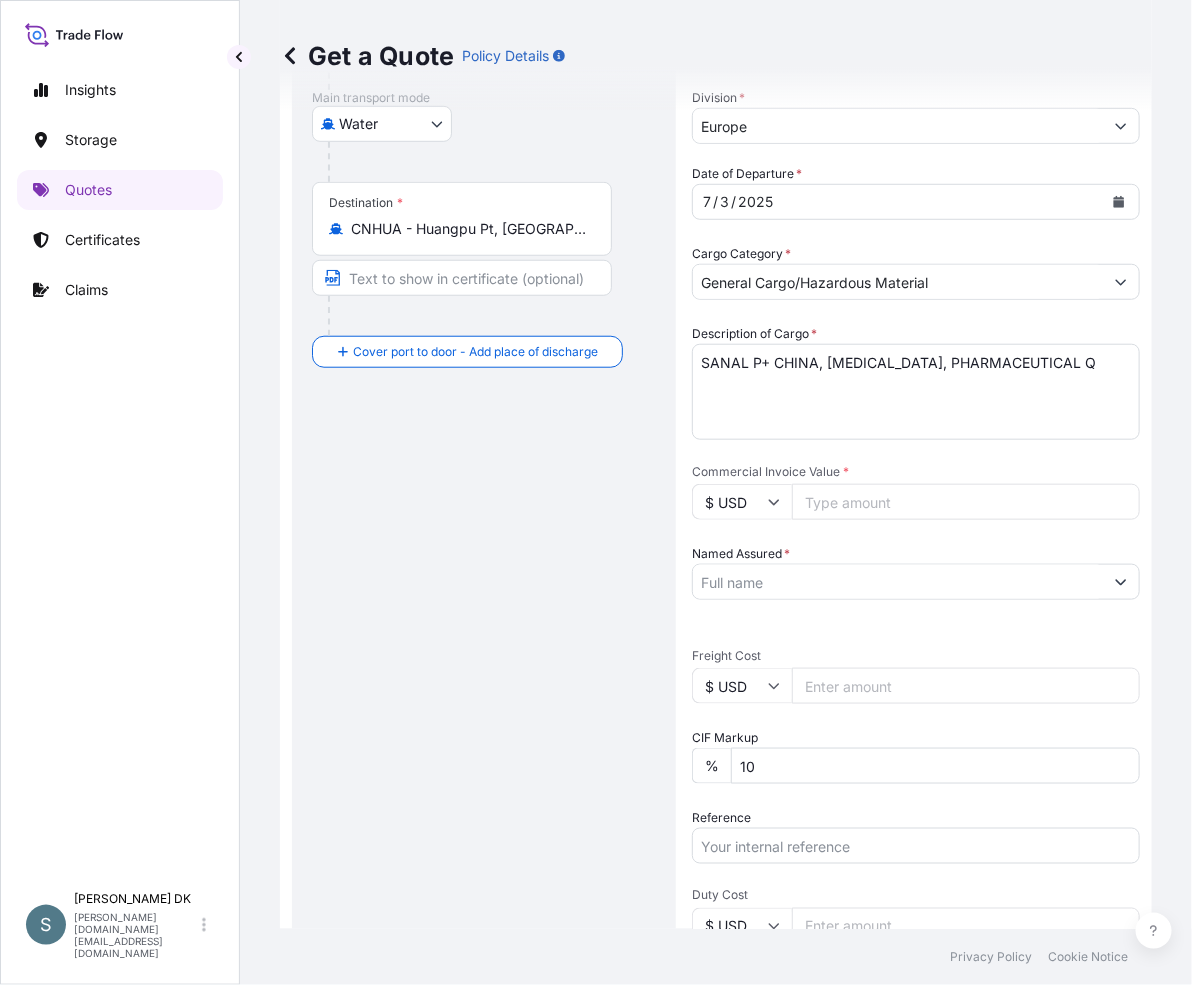 paste on "5390000" 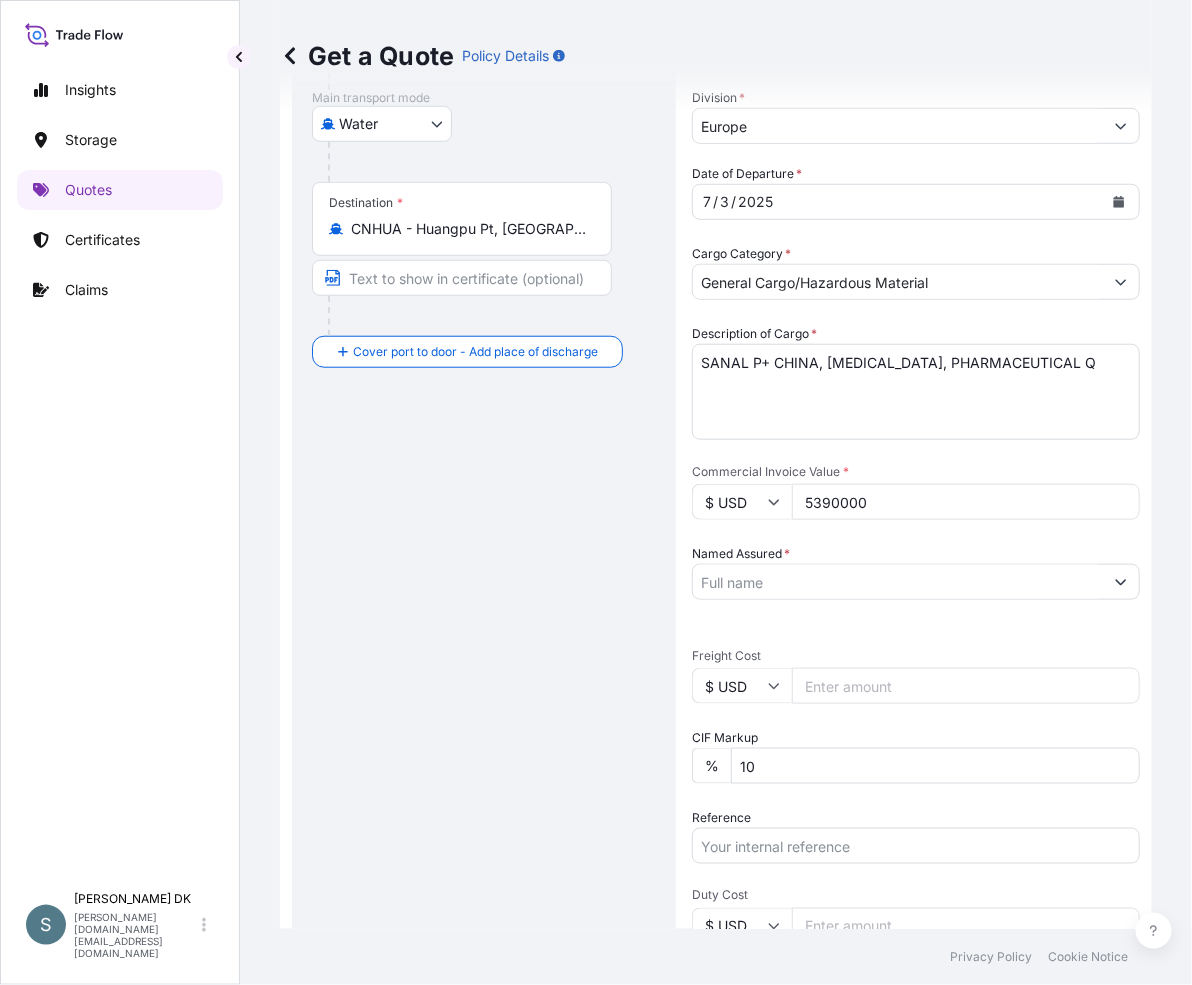 drag, startPoint x: 873, startPoint y: 515, endPoint x: 830, endPoint y: 510, distance: 43.289722 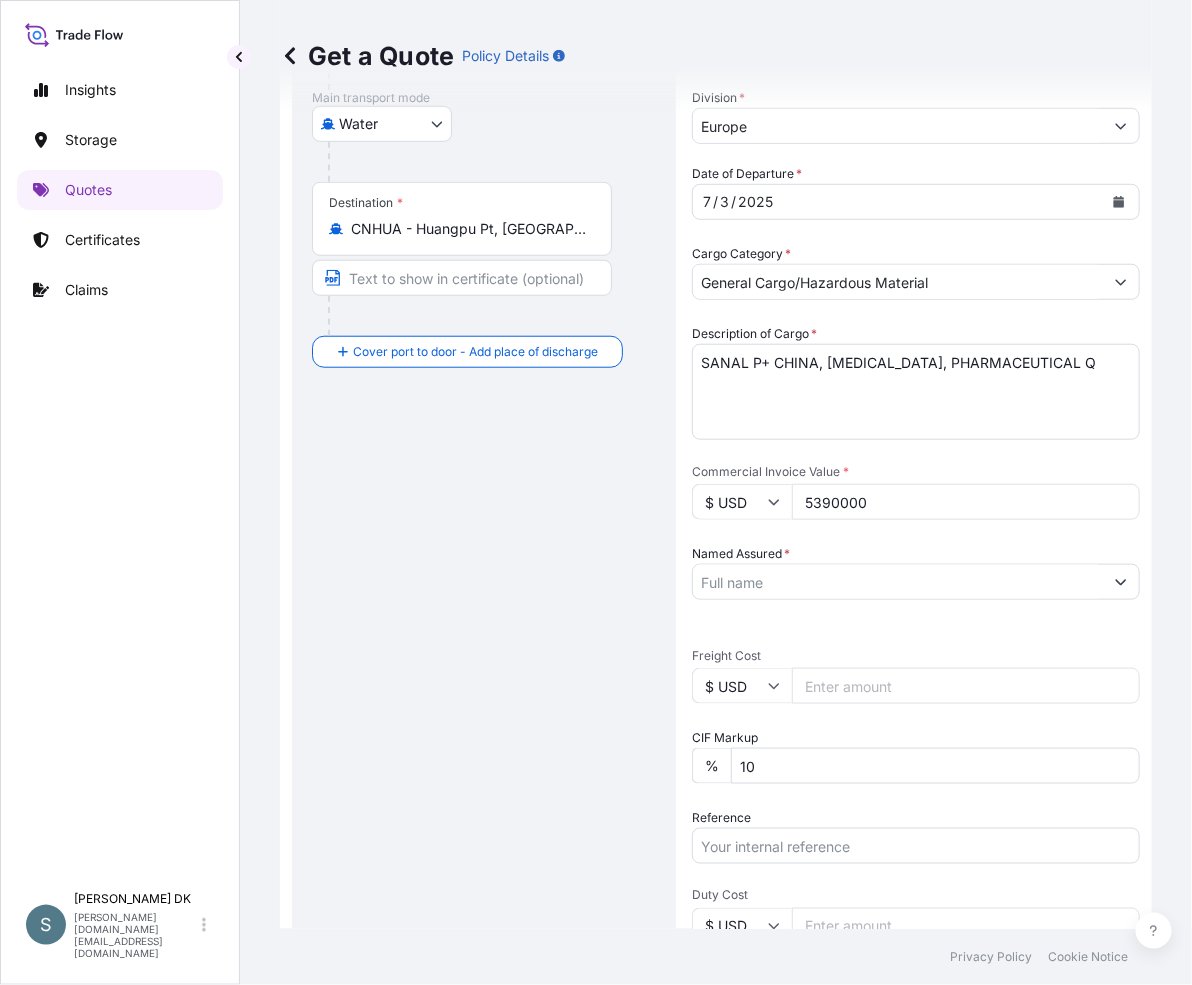 click on "5390000" at bounding box center [966, 502] 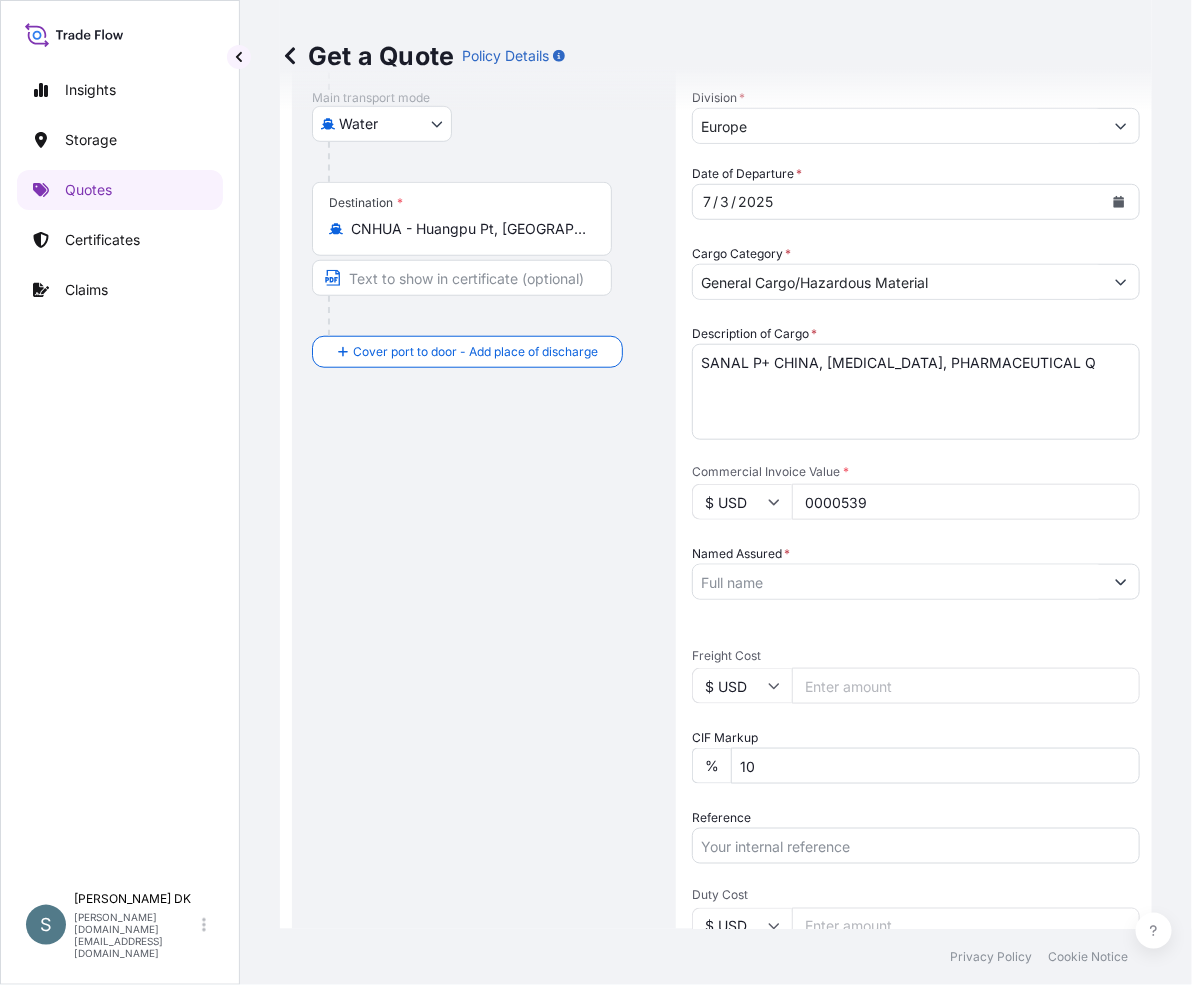 click on "0000539" at bounding box center [966, 502] 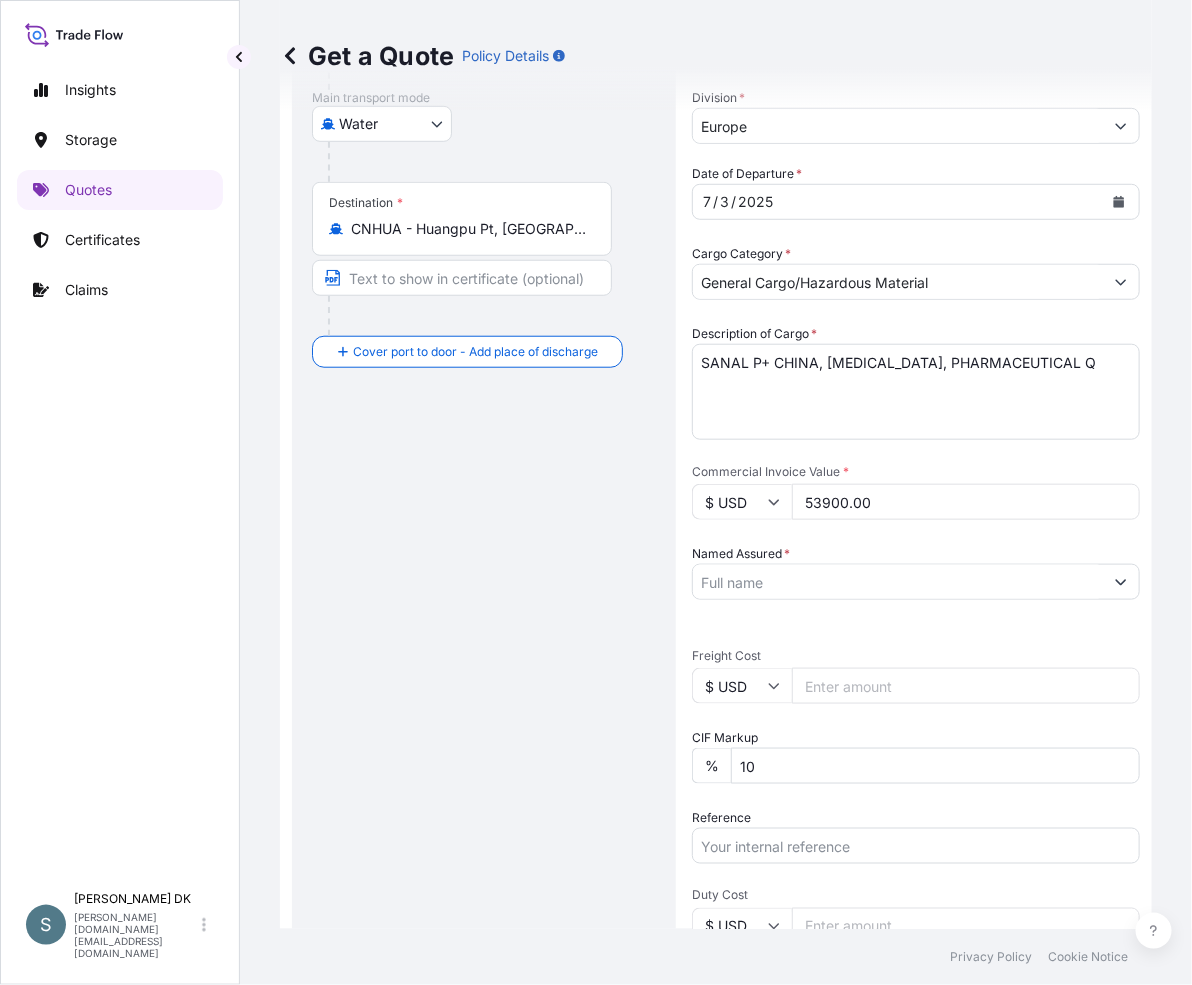 type on "53900.00" 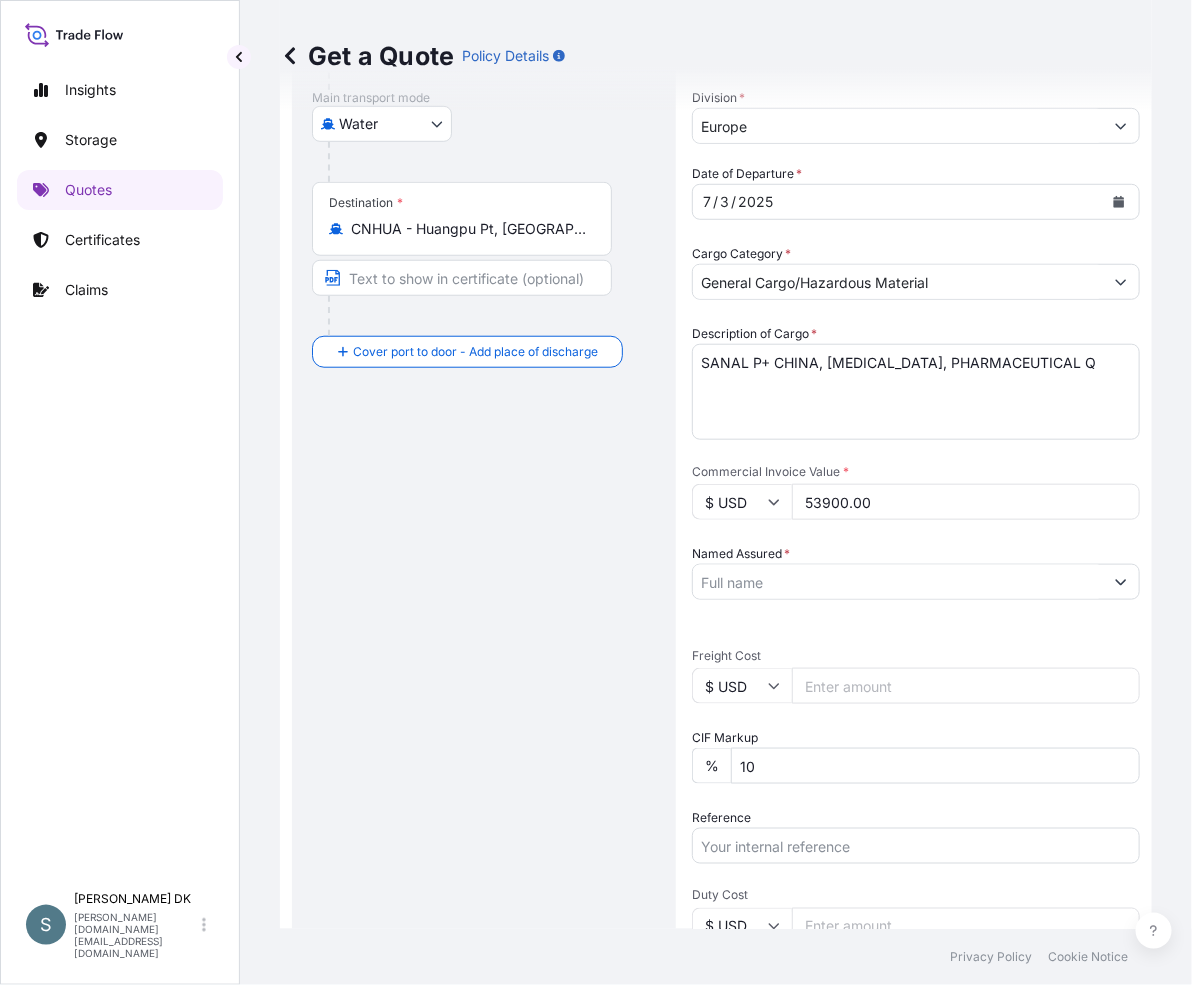 click on "Named Assured *" at bounding box center (898, 582) 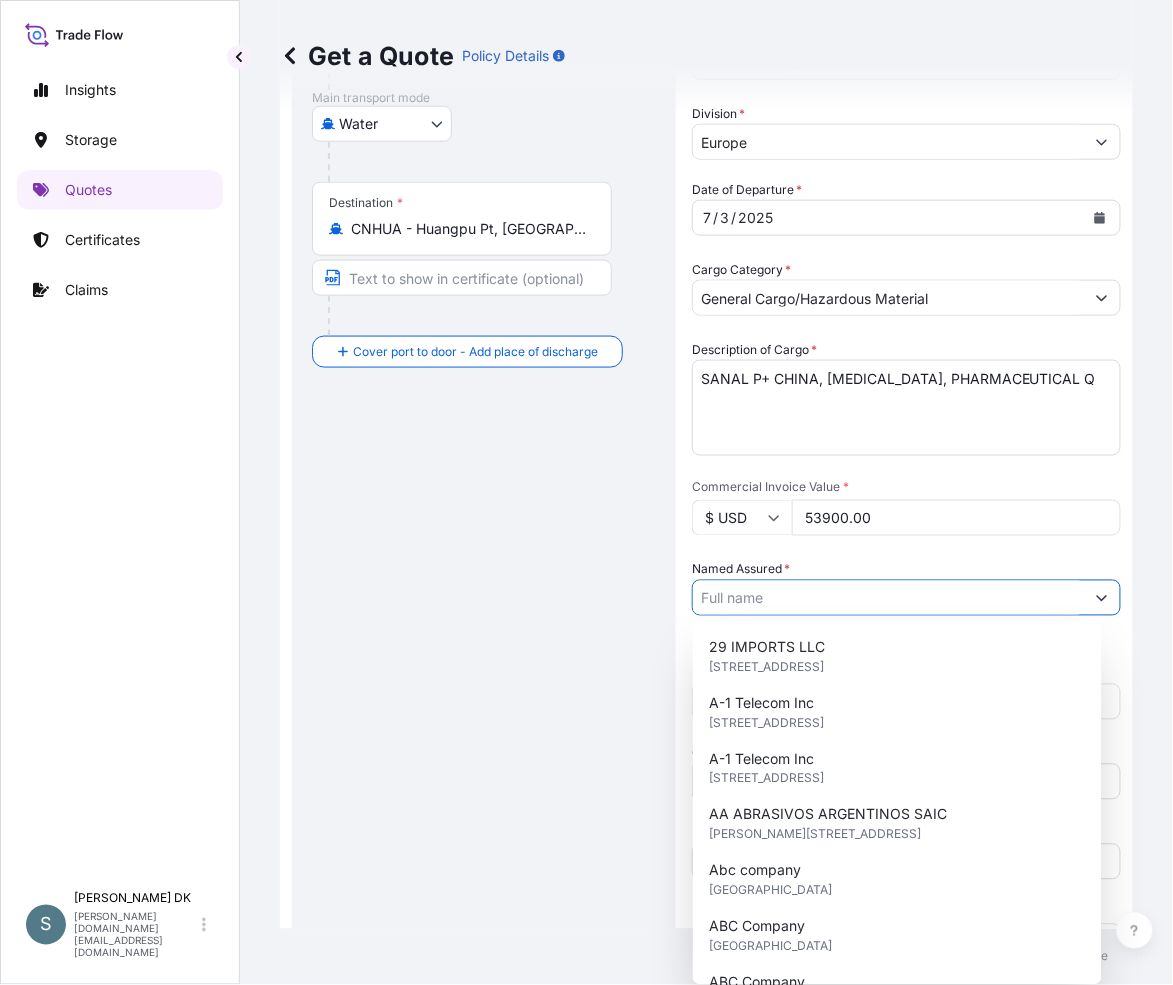 click at bounding box center [1102, 598] 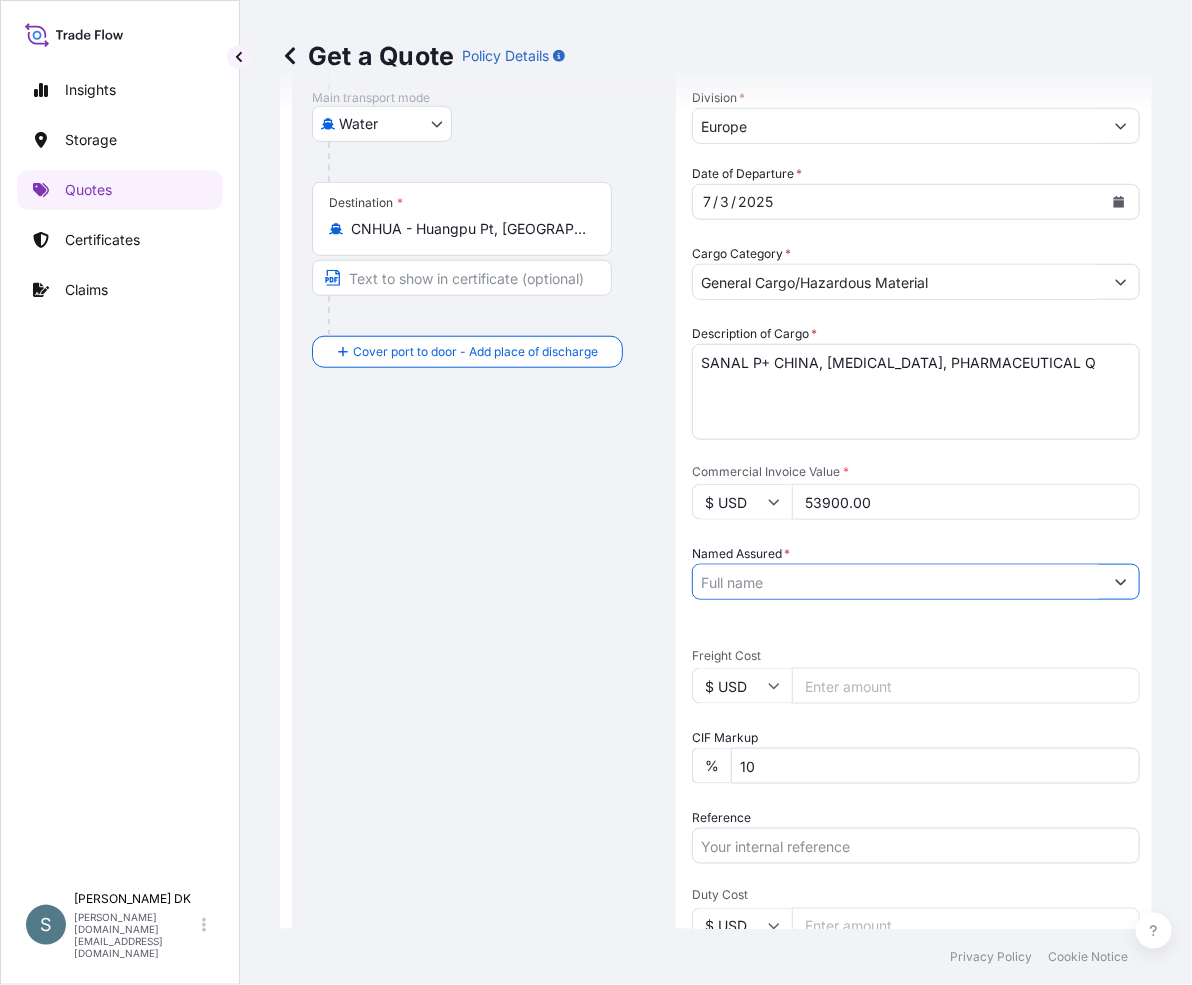 click on "Named Assured *" at bounding box center [898, 582] 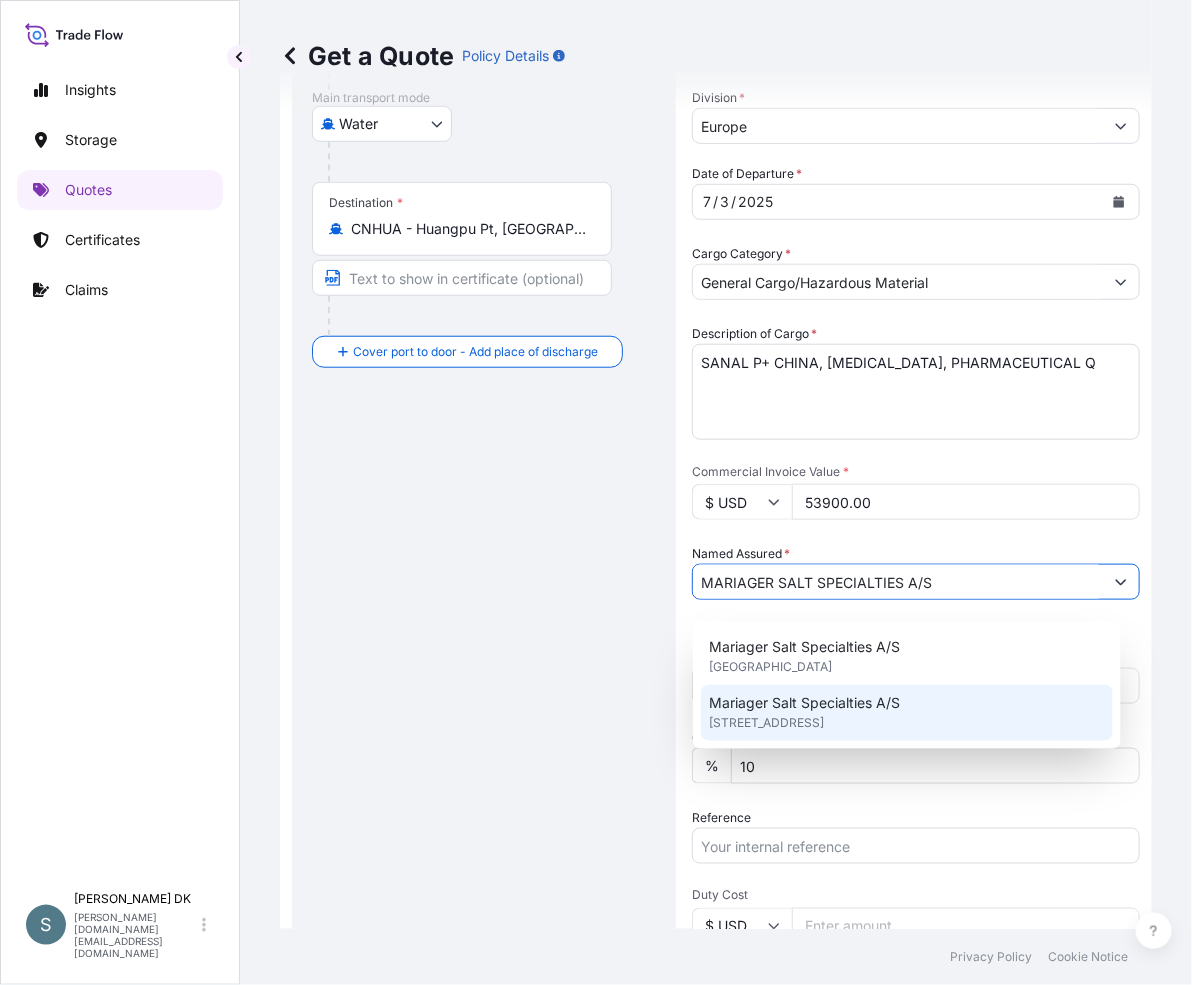 click on "[STREET_ADDRESS]" at bounding box center [766, 723] 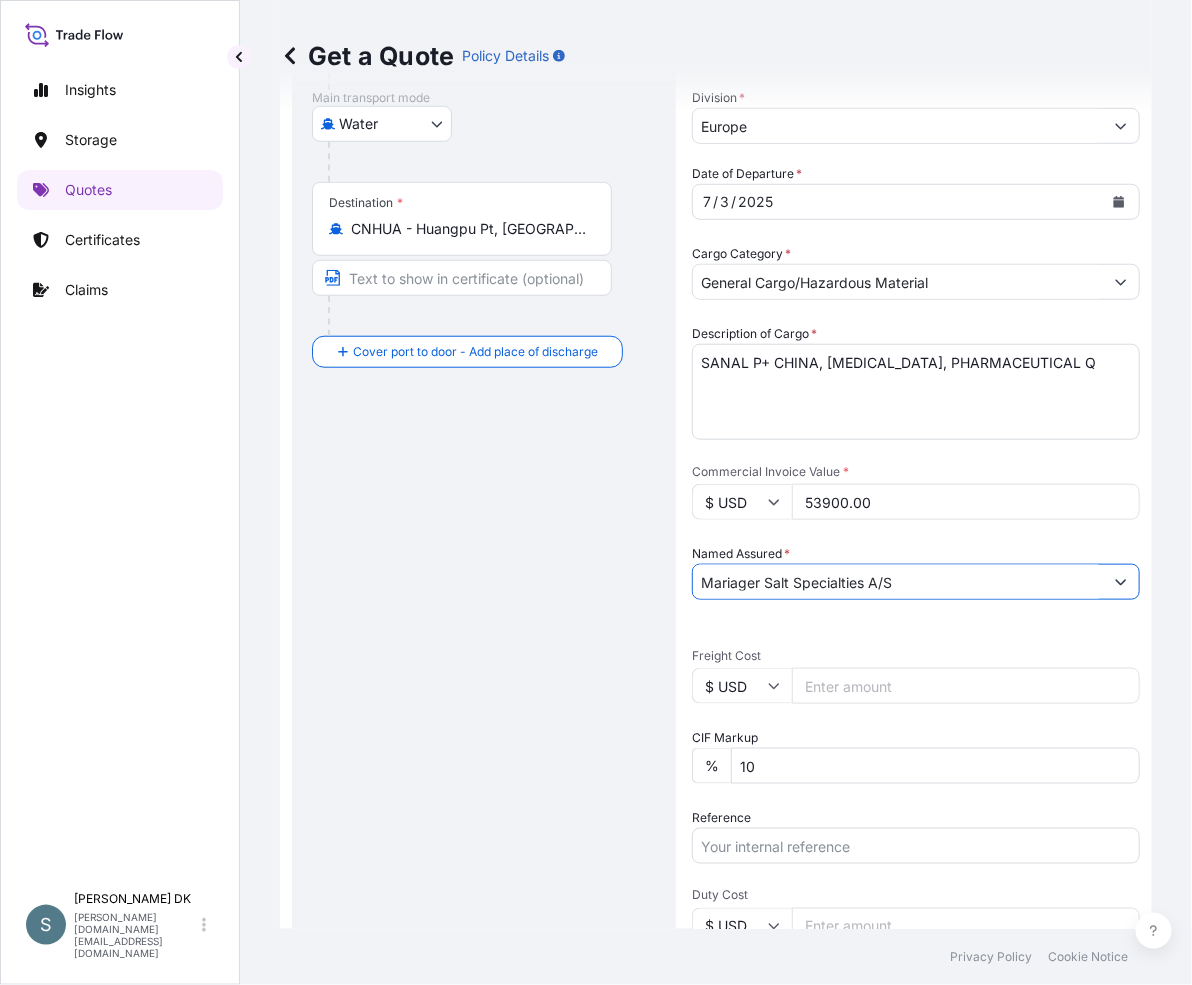 scroll, scrollTop: 582, scrollLeft: 0, axis: vertical 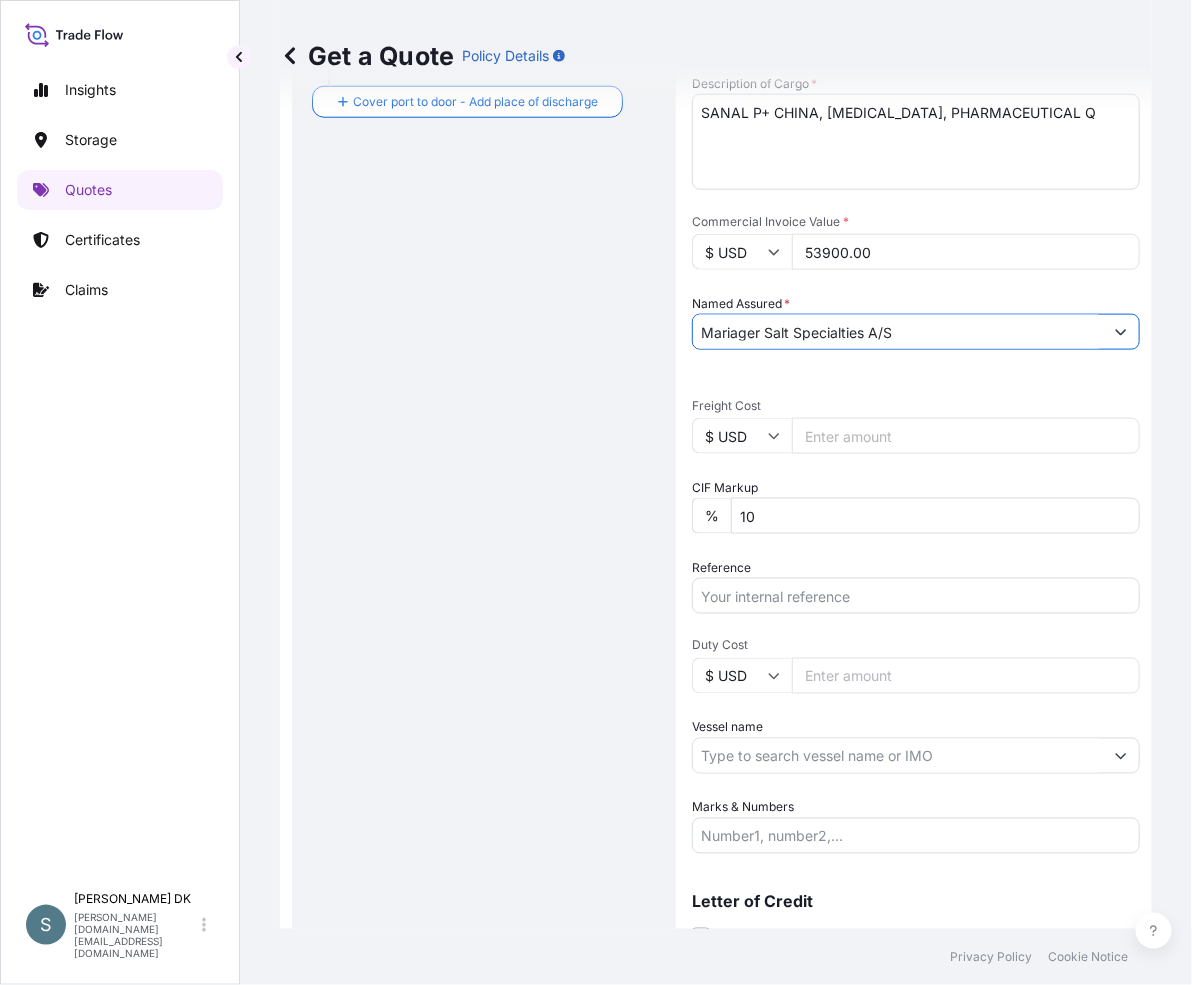 type on "Mariager Salt Specialties A/S" 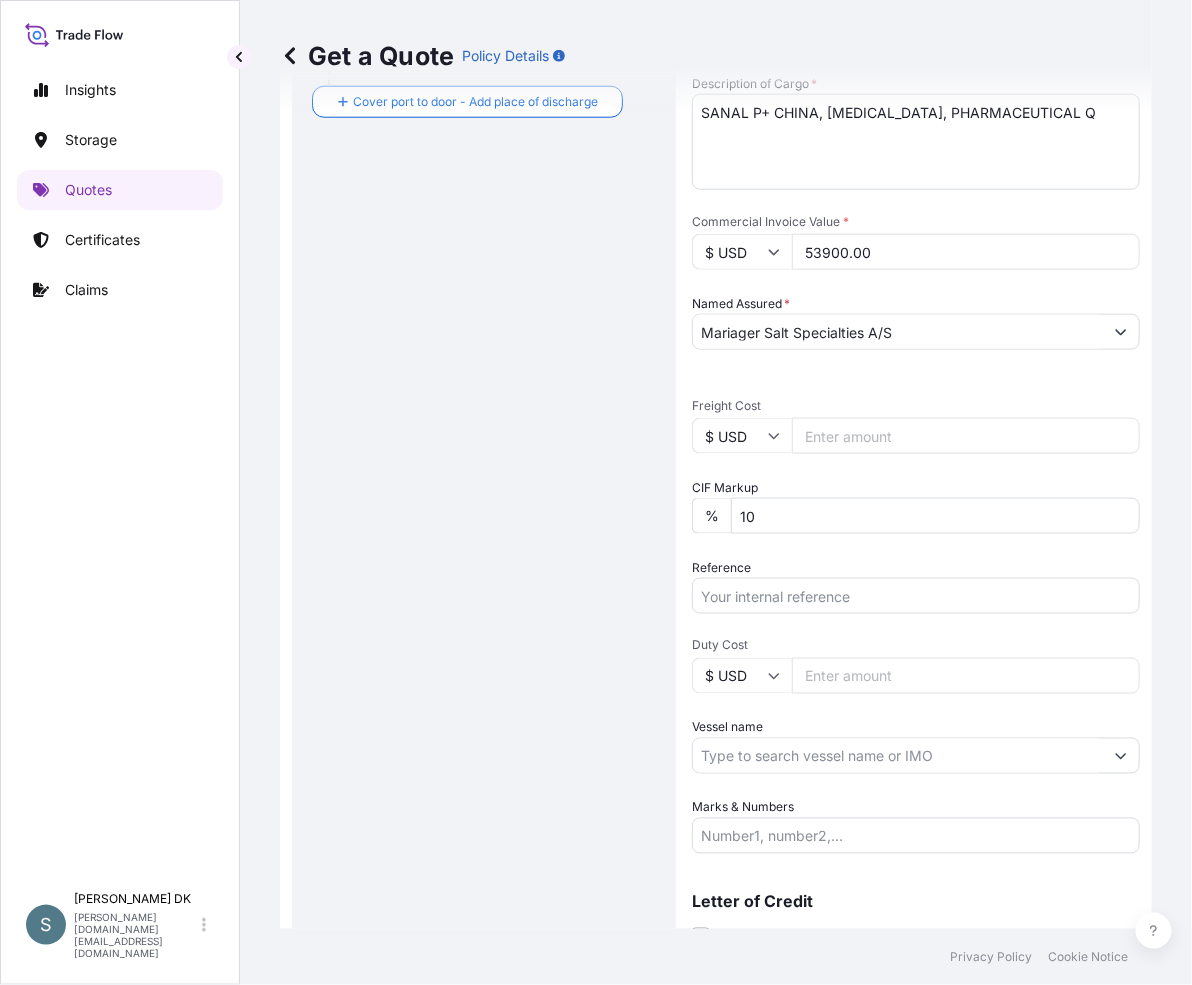 paste on "54777.93" 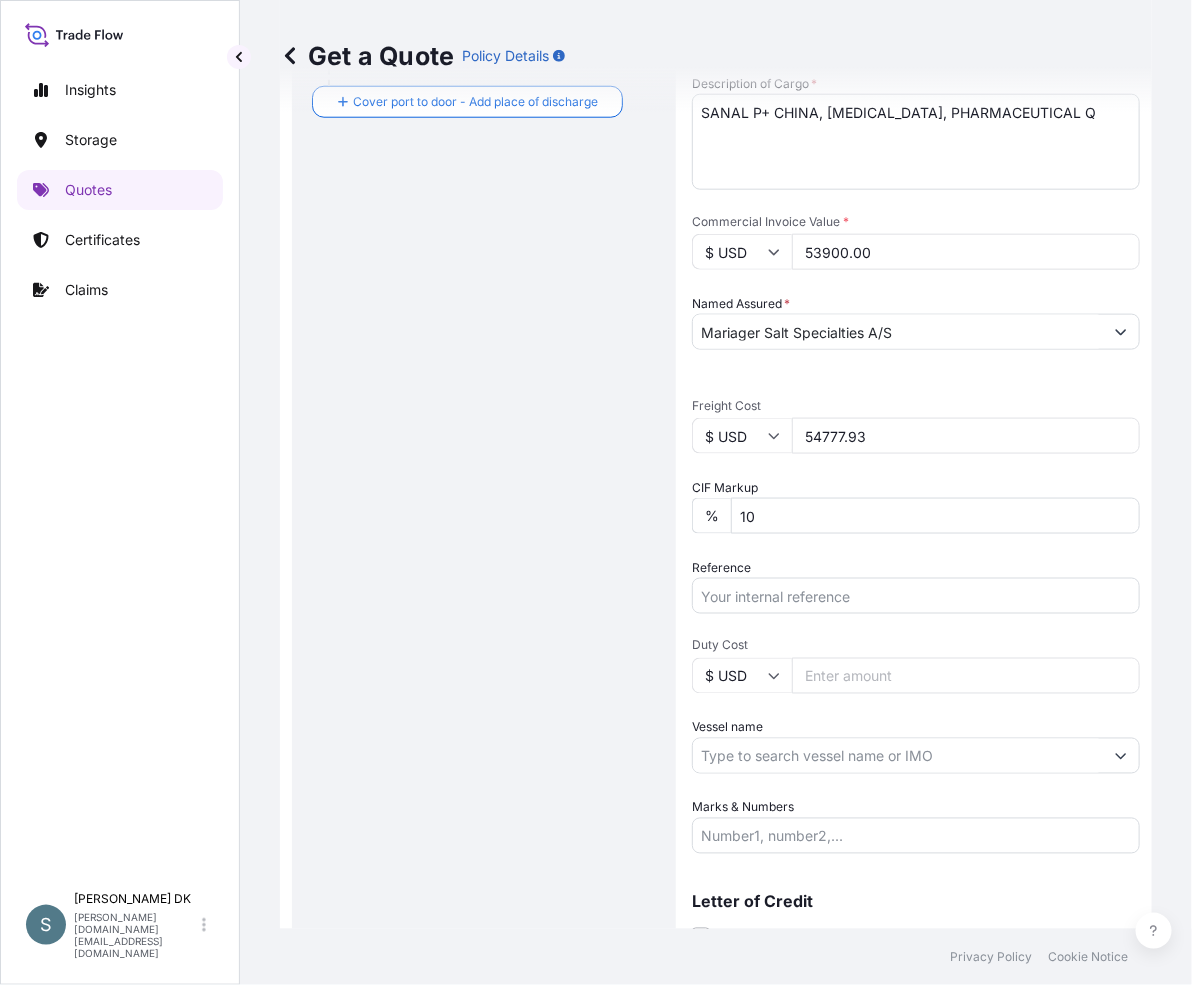 click on "Route Details Reset Route Details   Cover door to port - Add loading place Place of loading Road / [GEOGRAPHIC_DATA] / Inland Origin * [GEOGRAPHIC_DATA] - [GEOGRAPHIC_DATA], [GEOGRAPHIC_DATA] Main transport mode Water Air Water Inland Destination * CNHUA - [GEOGRAPHIC_DATA] Pt, [GEOGRAPHIC_DATA] Cover port to door - Add place of discharge Road / [GEOGRAPHIC_DATA] / Inland Place of Discharge" at bounding box center [484, 272] 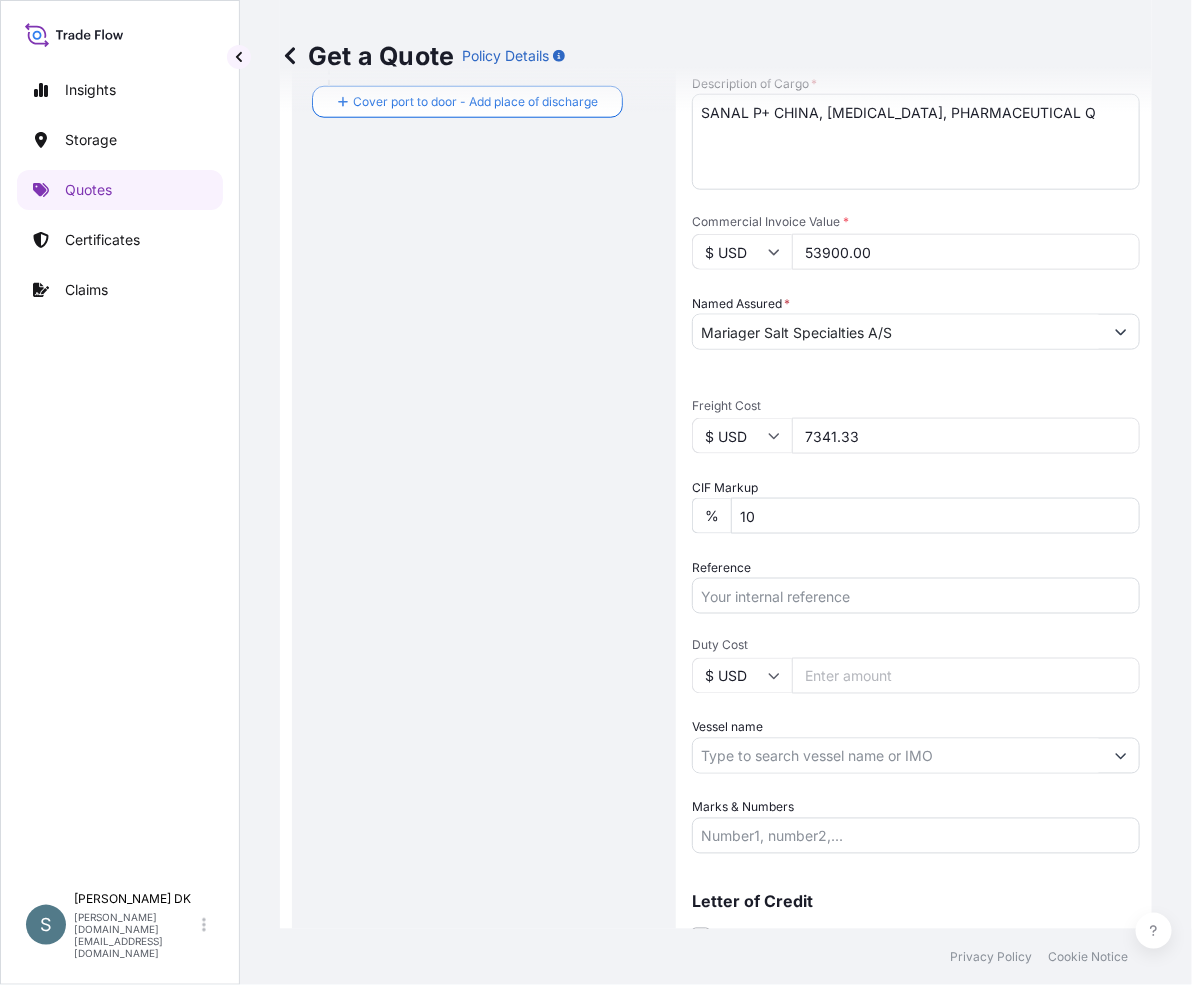 click on "7341.33" at bounding box center [966, 436] 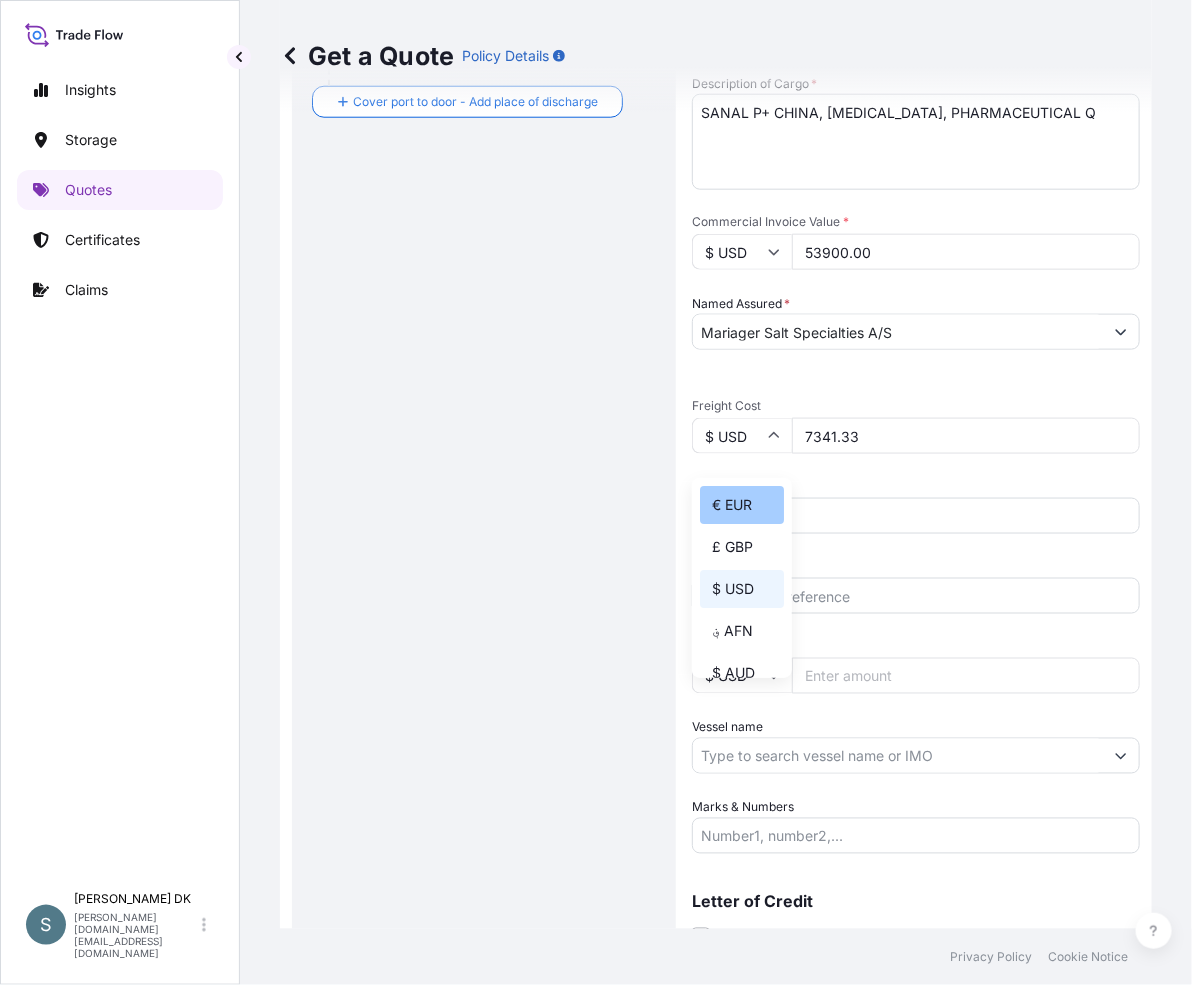 click on "€ EUR" at bounding box center [742, 505] 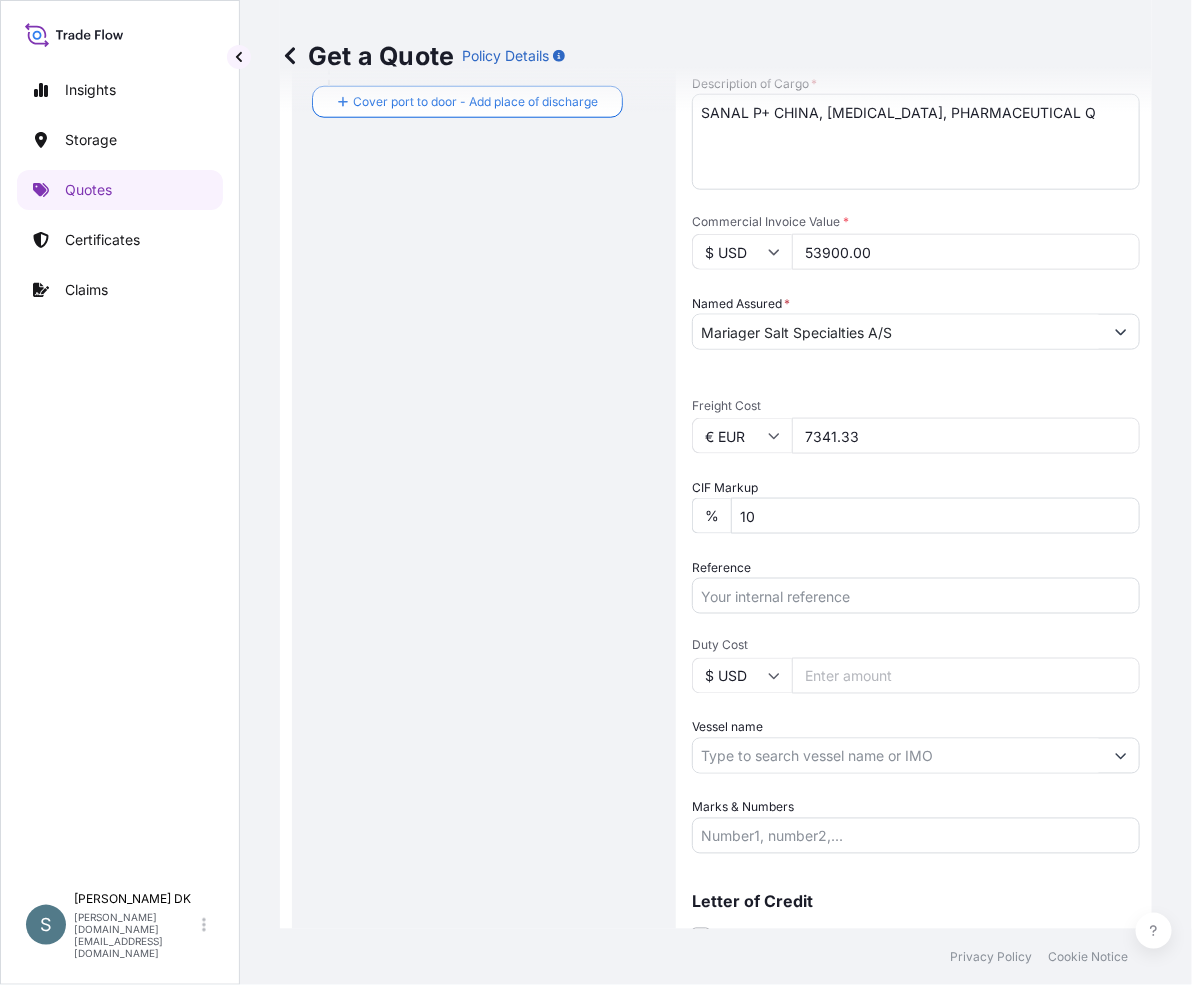 scroll, scrollTop: 681, scrollLeft: 0, axis: vertical 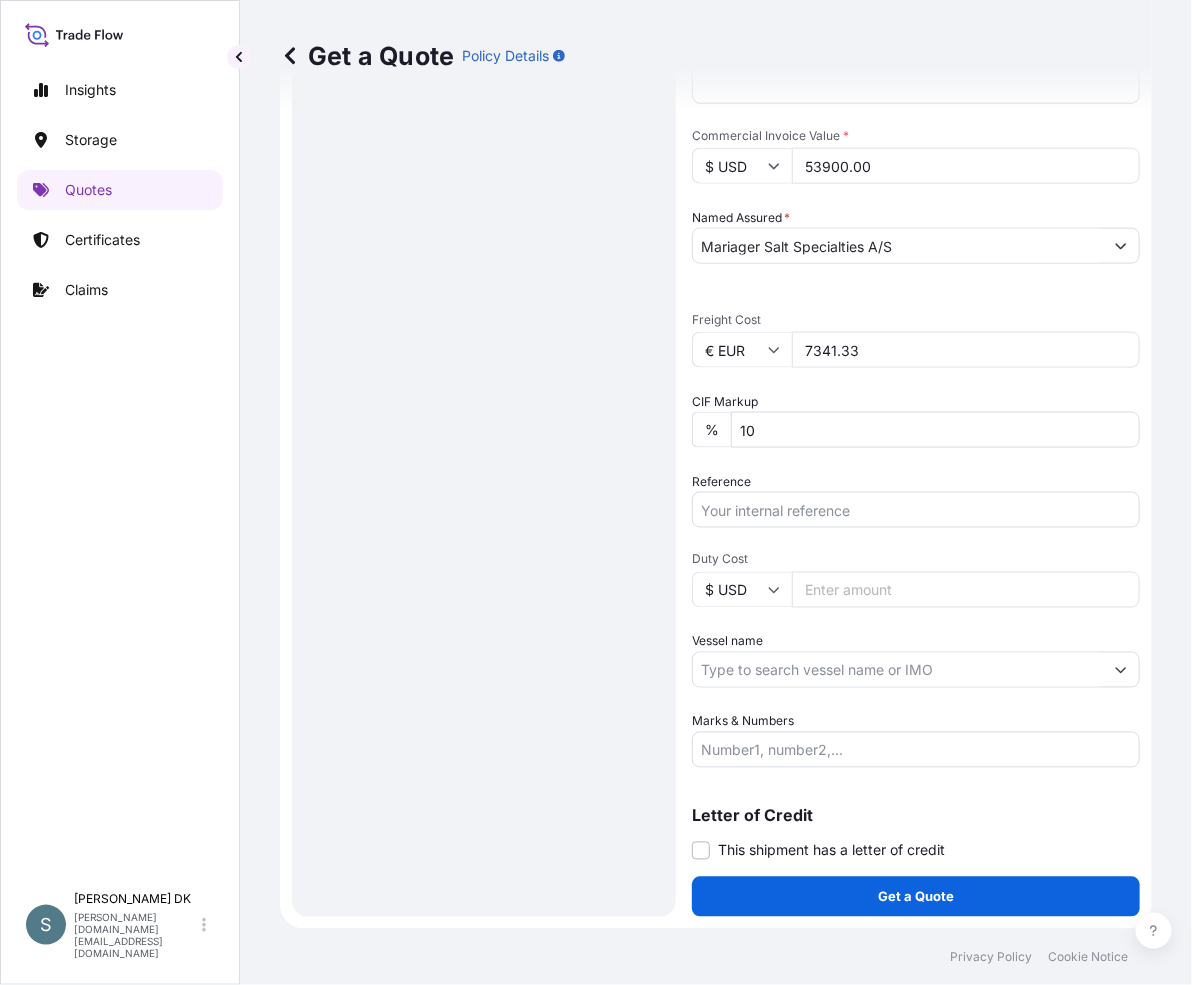 click on "Reference" at bounding box center [916, 510] 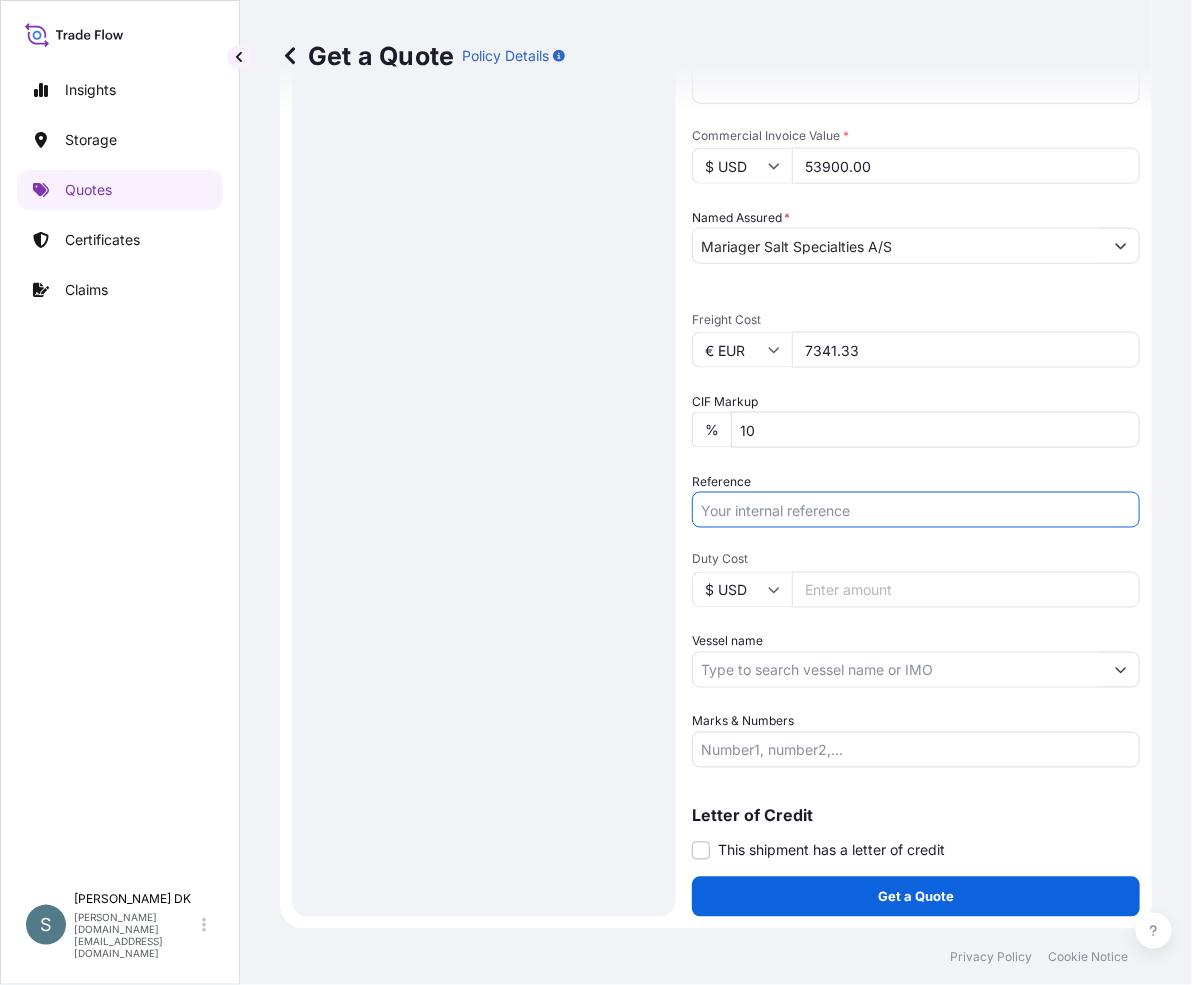 paste on "DK1001019061" 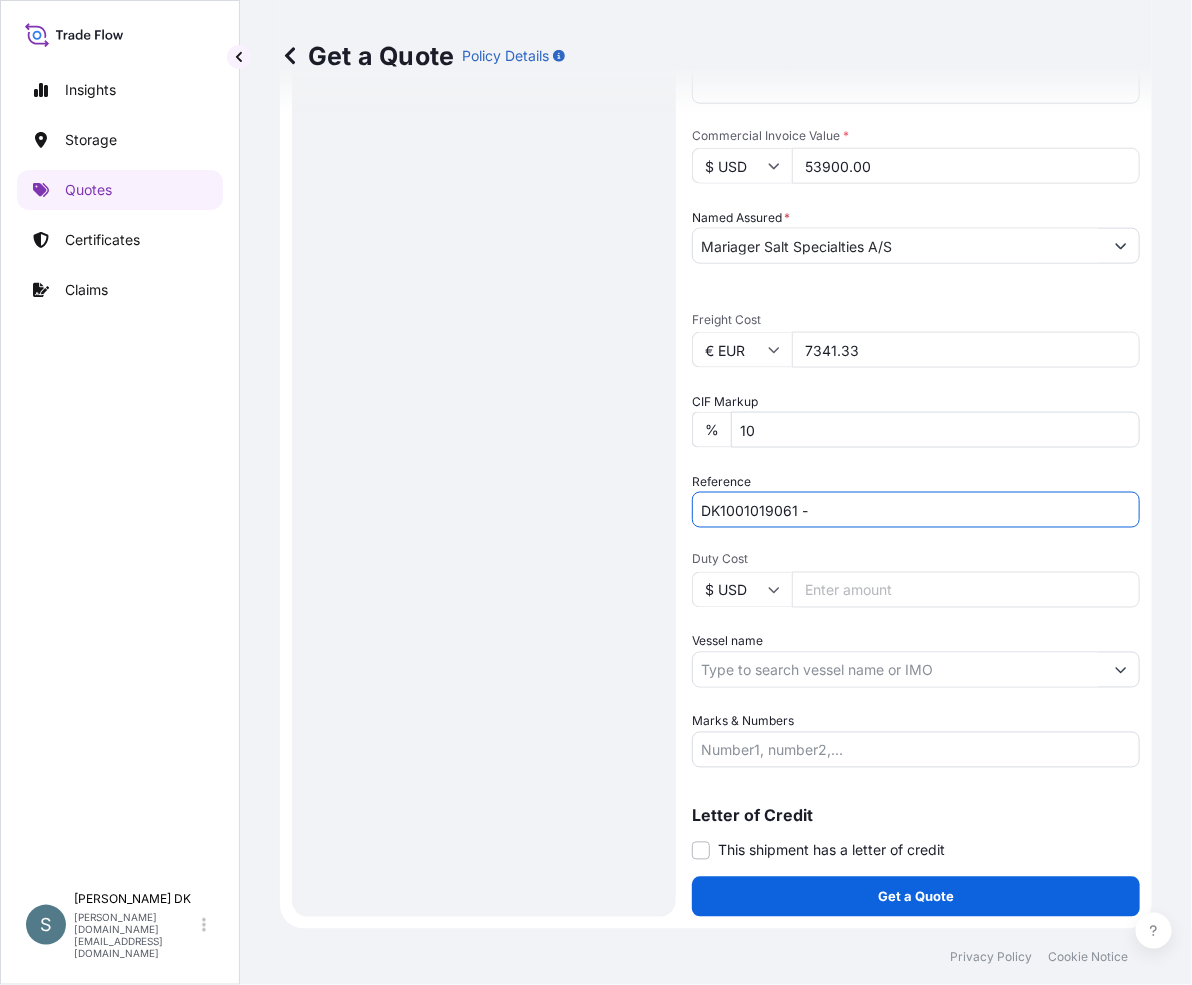 paste on "2527581" 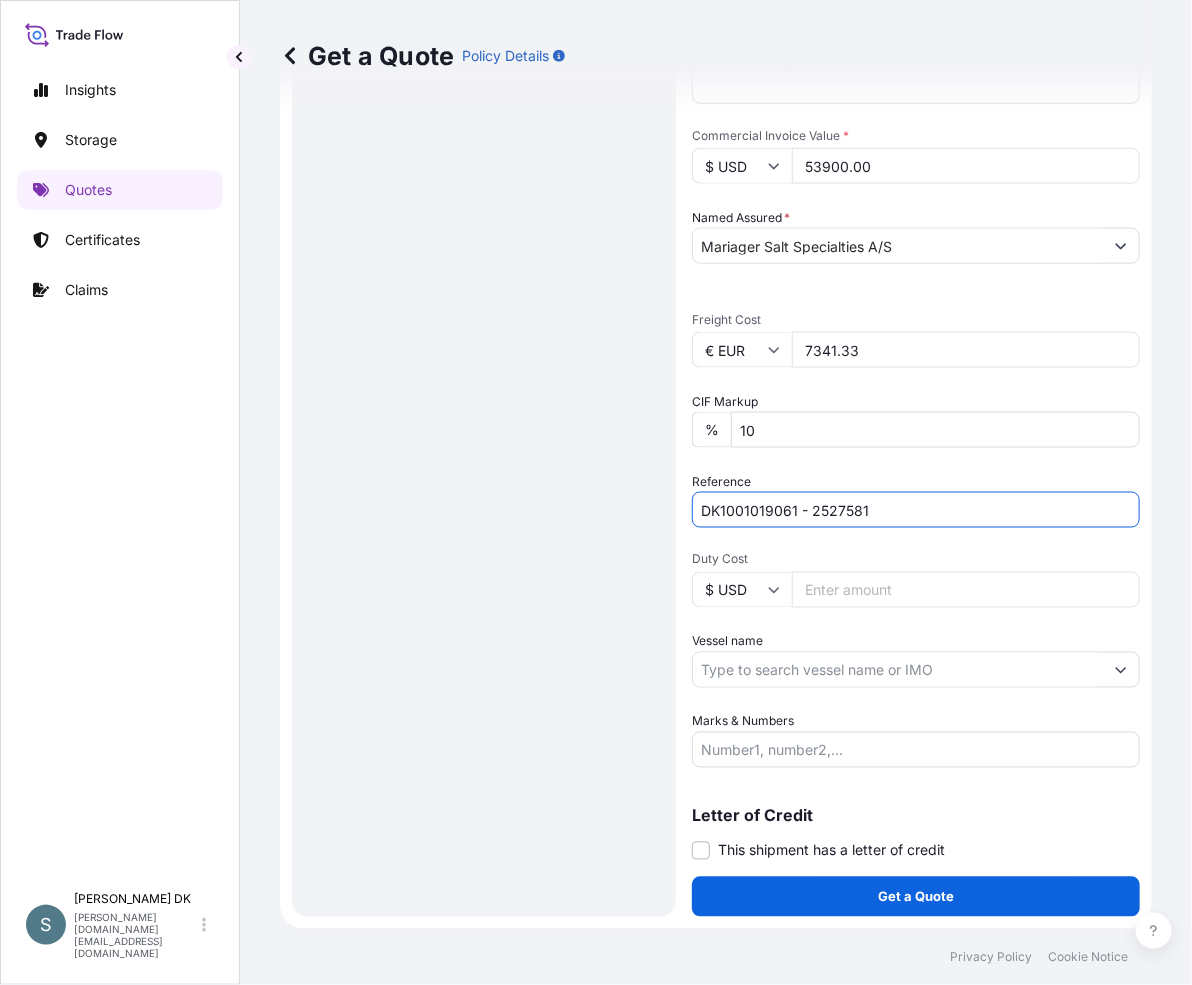type on "DK1001019061 - 2527581" 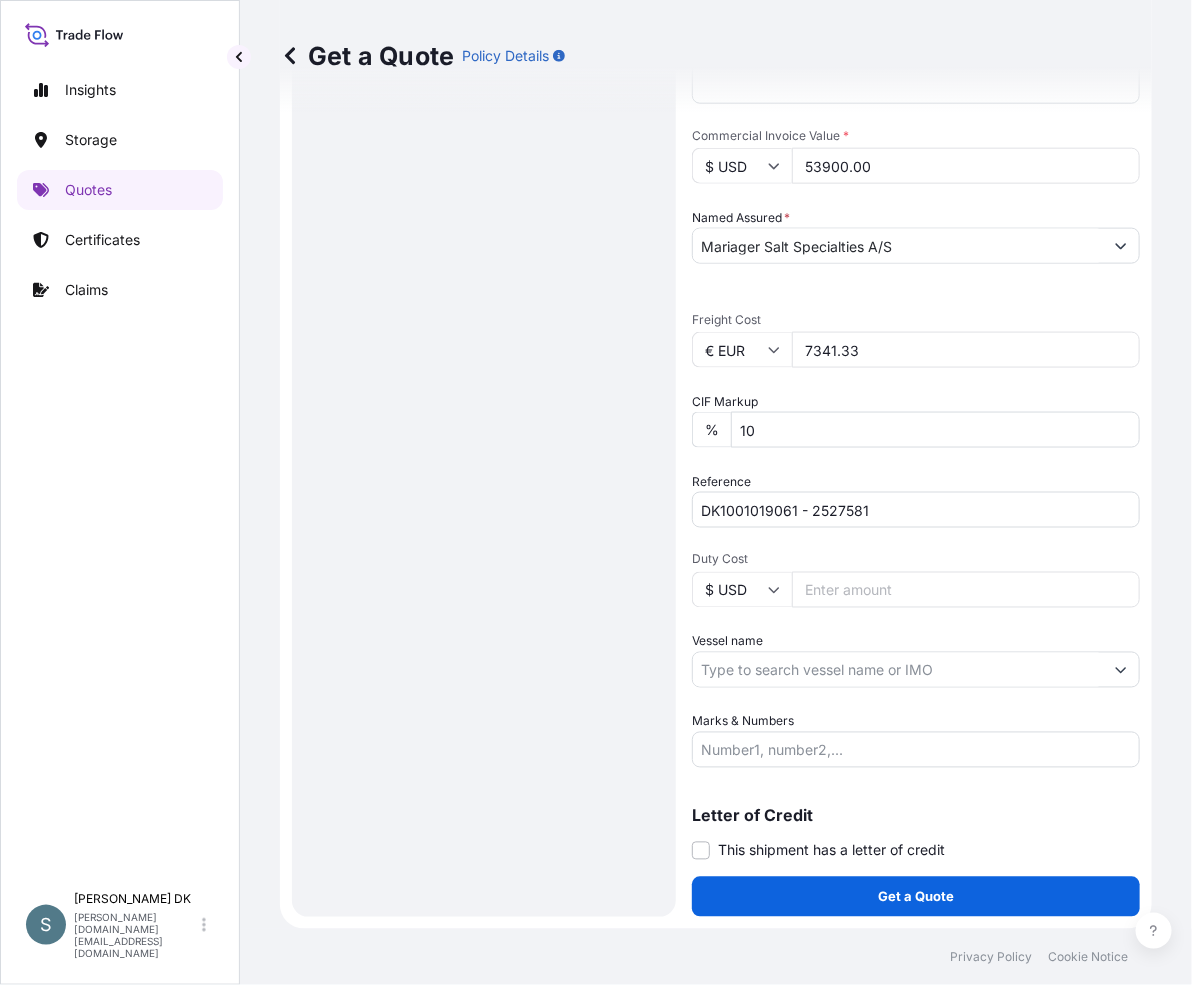 click on "Vessel name" at bounding box center (898, 670) 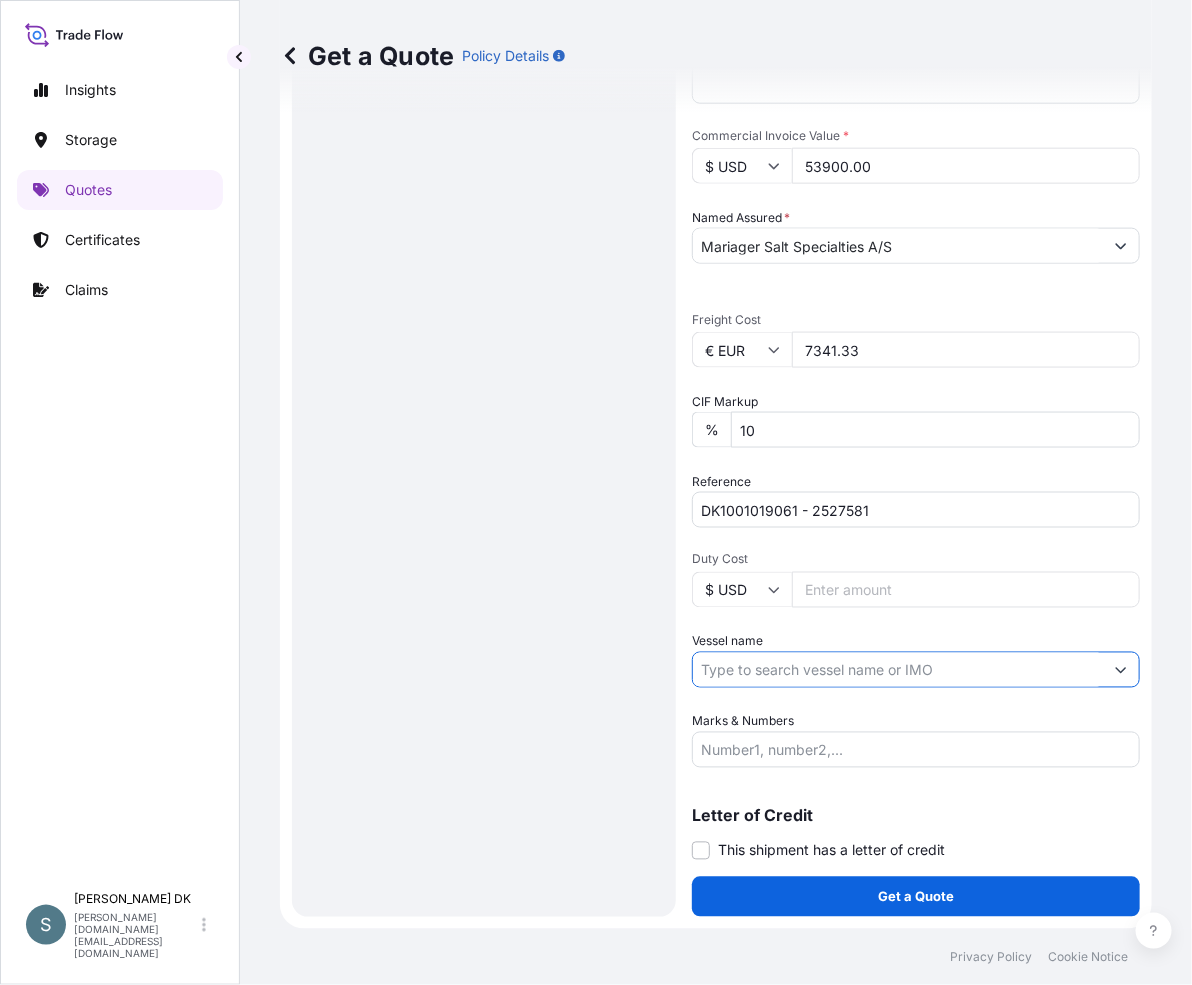 click on "Vessel name" at bounding box center [898, 670] 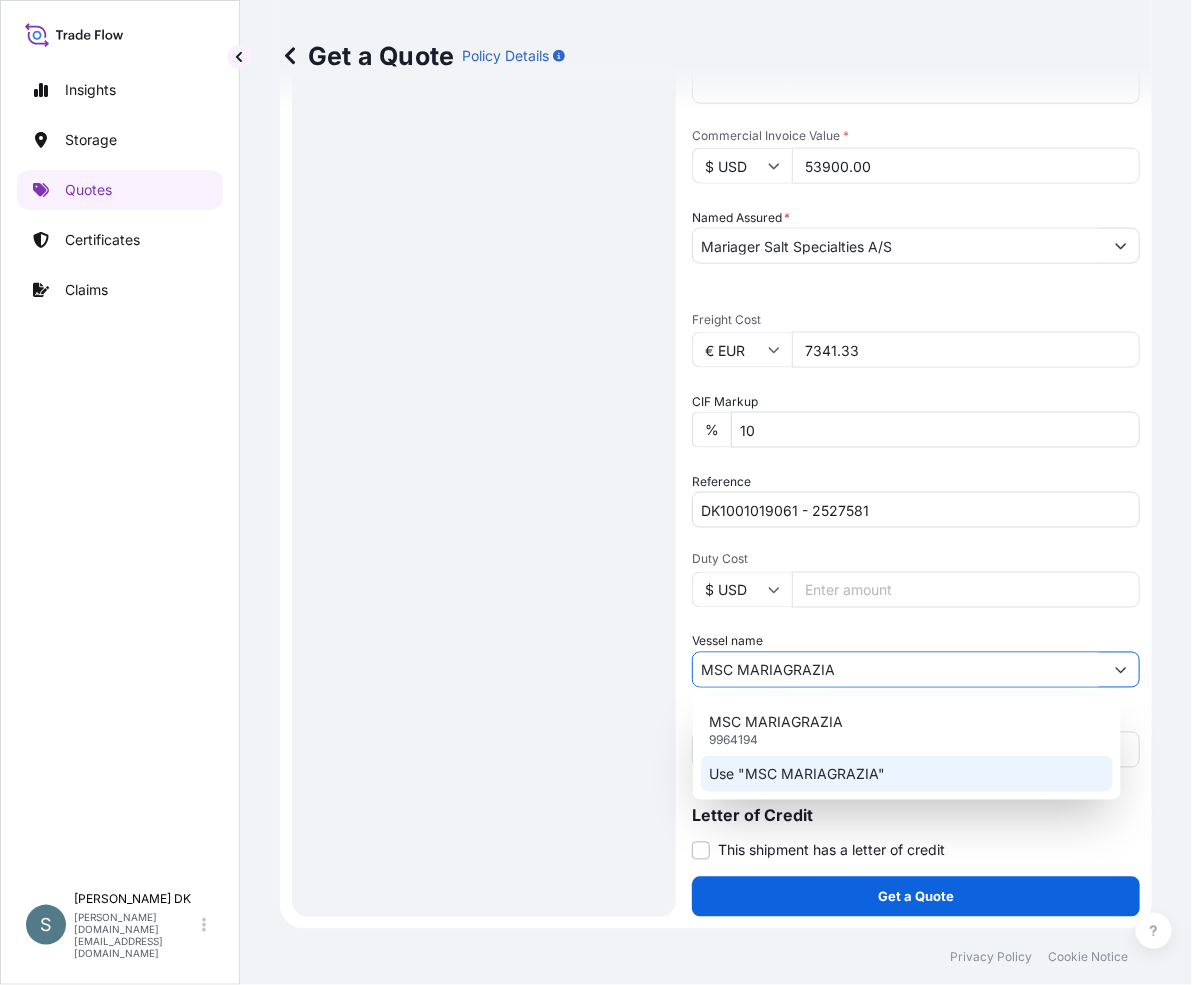 click on "Use "MSC MARIAGRAZIA"" 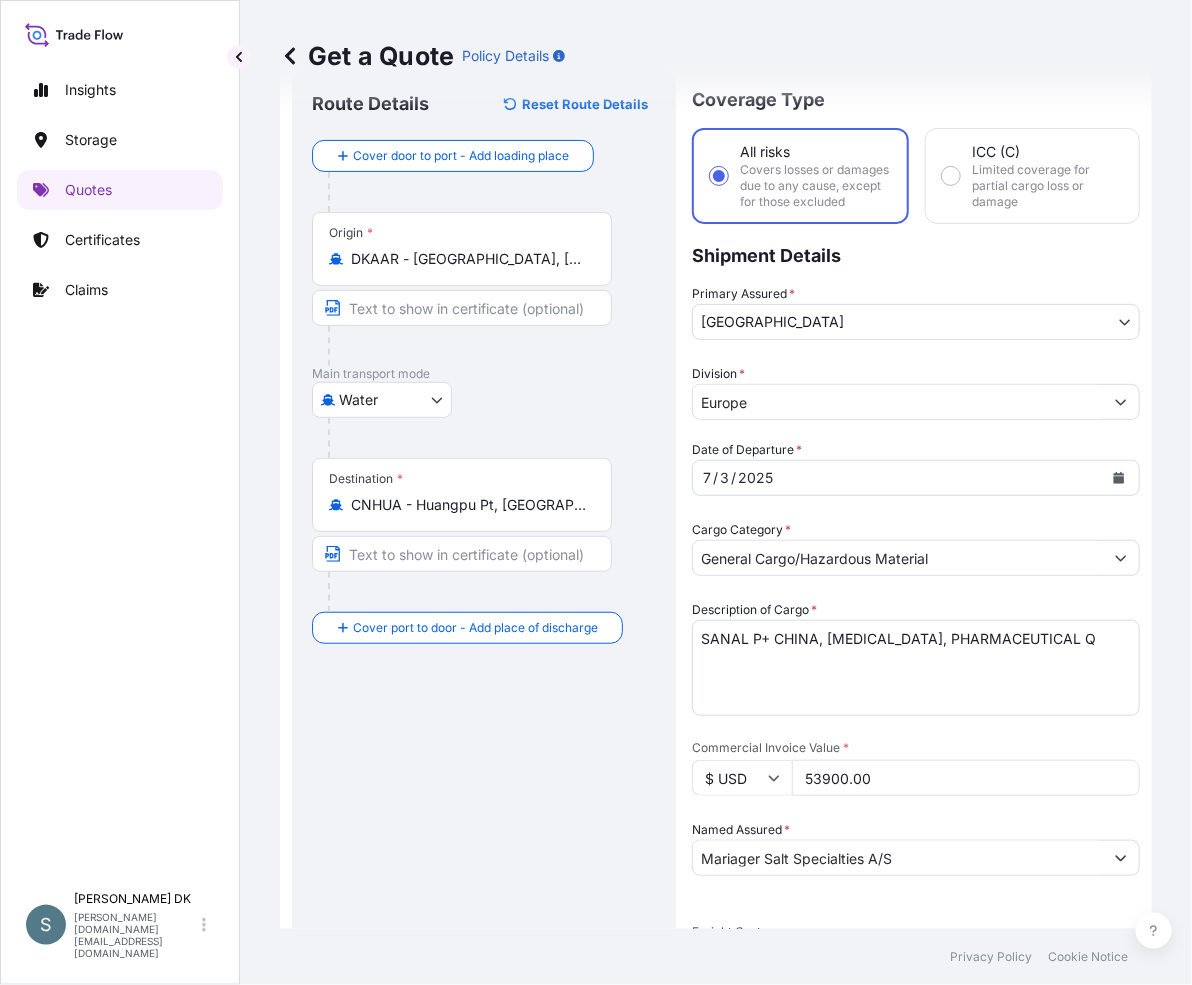 scroll, scrollTop: 0, scrollLeft: 0, axis: both 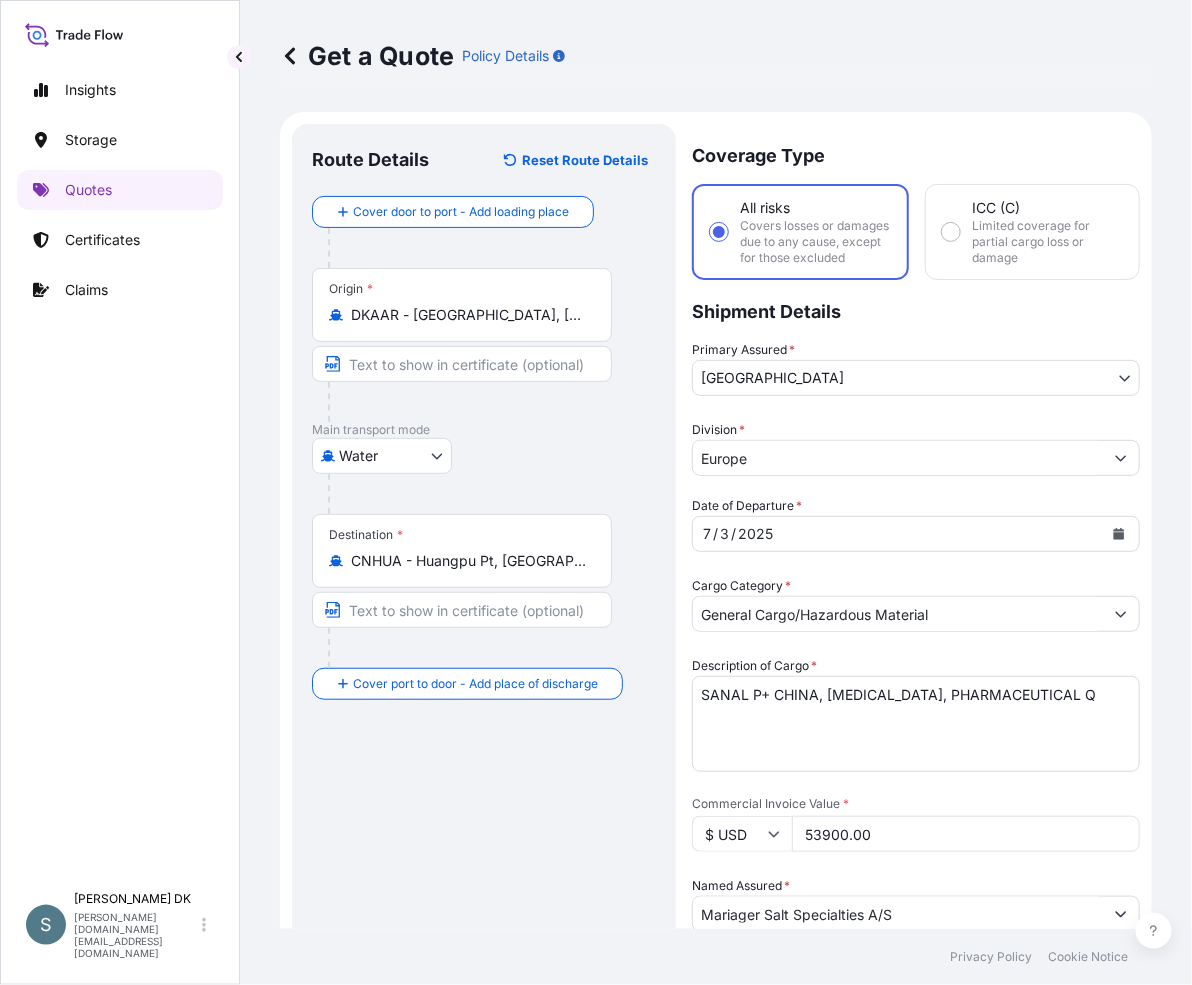 type on "MSC MARIAGRAZIA" 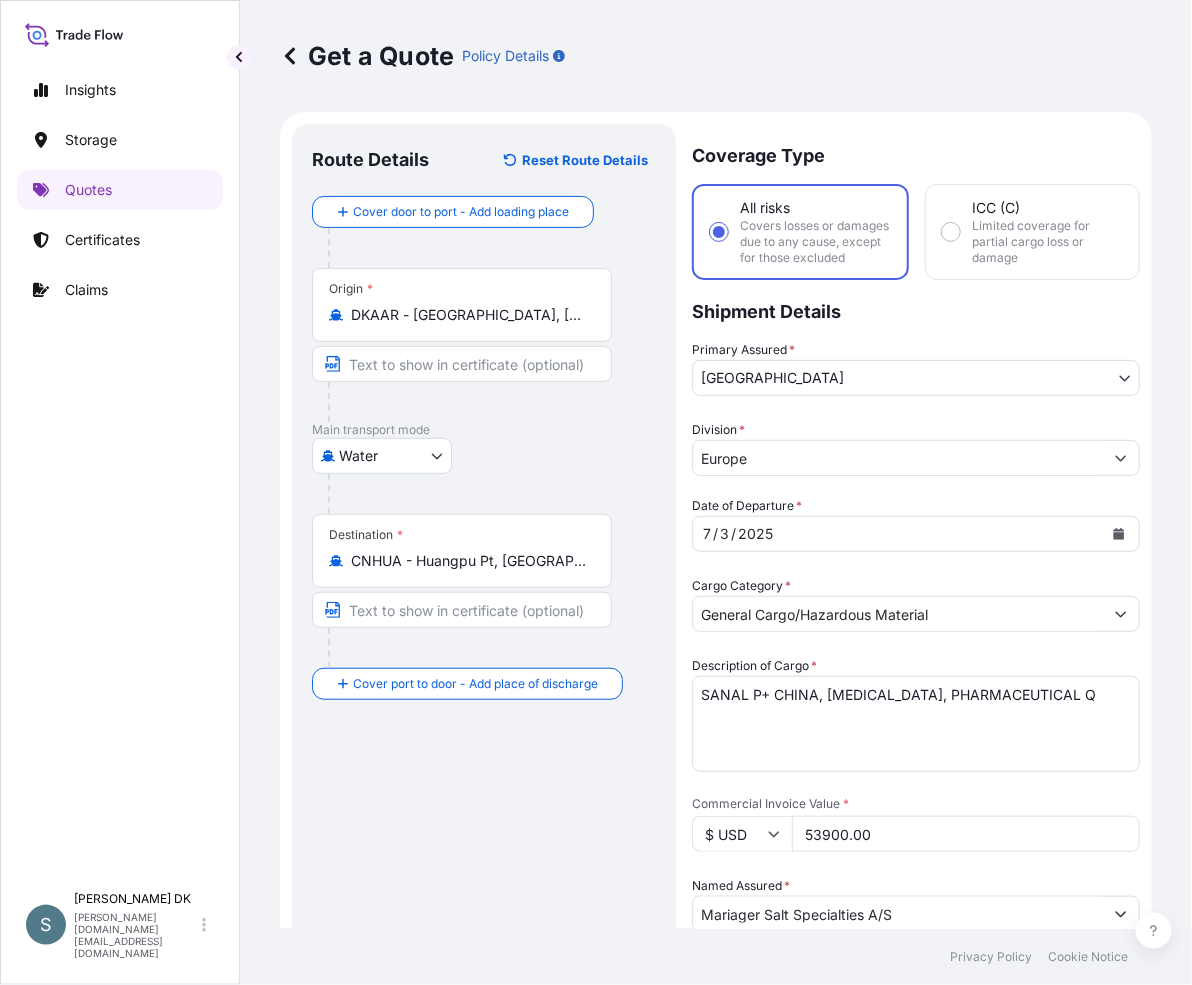 scroll, scrollTop: 250, scrollLeft: 0, axis: vertical 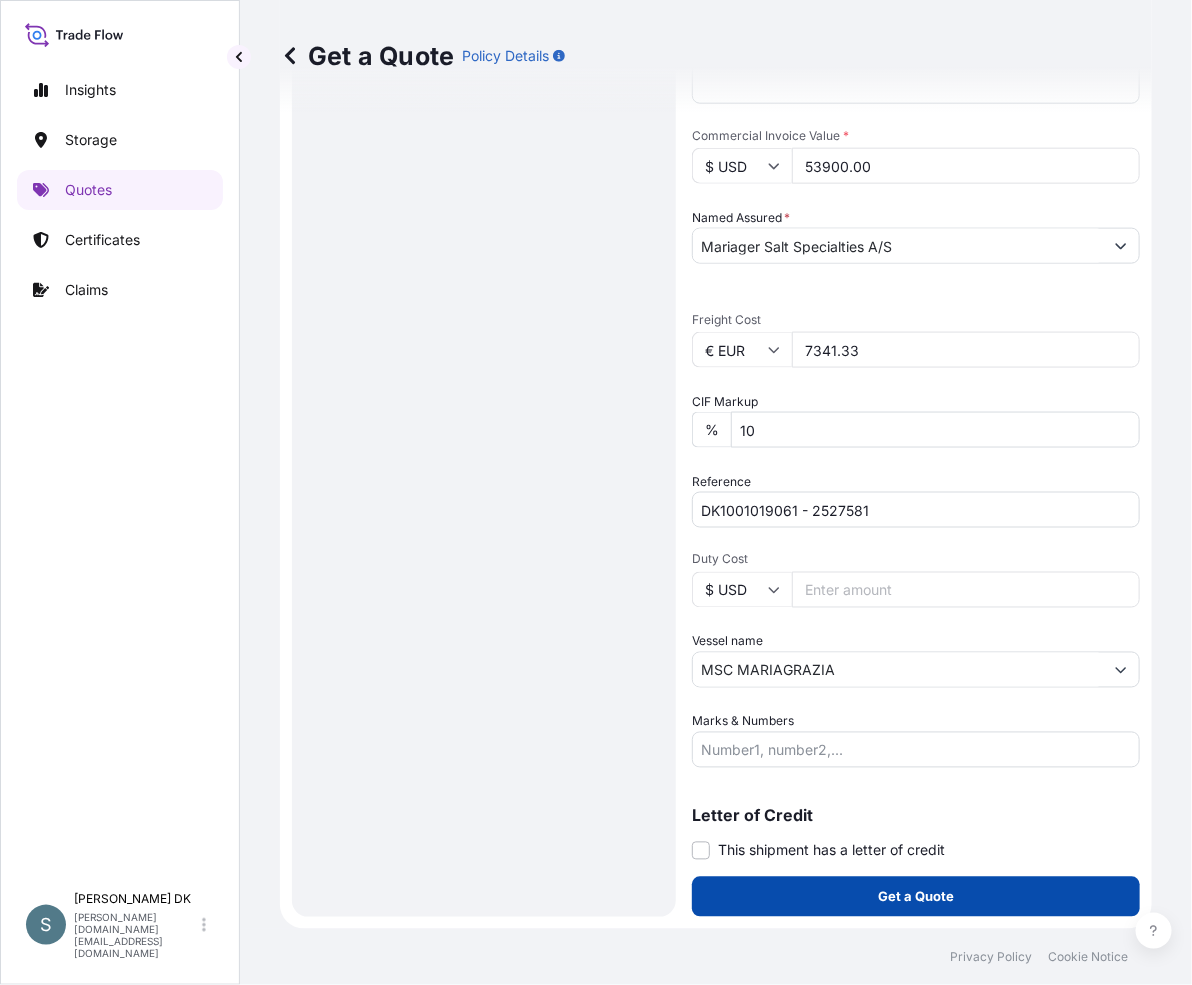 click on "Get a Quote" at bounding box center [916, 897] 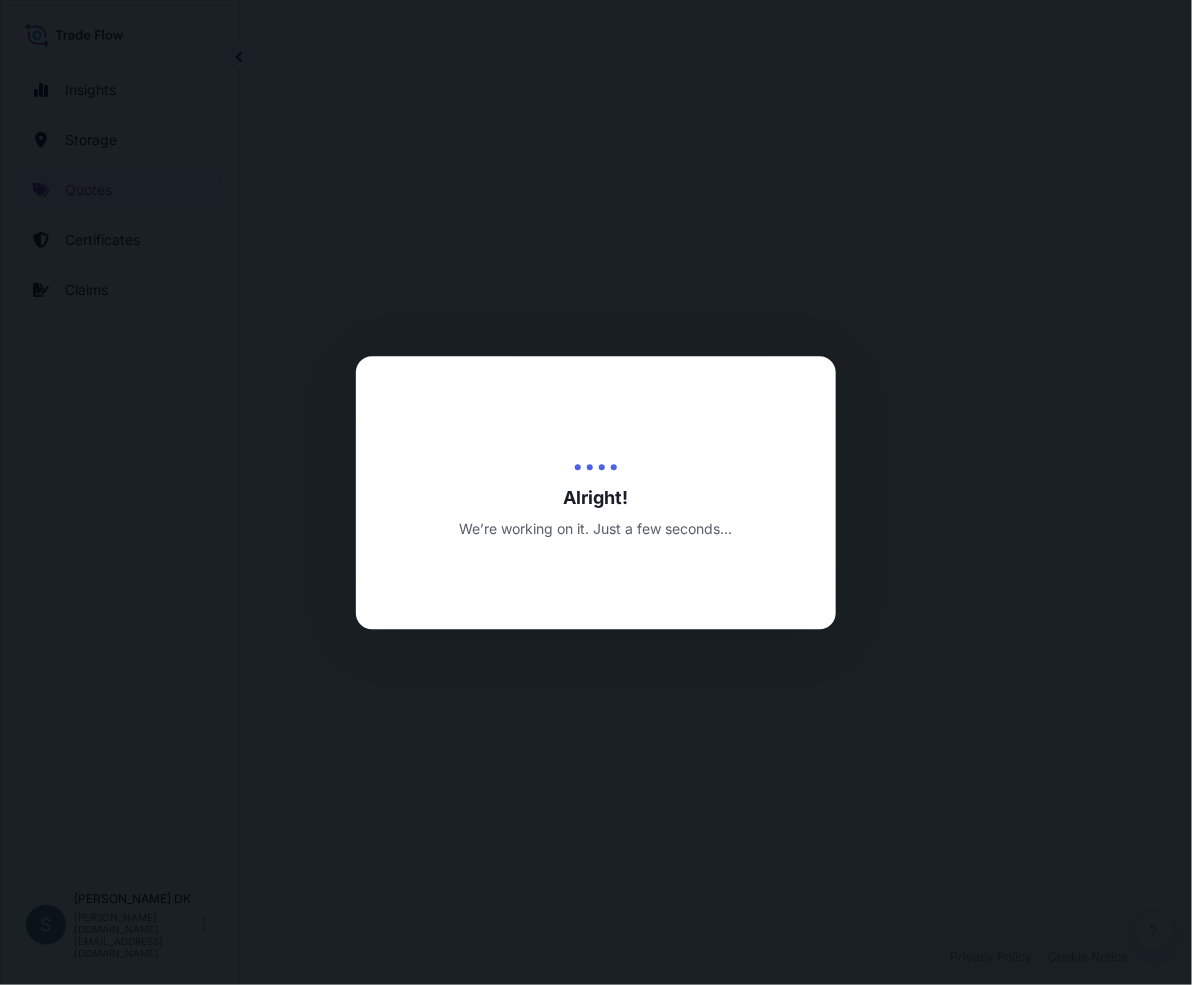 scroll, scrollTop: 0, scrollLeft: 0, axis: both 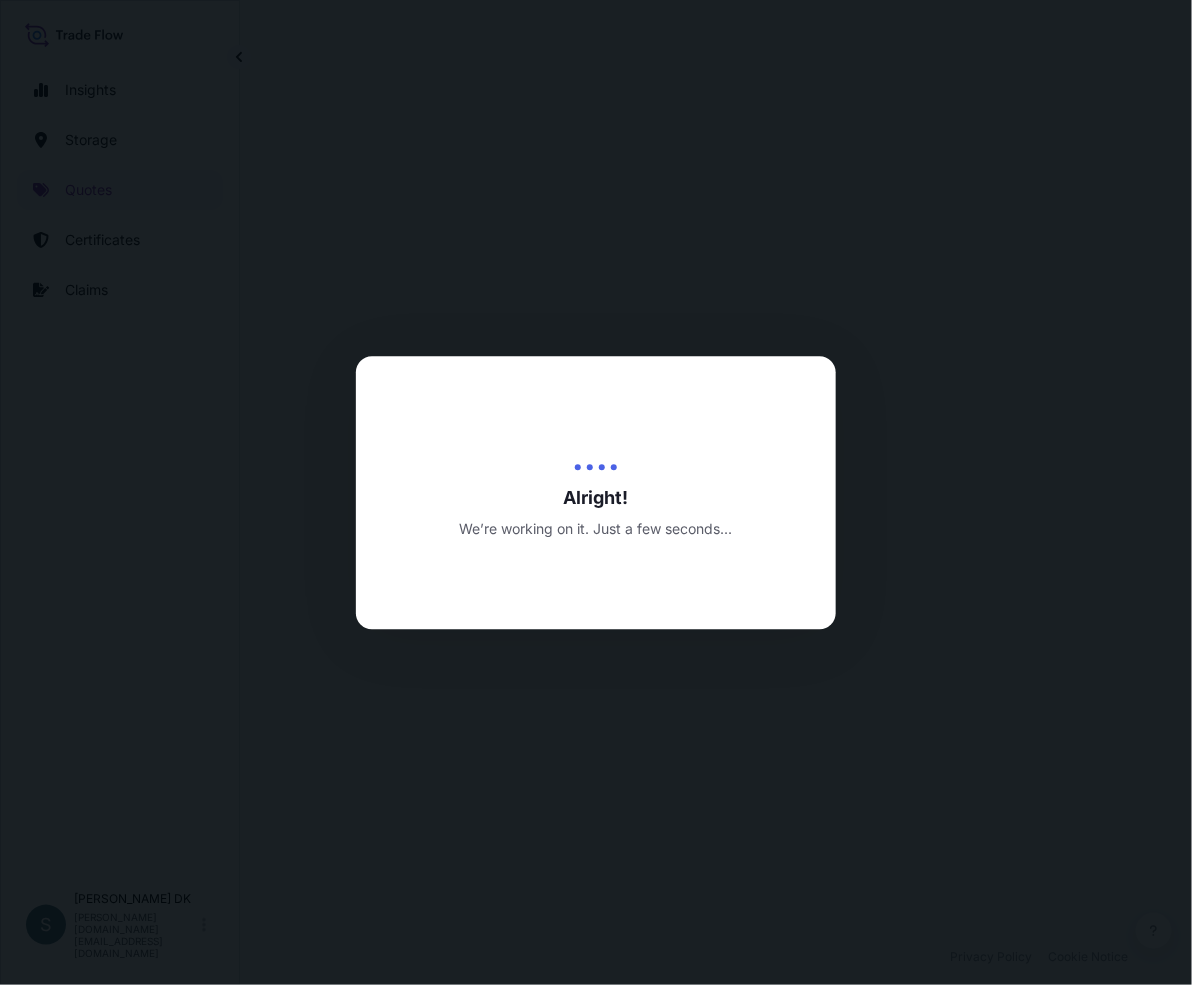 select on "Water" 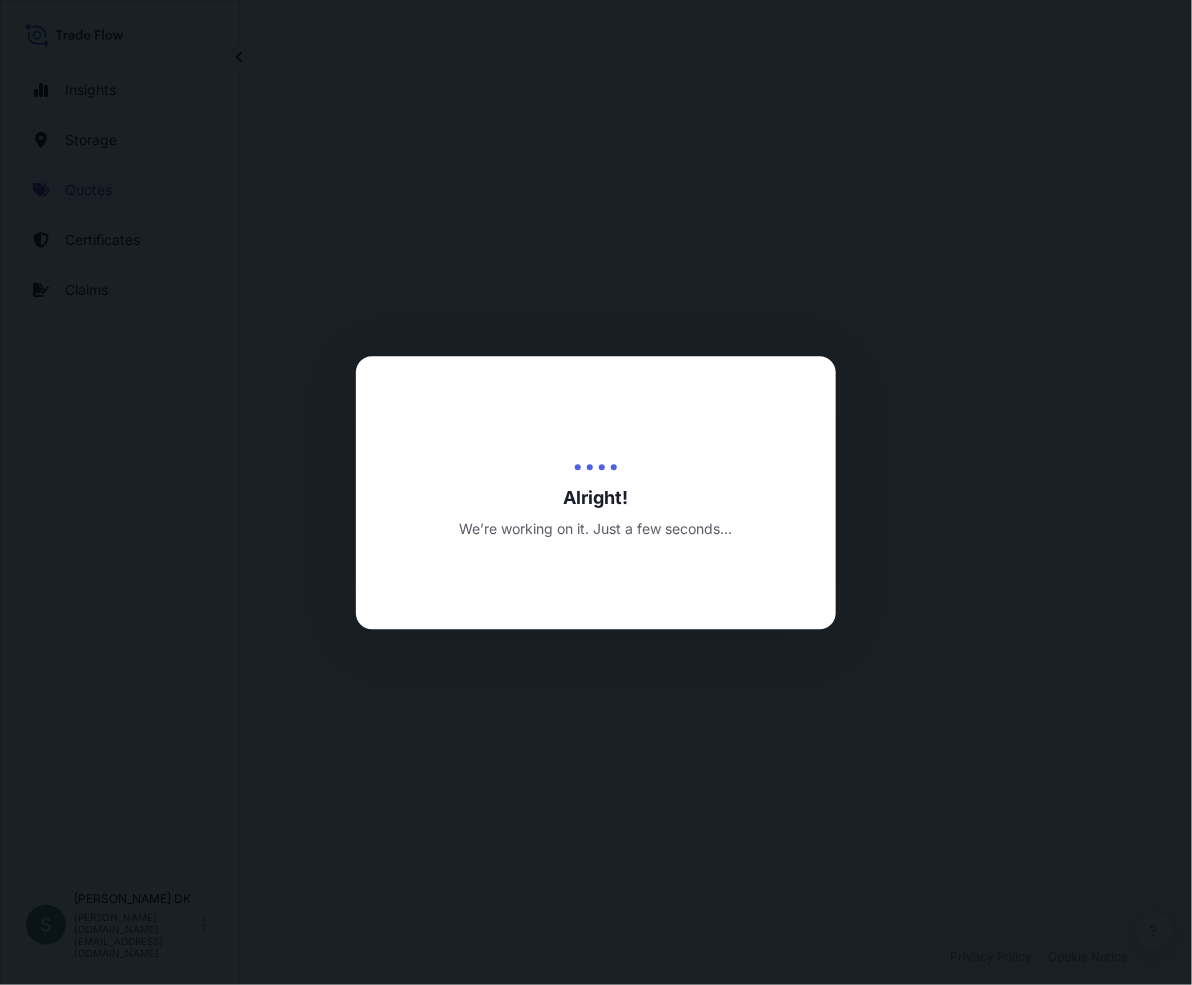 select on "31589" 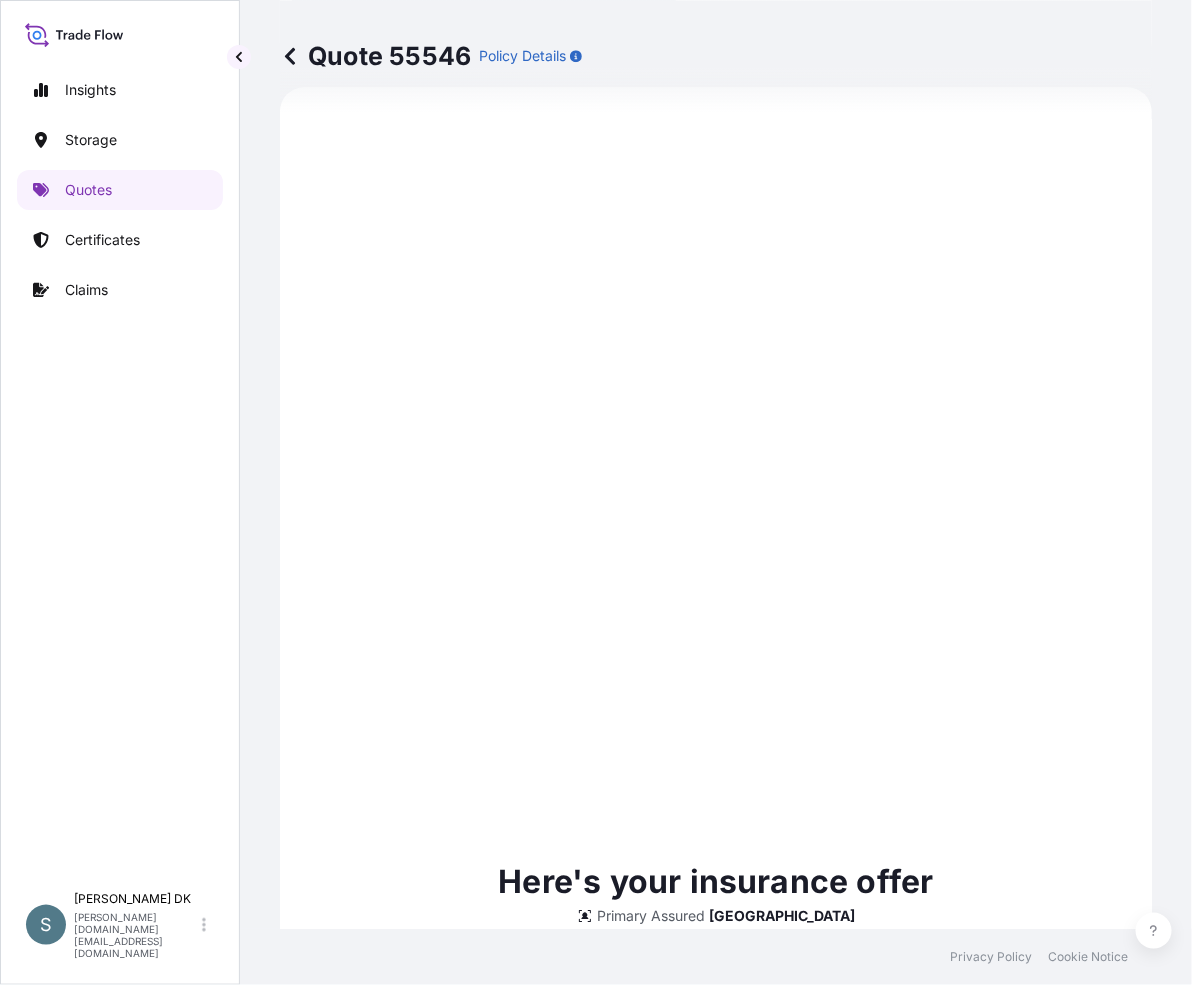 scroll, scrollTop: 2155, scrollLeft: 0, axis: vertical 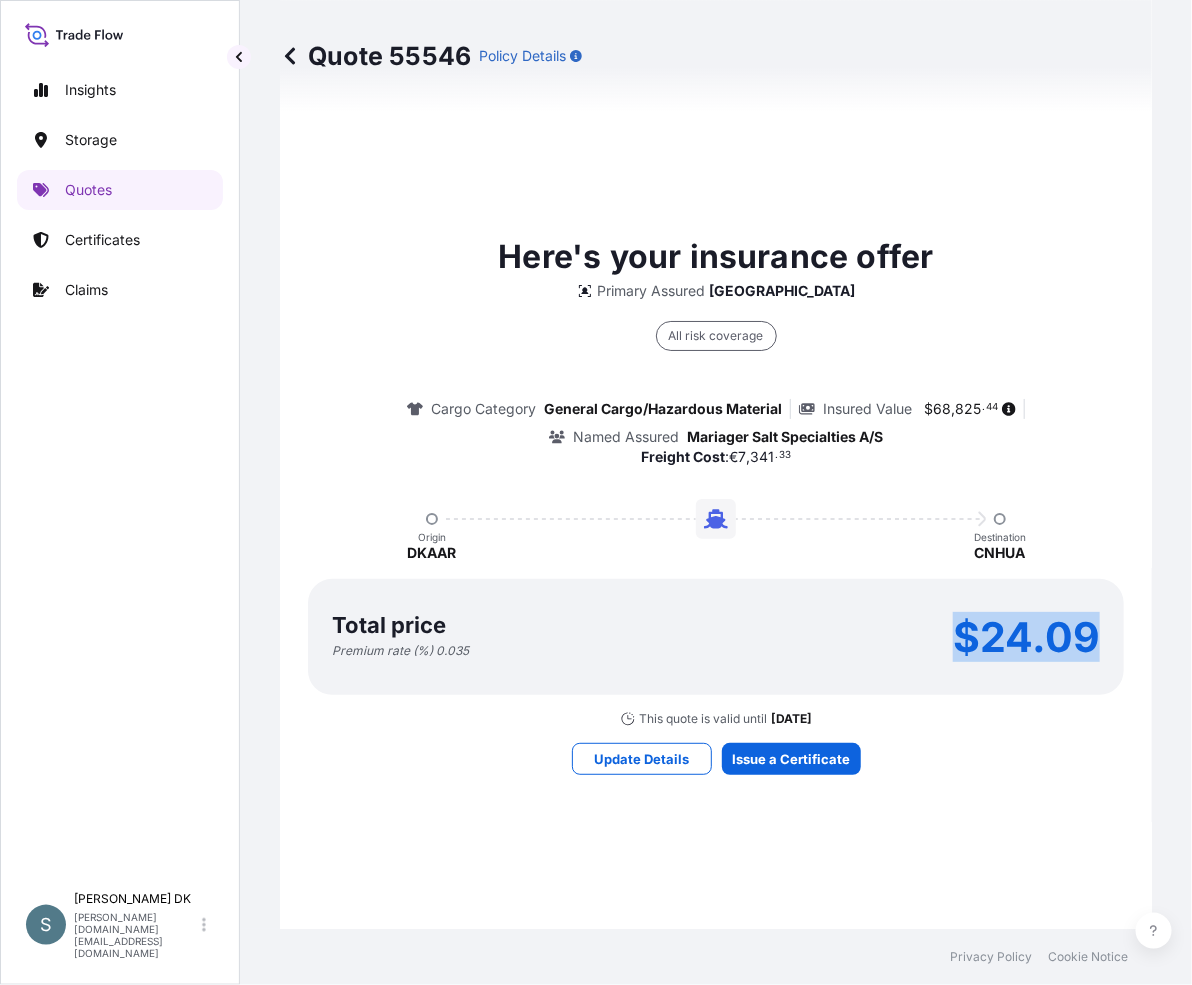 drag, startPoint x: 1076, startPoint y: 647, endPoint x: 917, endPoint y: 652, distance: 159.0786 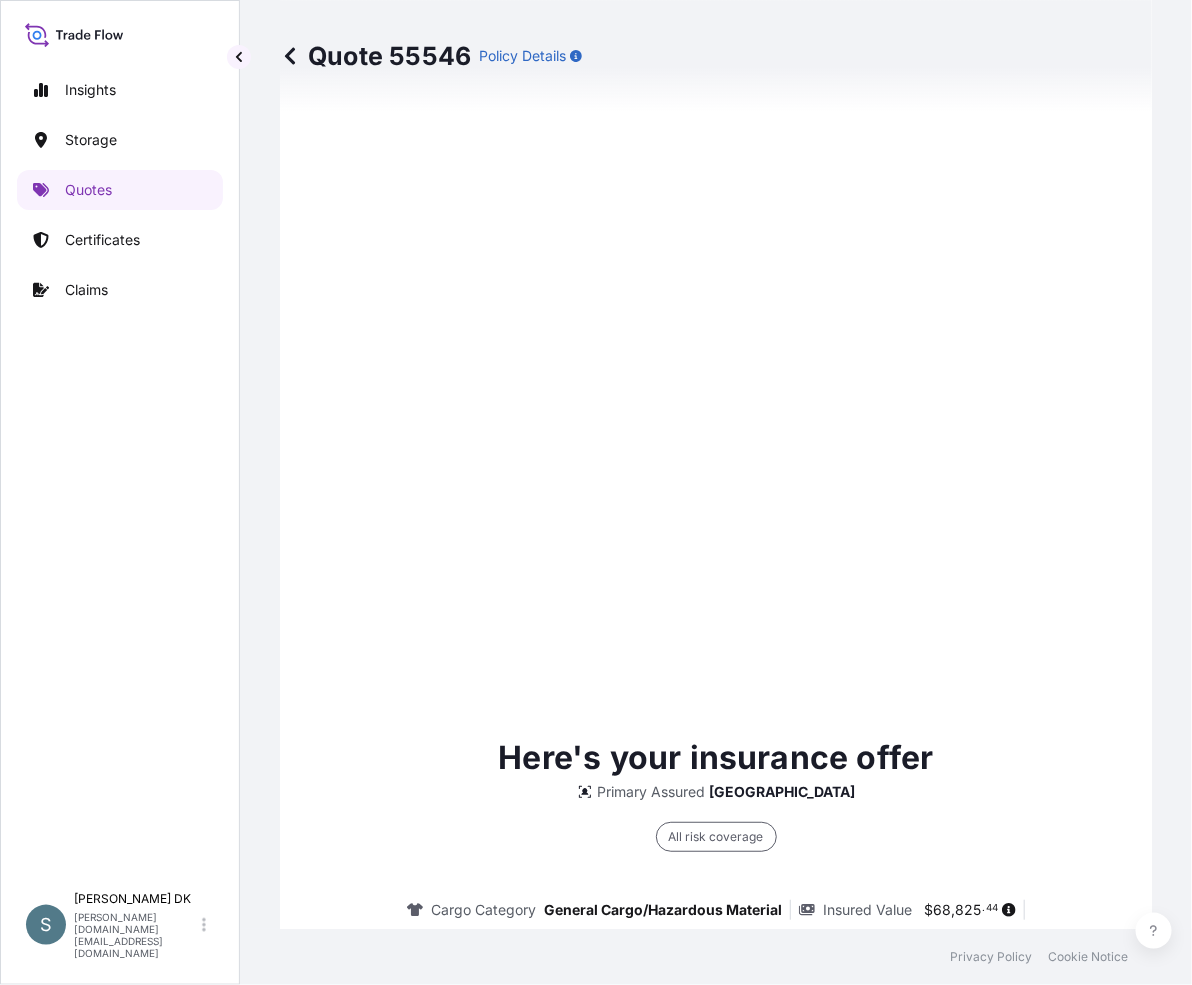 scroll, scrollTop: 4702, scrollLeft: 0, axis: vertical 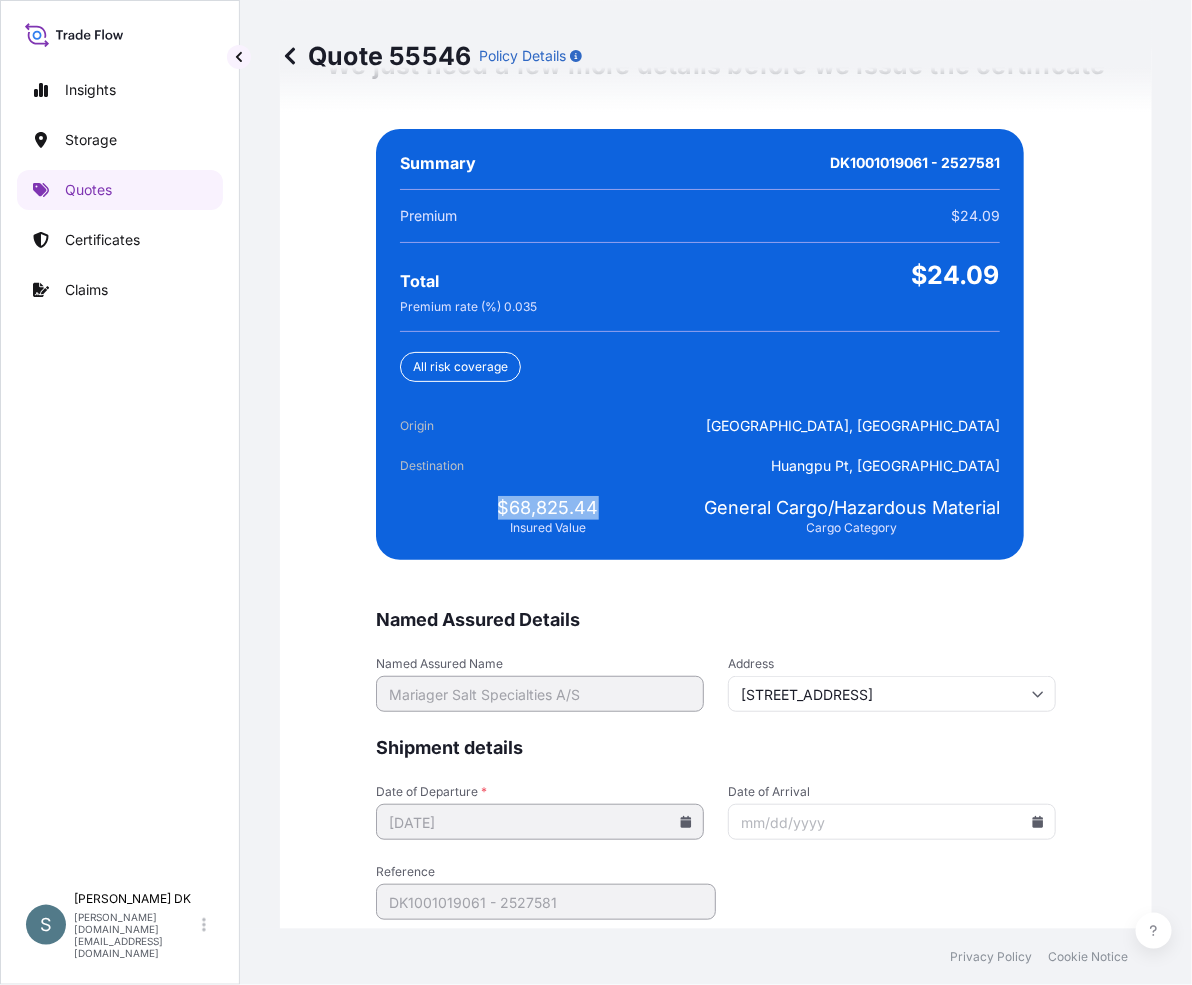 drag, startPoint x: 592, startPoint y: 598, endPoint x: 485, endPoint y: 605, distance: 107.22873 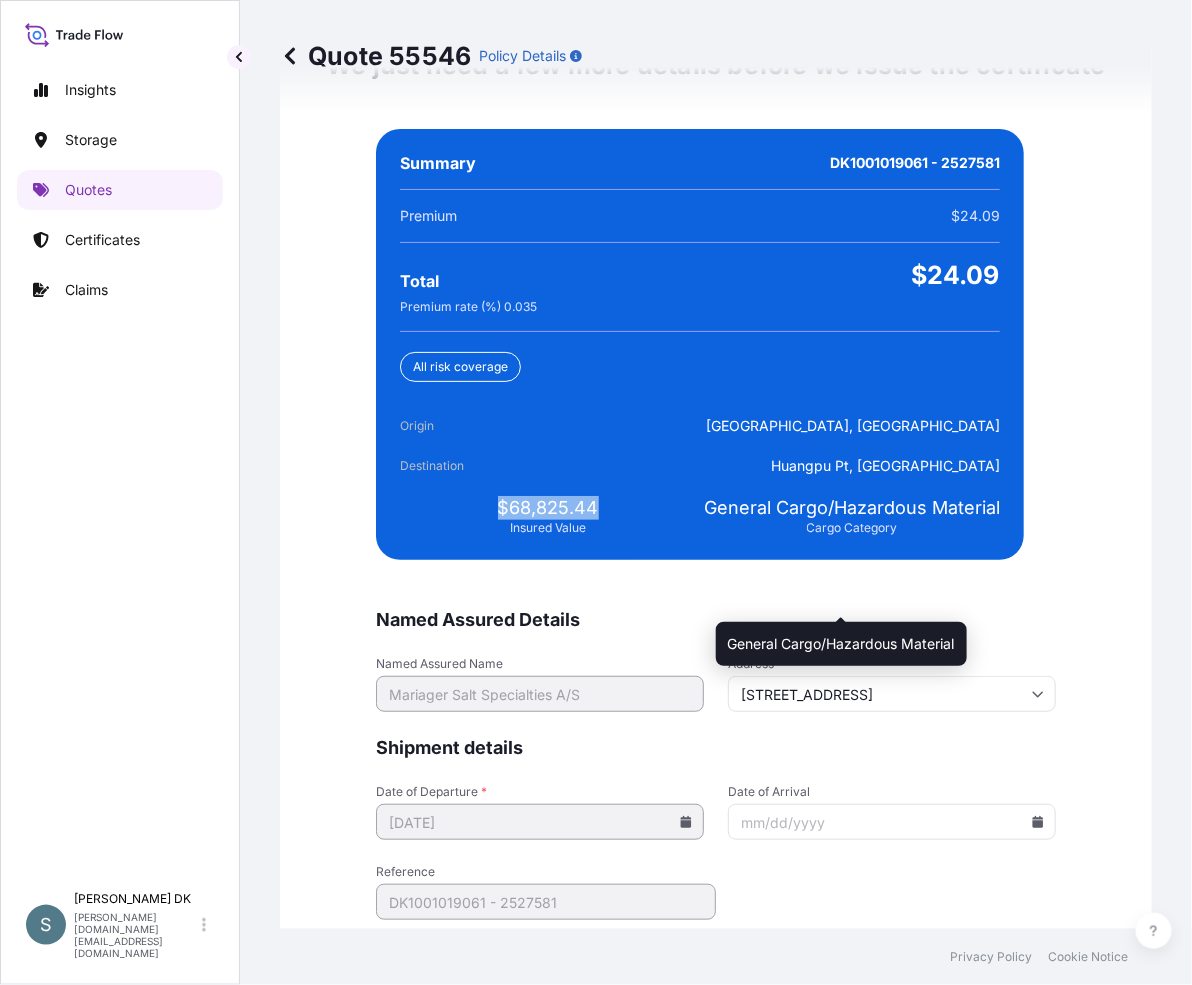 scroll, scrollTop: 4870, scrollLeft: 0, axis: vertical 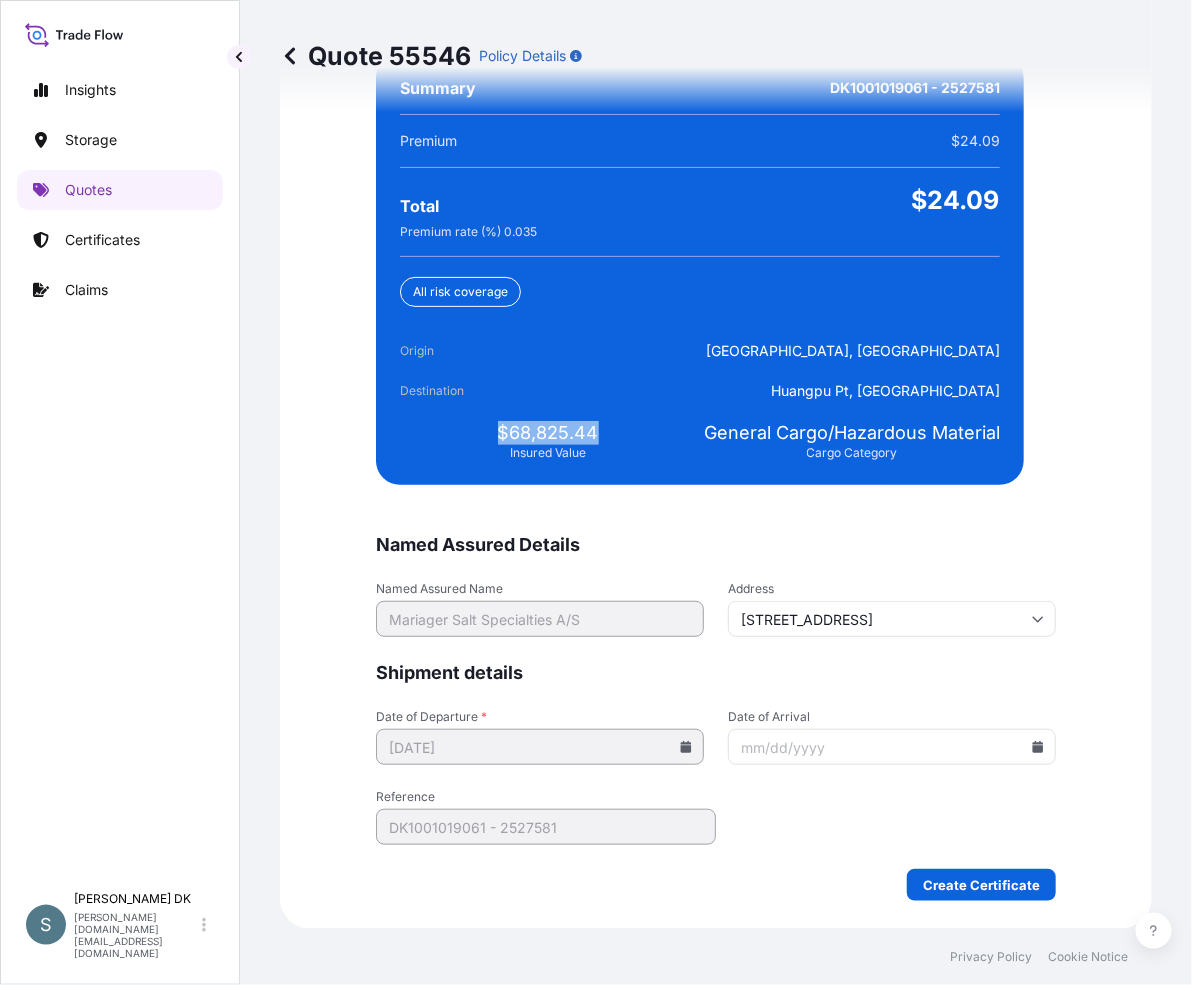 click on "Date of Arrival" at bounding box center (892, 747) 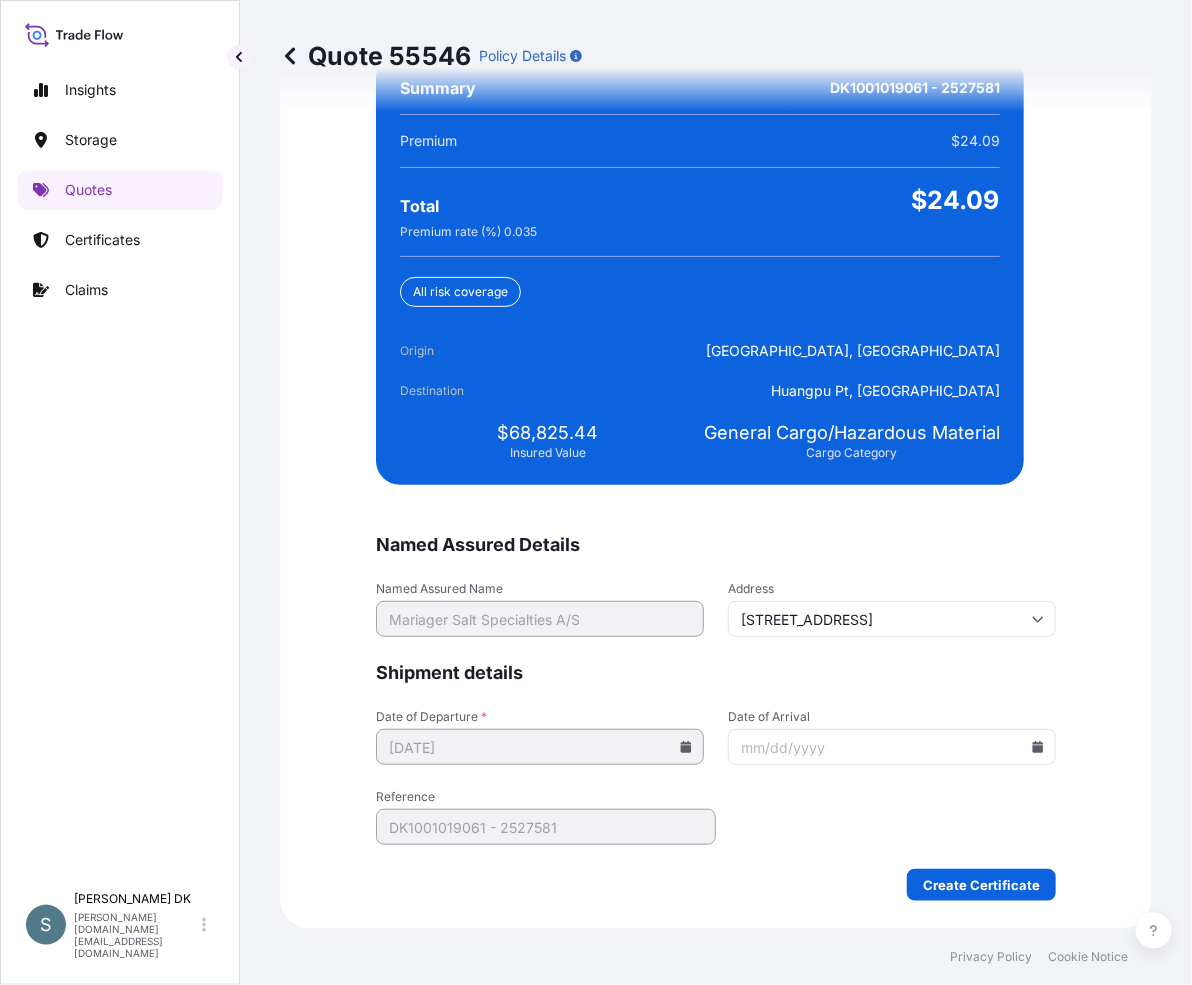 click 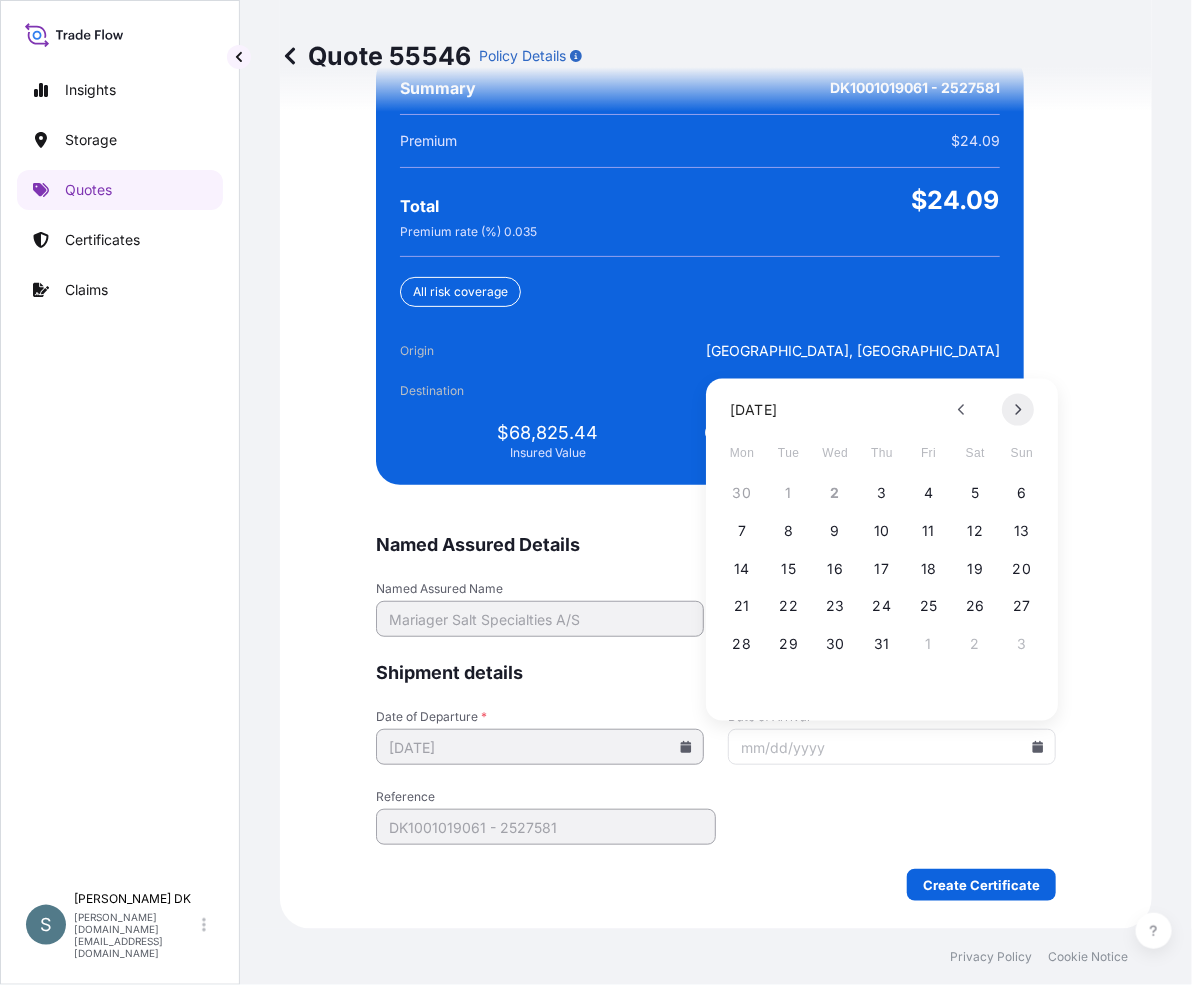 click at bounding box center [1018, 410] 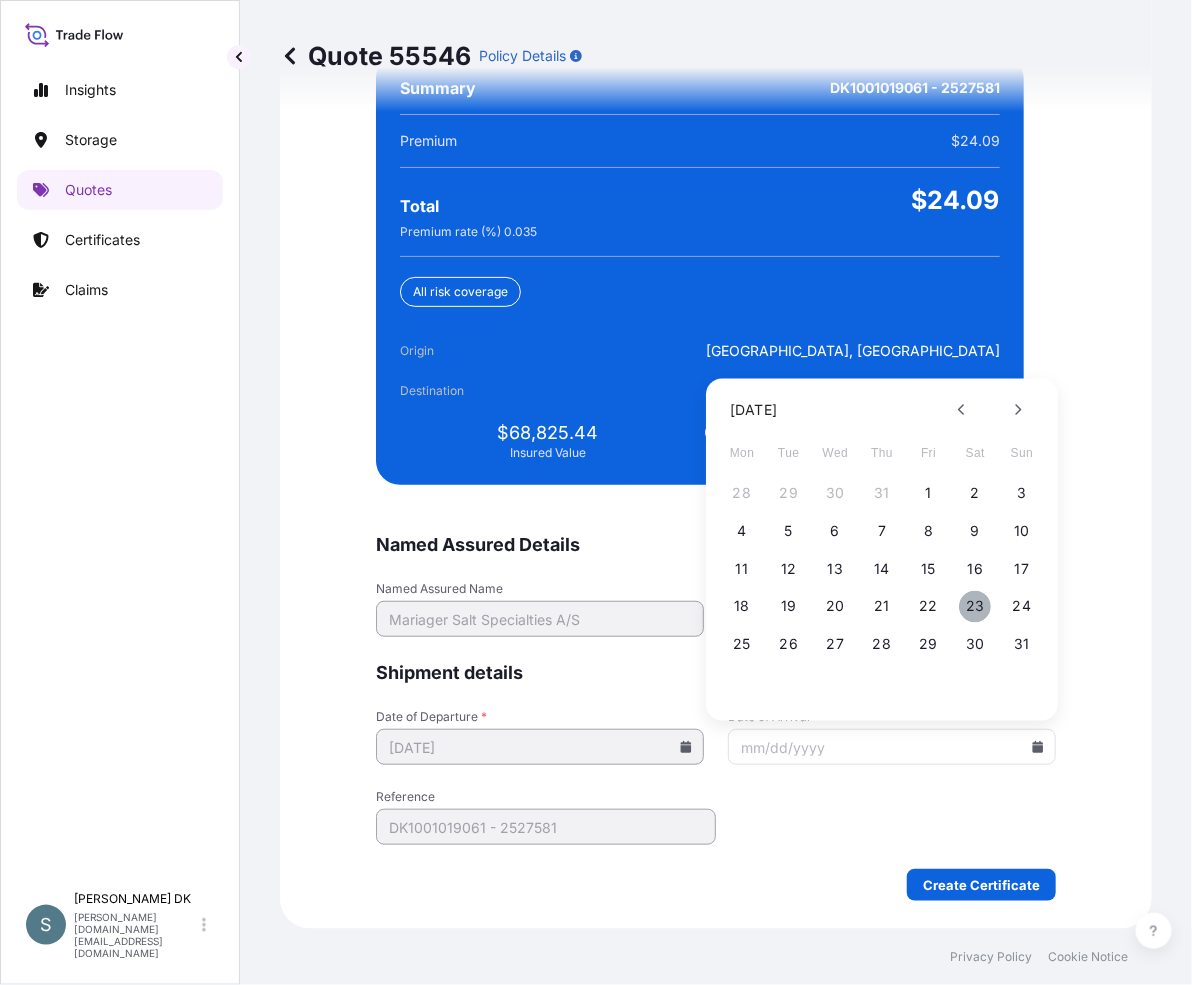 click on "23" at bounding box center (976, 607) 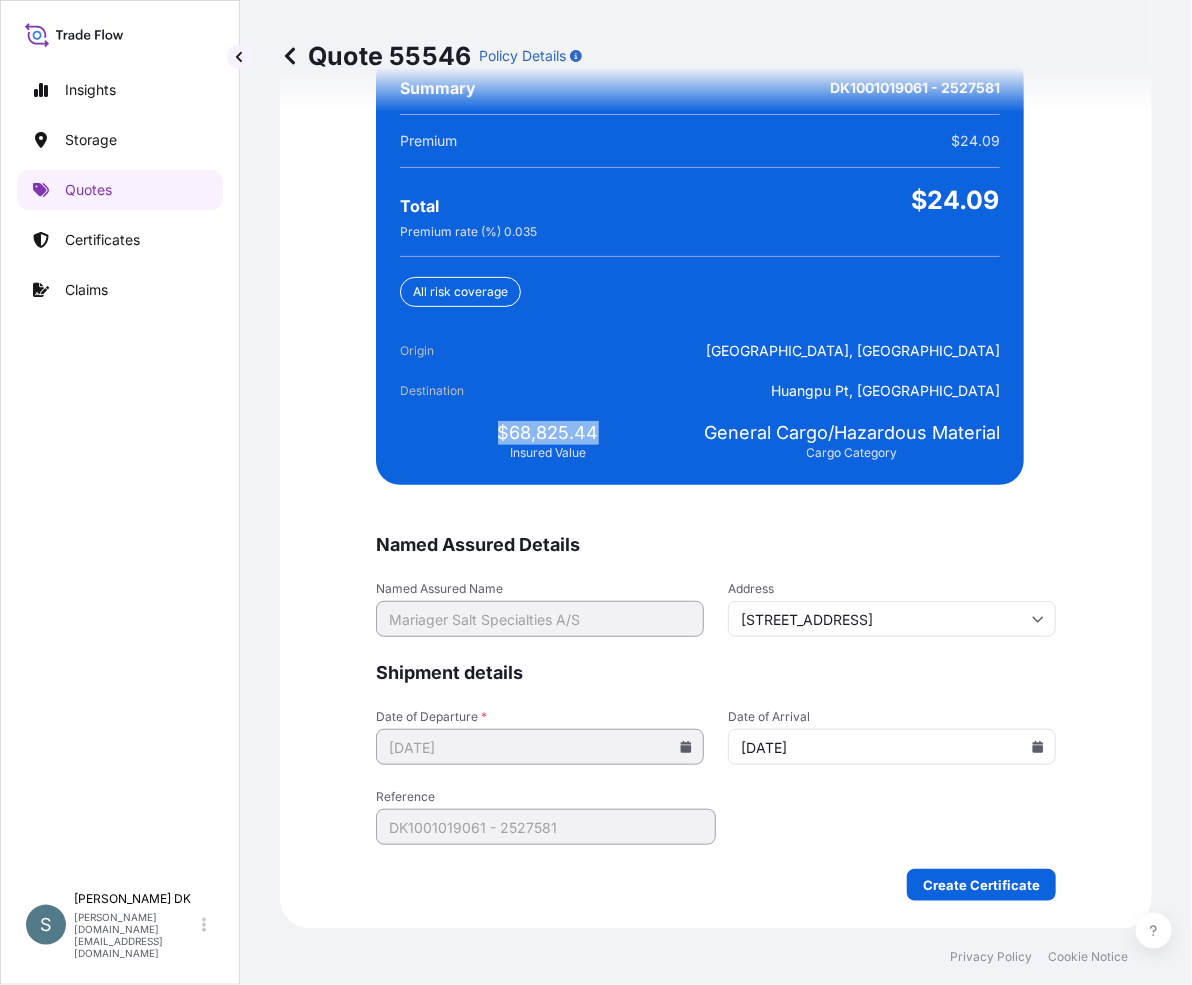 drag, startPoint x: 601, startPoint y: 433, endPoint x: 476, endPoint y: 432, distance: 125.004 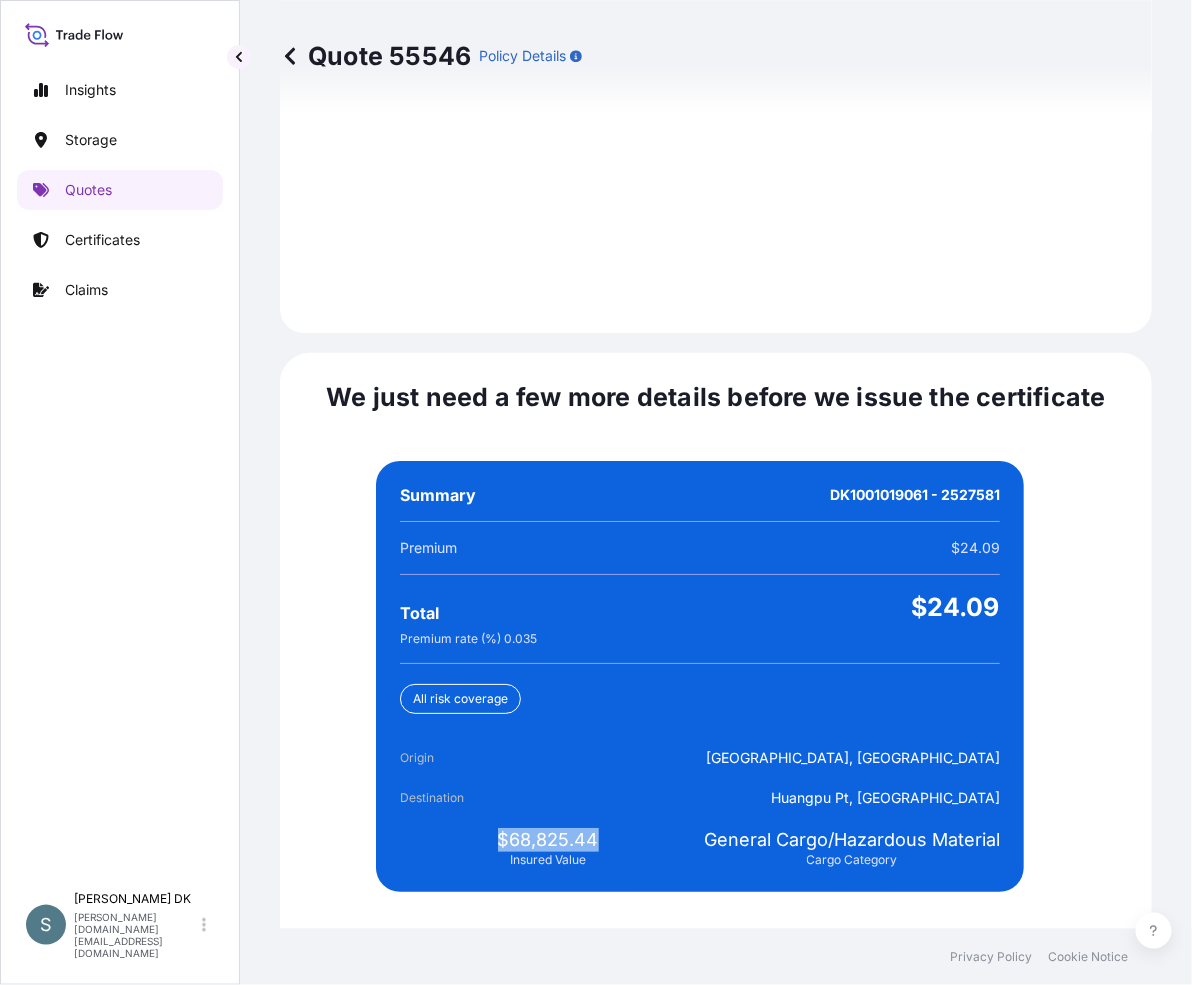 scroll, scrollTop: 4870, scrollLeft: 0, axis: vertical 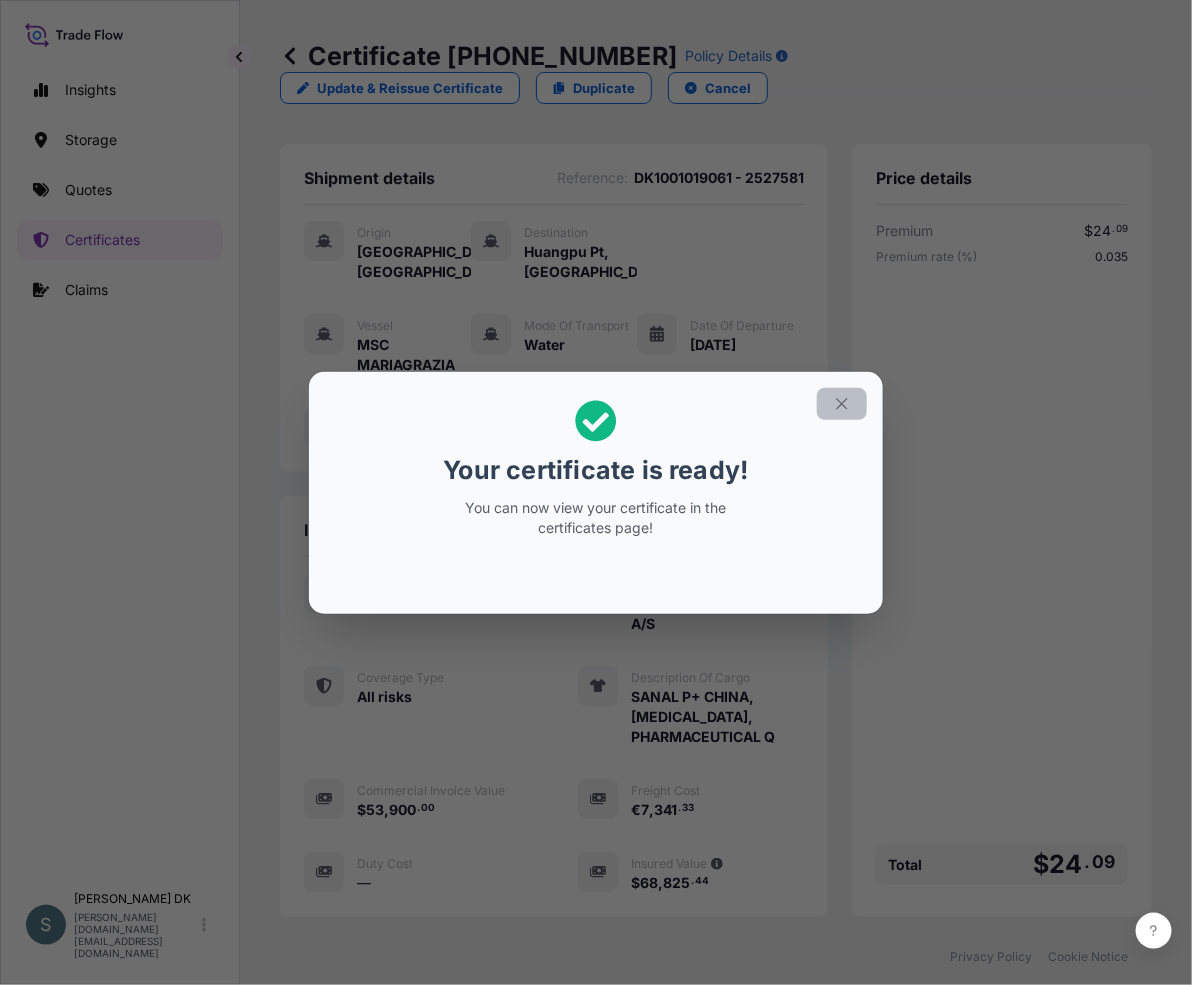 click 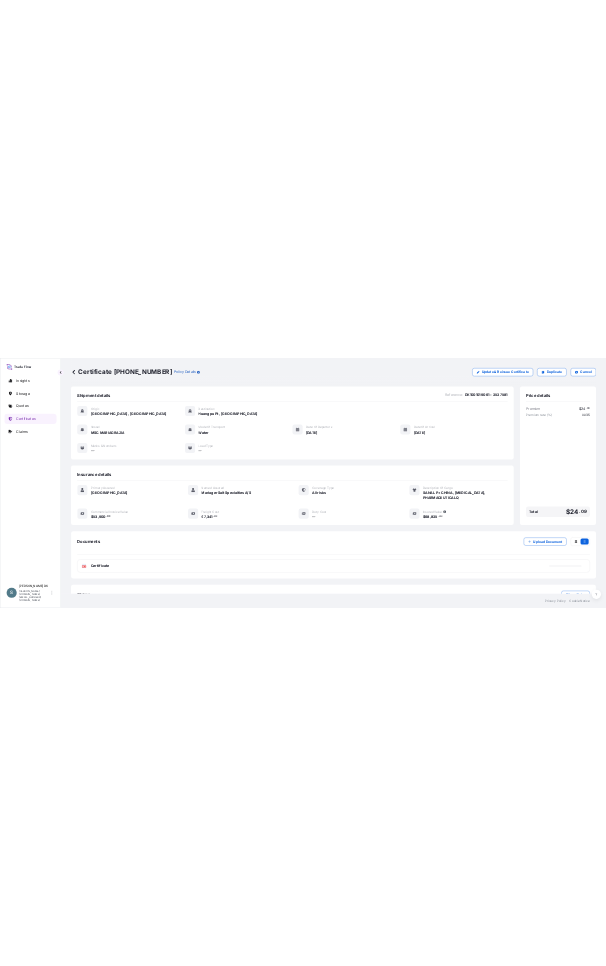 scroll, scrollTop: 60, scrollLeft: 0, axis: vertical 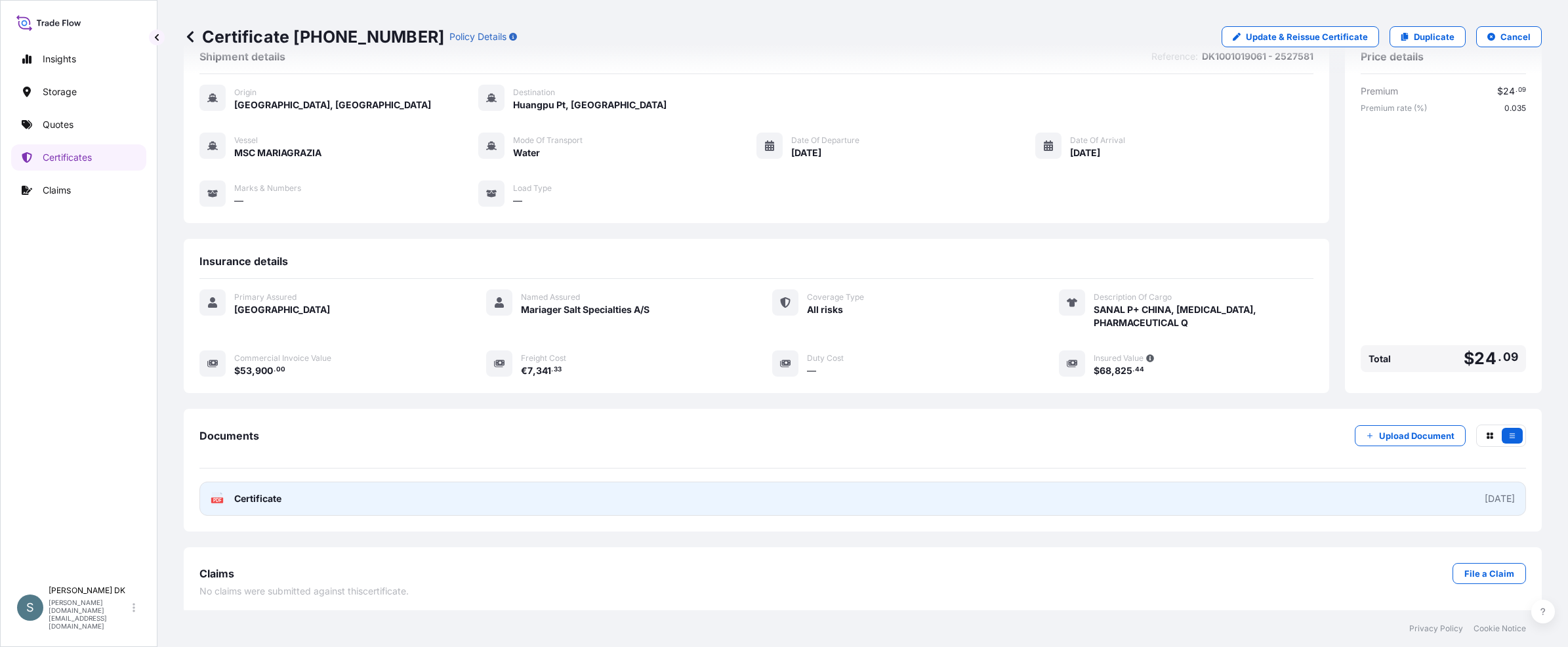 click on "PDF Certificate [DATE]" at bounding box center (863, 499) 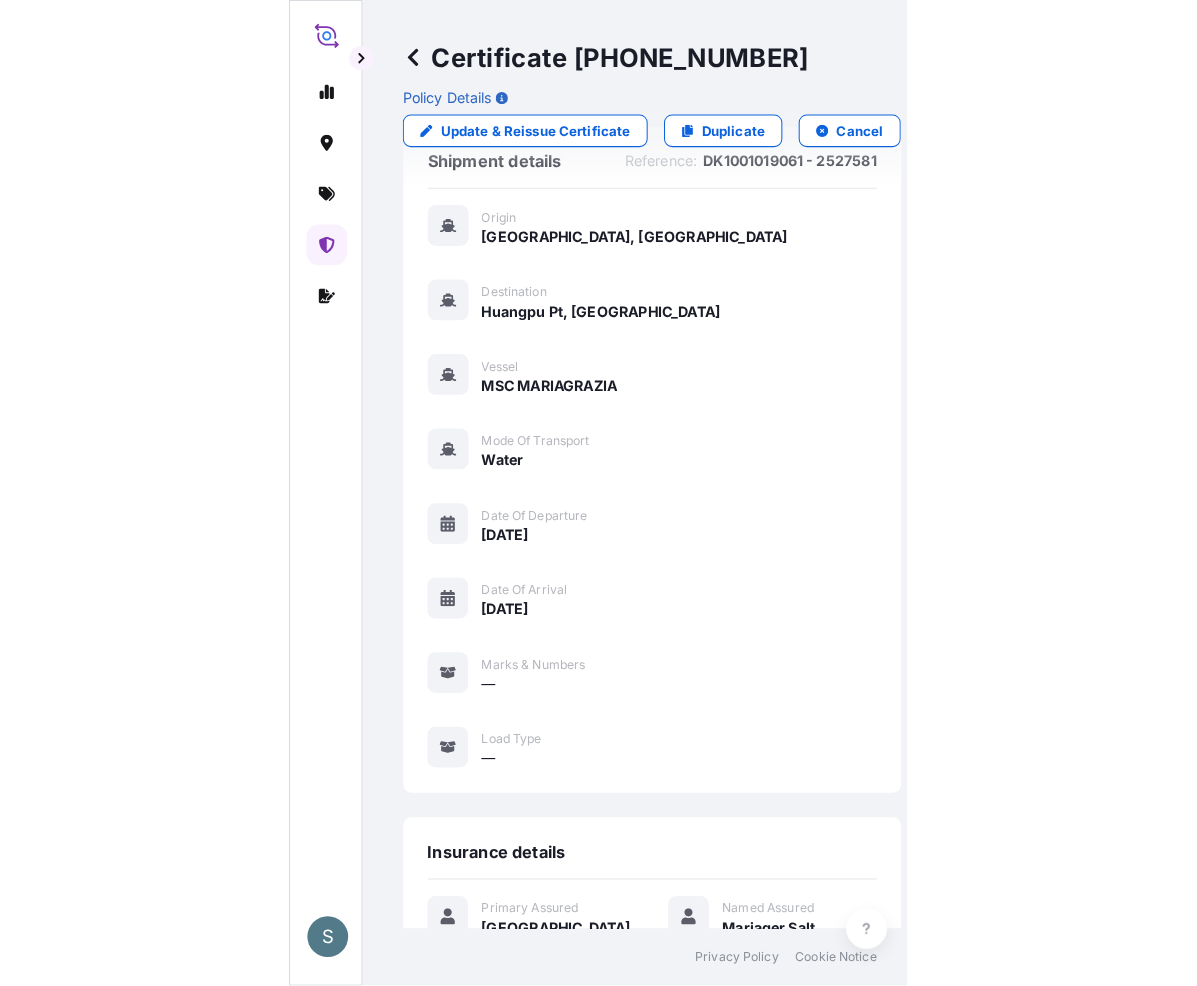 scroll, scrollTop: 91, scrollLeft: 0, axis: vertical 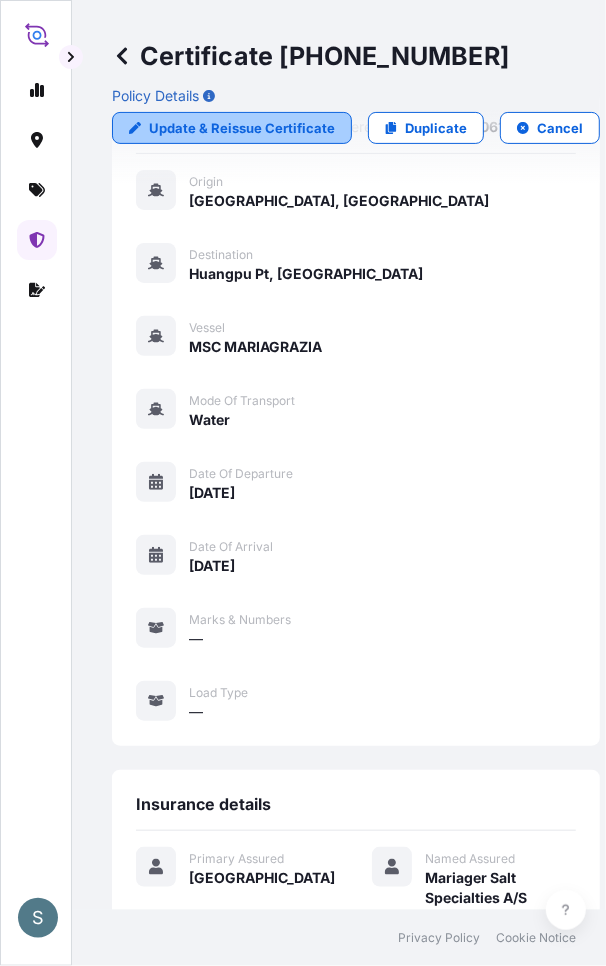 click on "Update & Reissue Certificate" at bounding box center [242, 128] 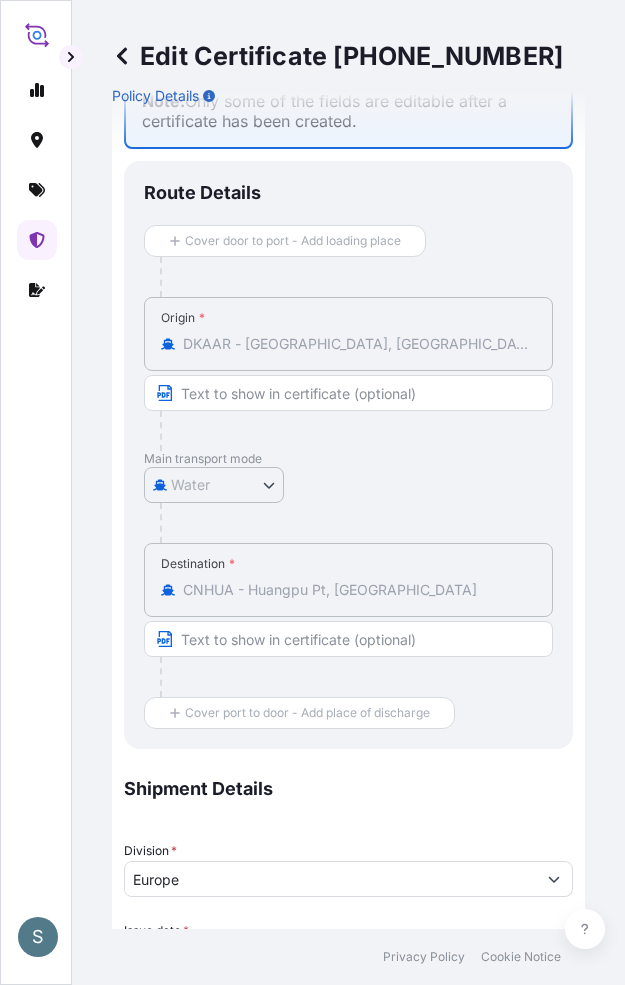 select on "31589" 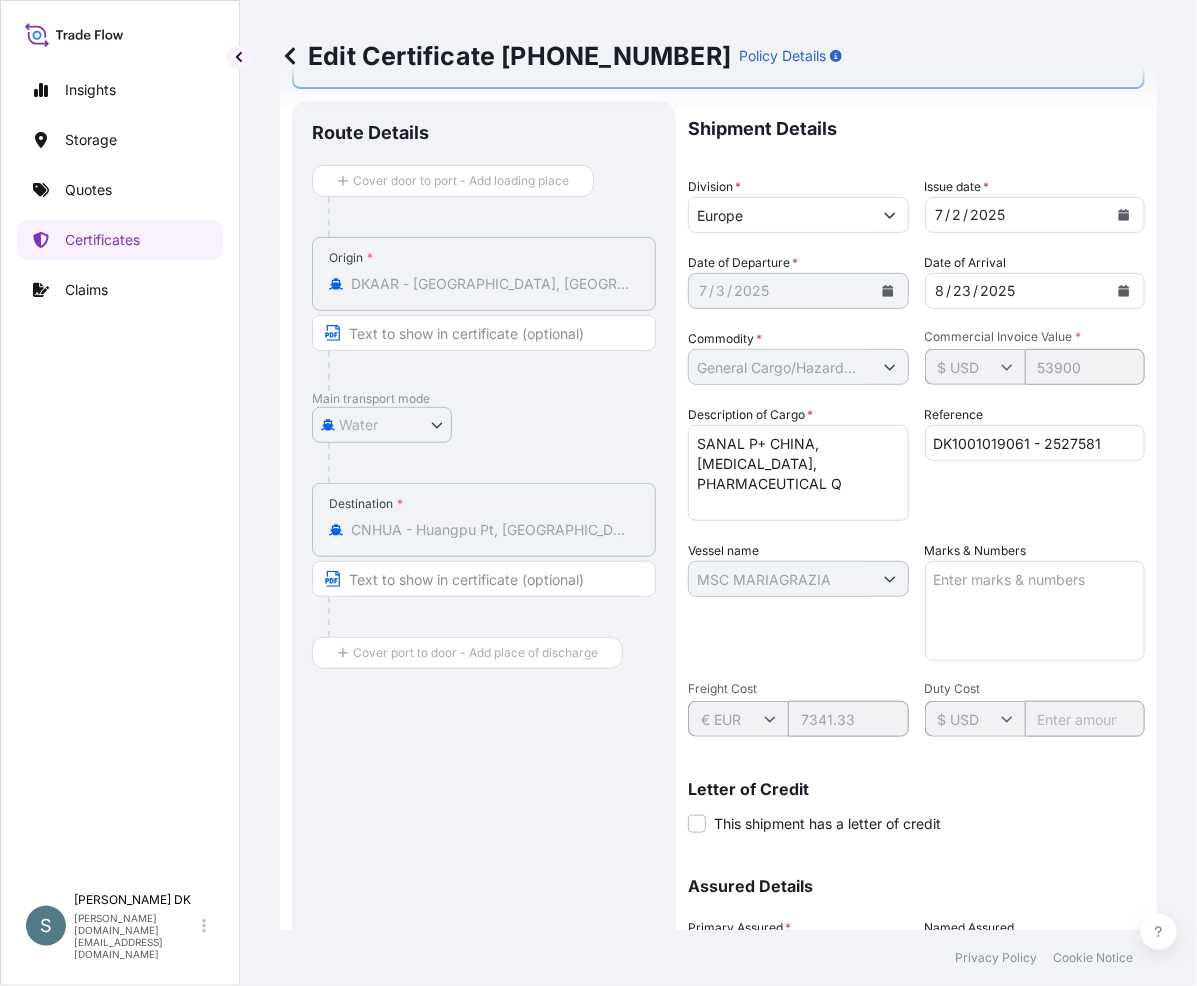 scroll, scrollTop: 51, scrollLeft: 0, axis: vertical 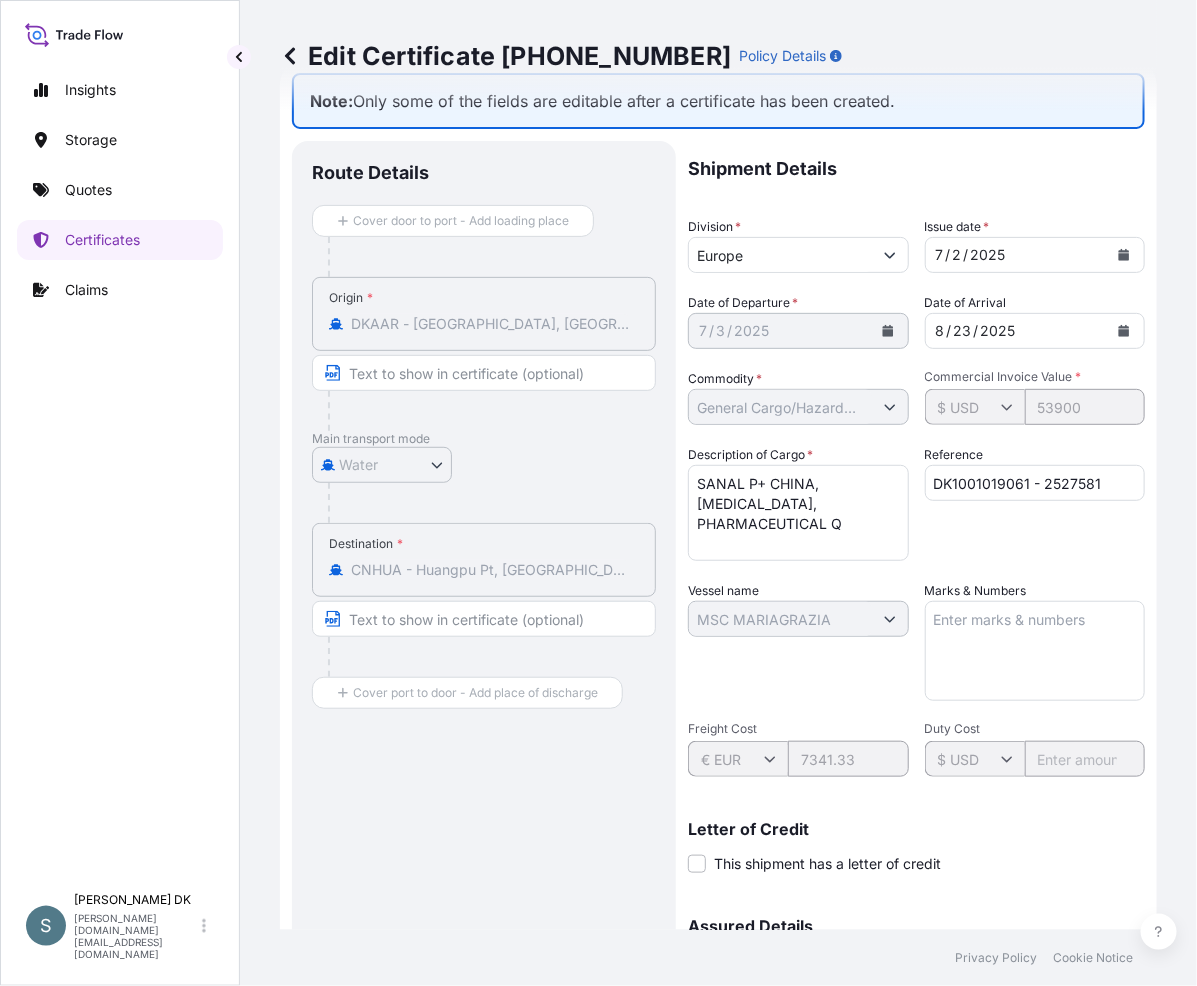 click on "SANAL P+ CHINA, [MEDICAL_DATA], PHARMACEUTICAL Q" at bounding box center [798, 513] 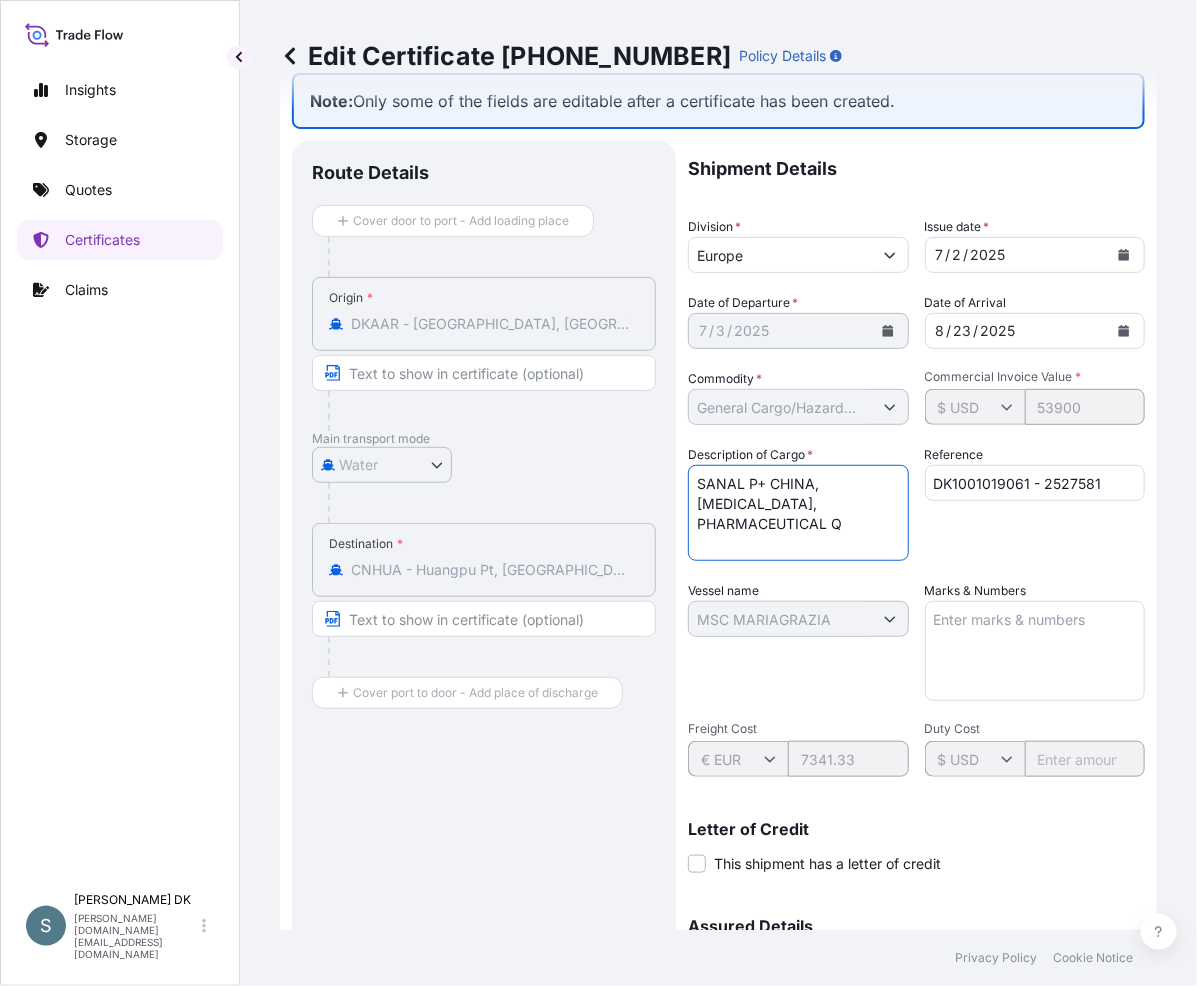 click on "SANAL P+ CHINA, [MEDICAL_DATA], PHARMACEUTICAL Q" at bounding box center [798, 513] 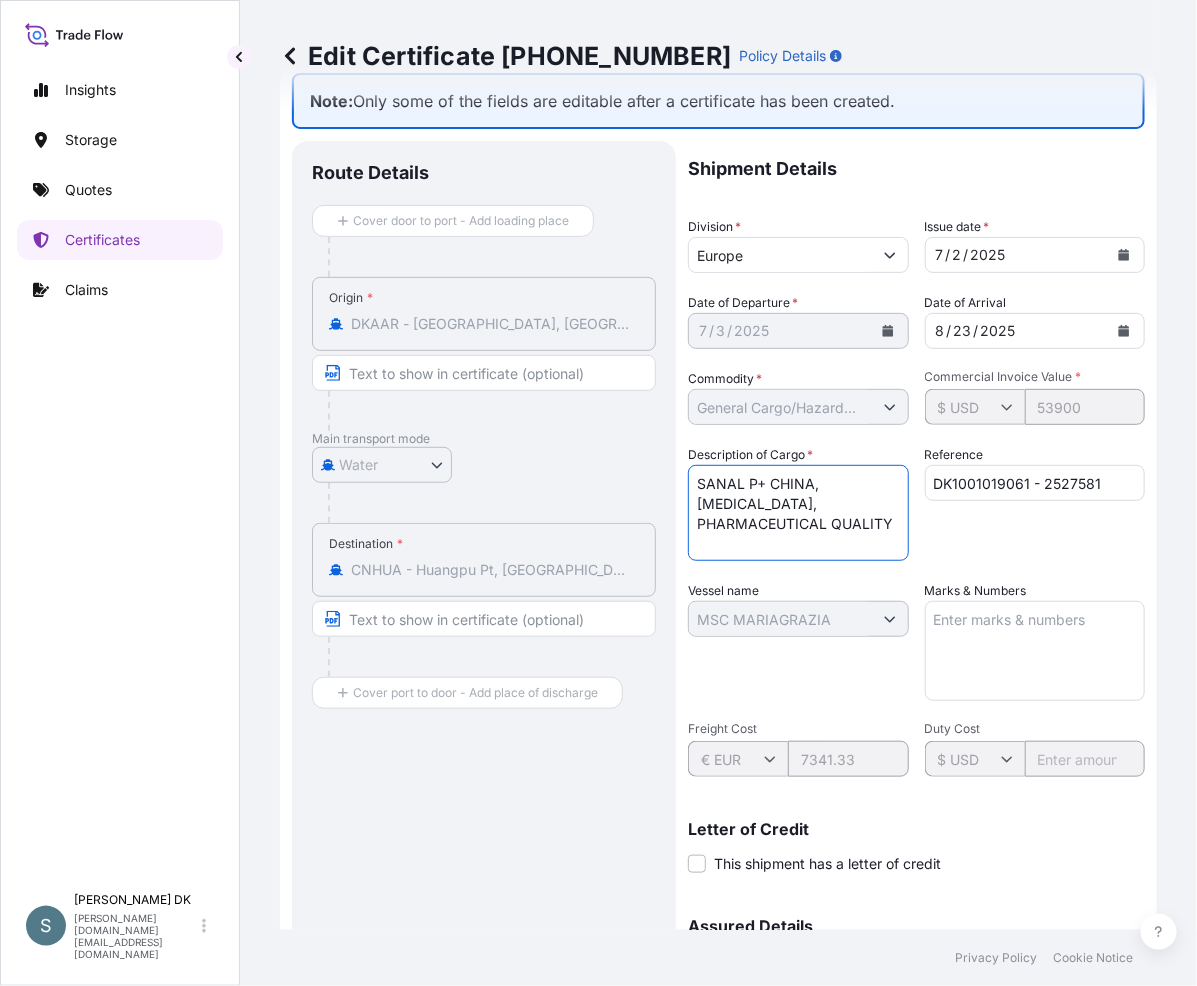 scroll, scrollTop: 22, scrollLeft: 0, axis: vertical 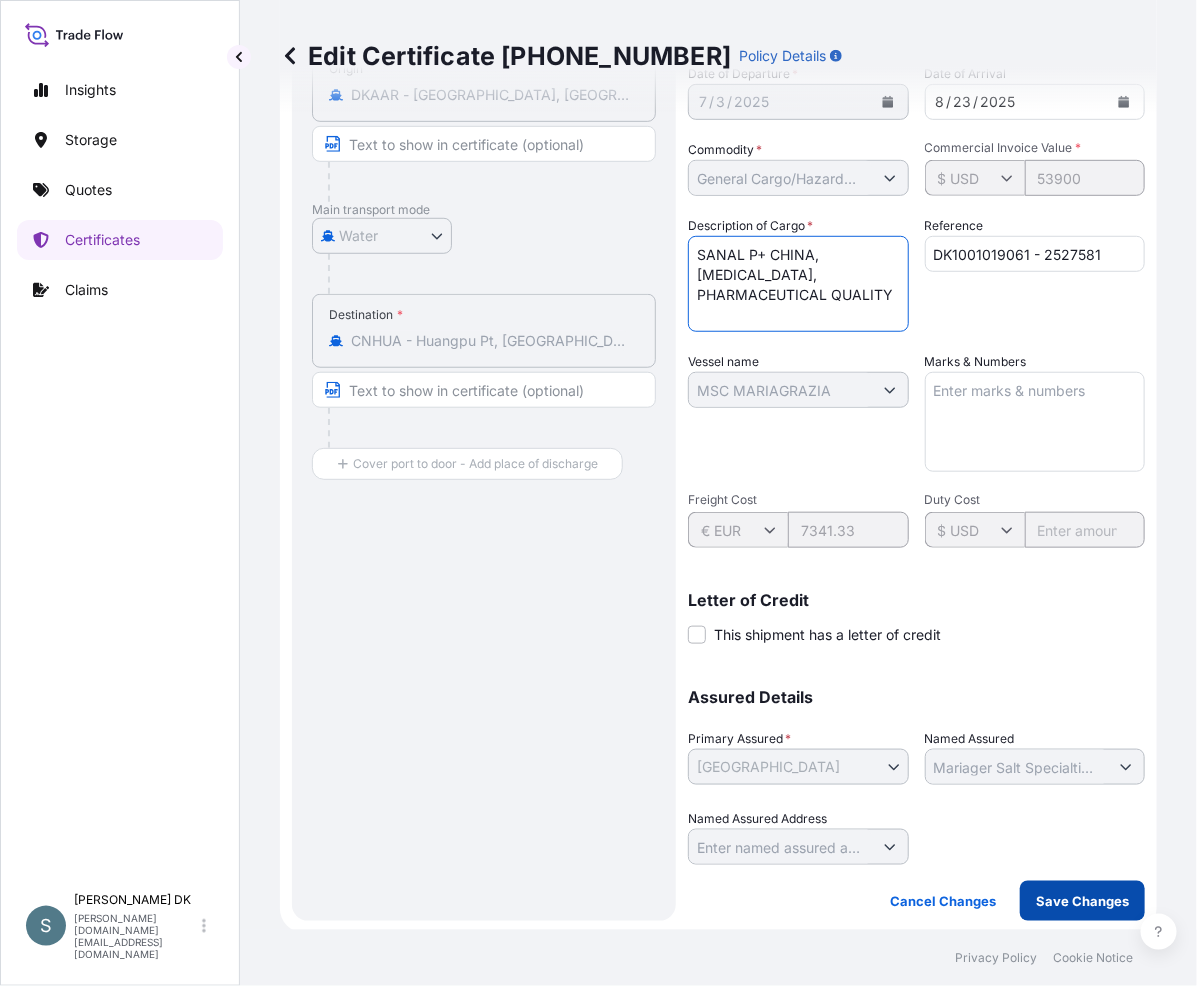 type on "SANAL P+ CHINA, [MEDICAL_DATA], PHARMACEUTICAL QUALITY" 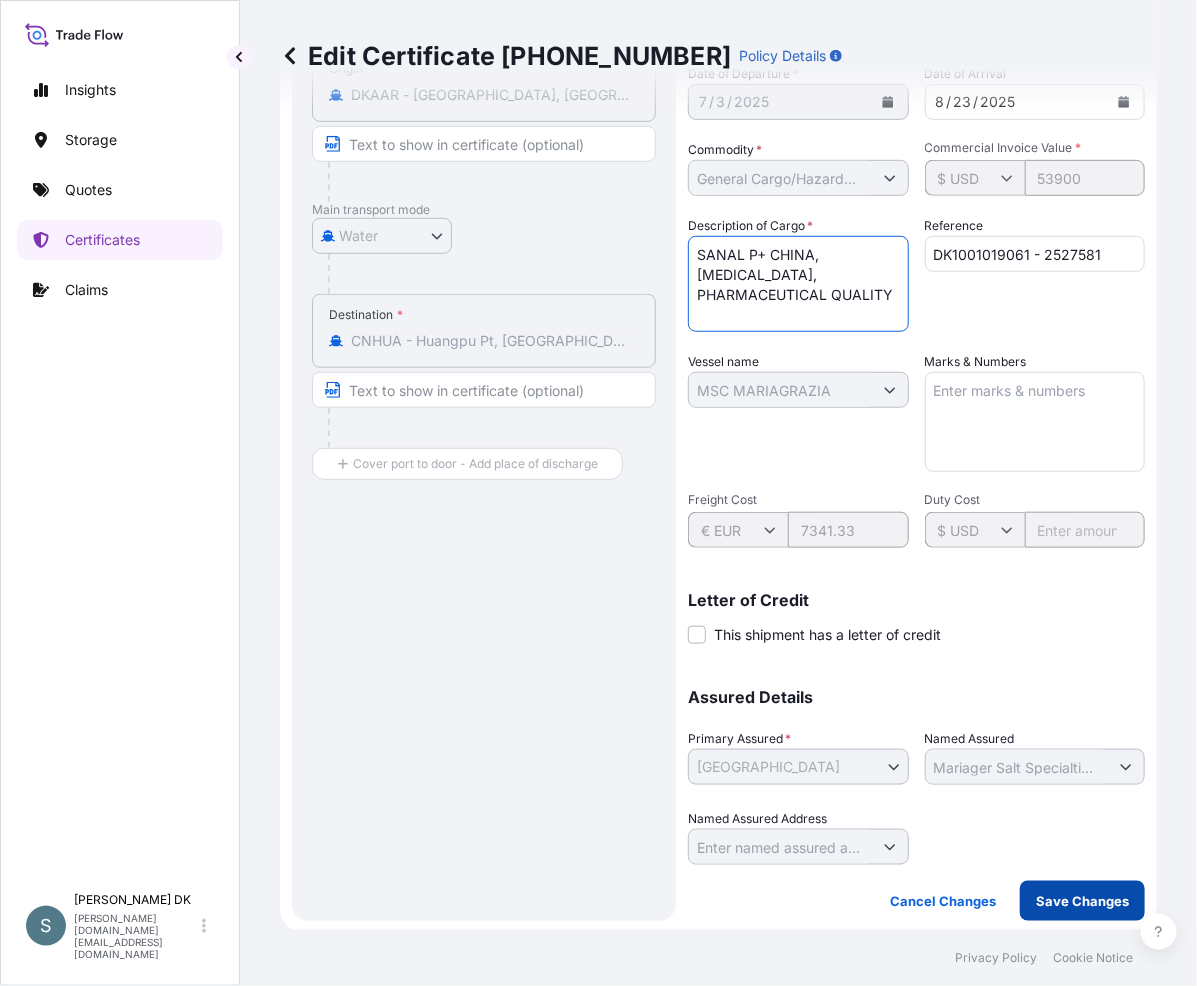 click on "Save Changes" at bounding box center [1082, 901] 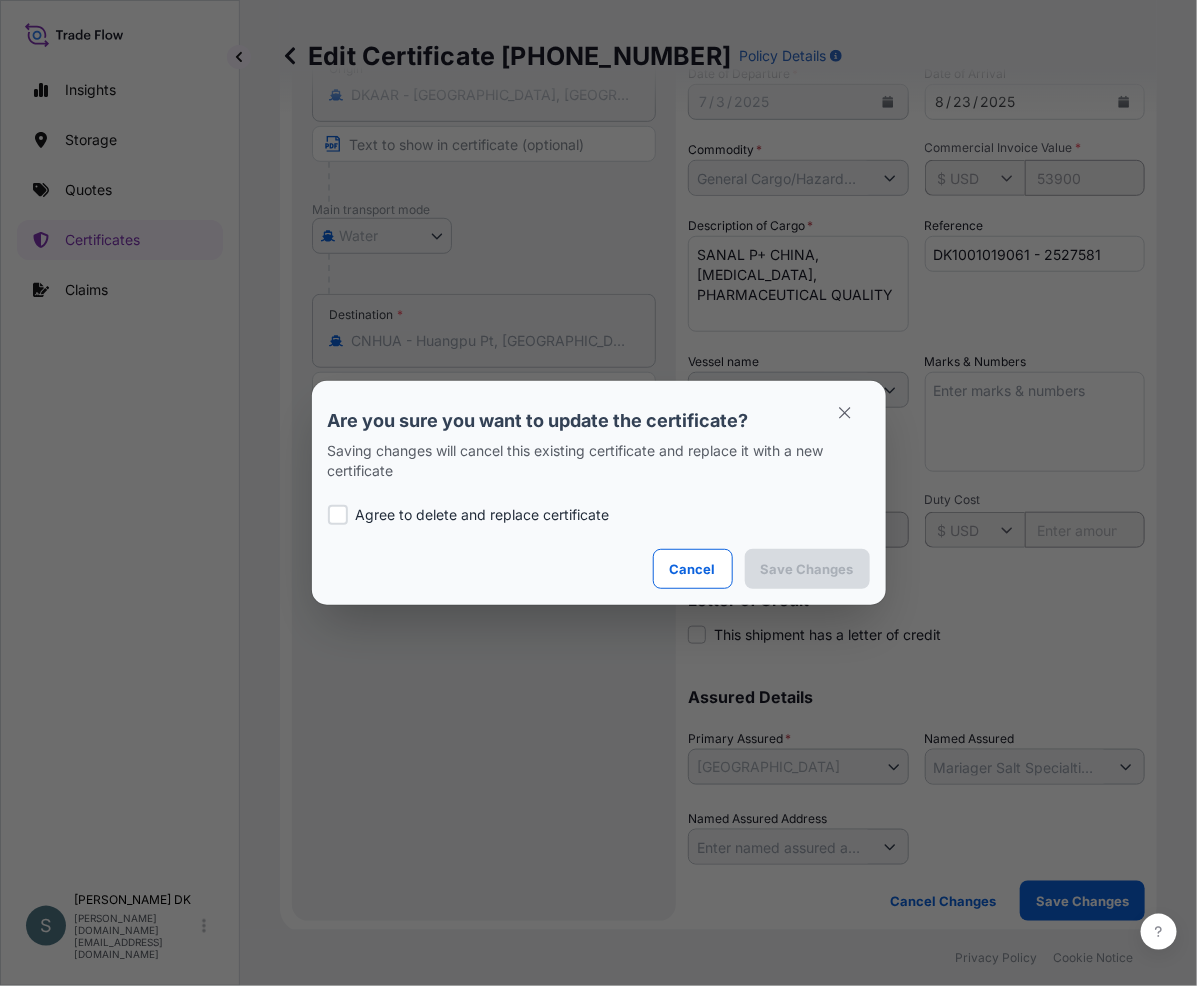 click at bounding box center (338, 515) 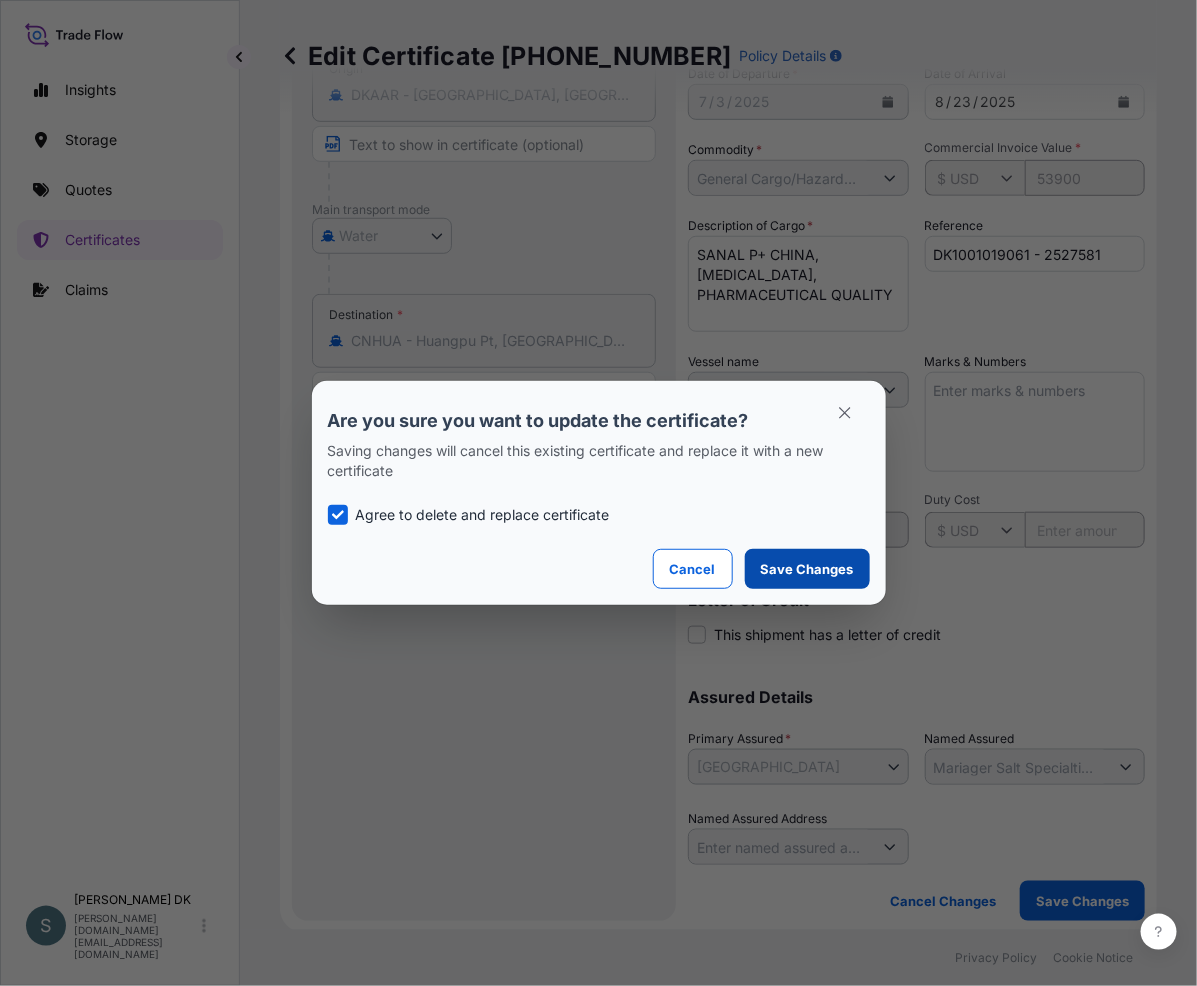 click on "Save Changes" at bounding box center [807, 569] 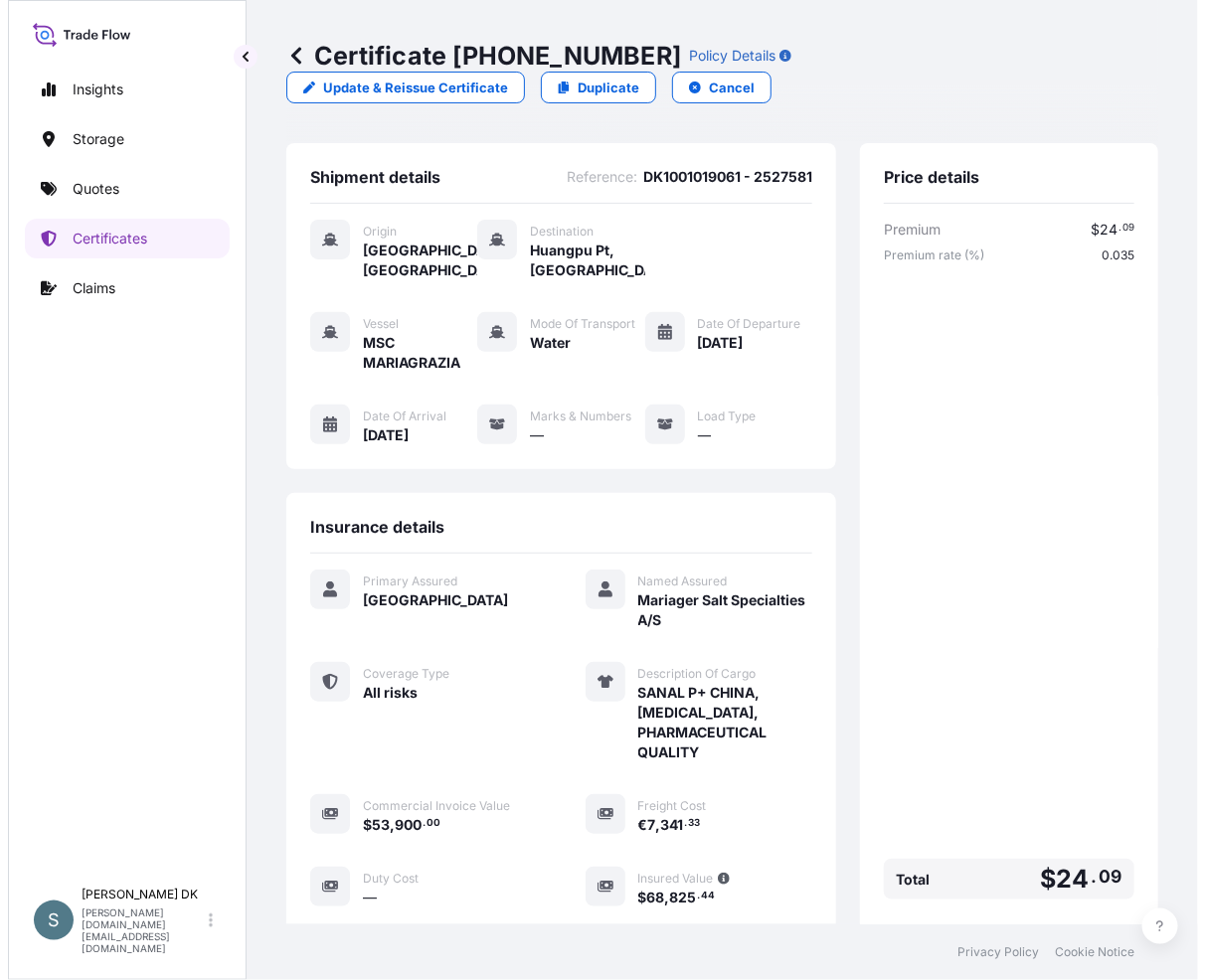 scroll, scrollTop: 334, scrollLeft: 0, axis: vertical 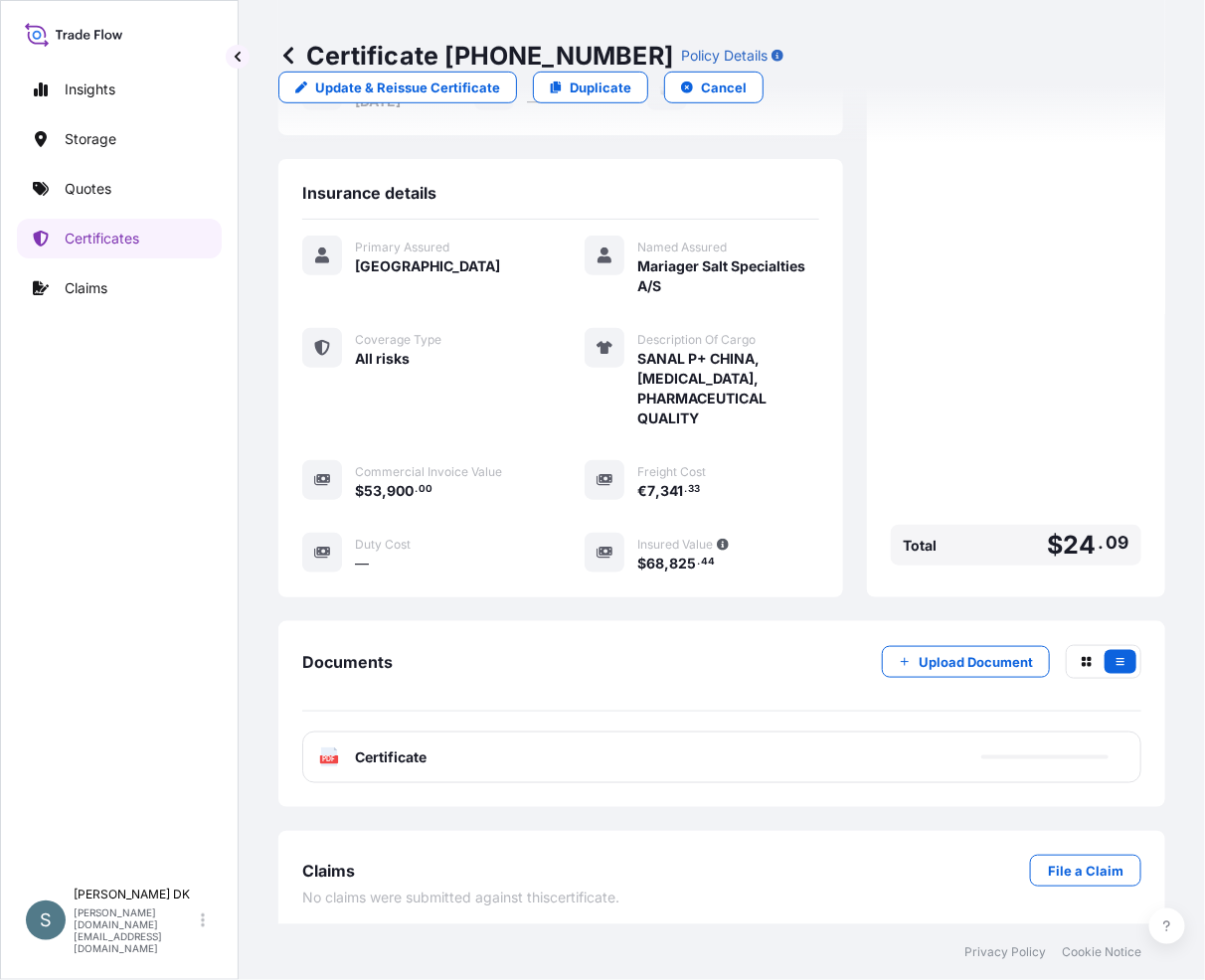 click on "PDF Certificate" at bounding box center [722, 757] 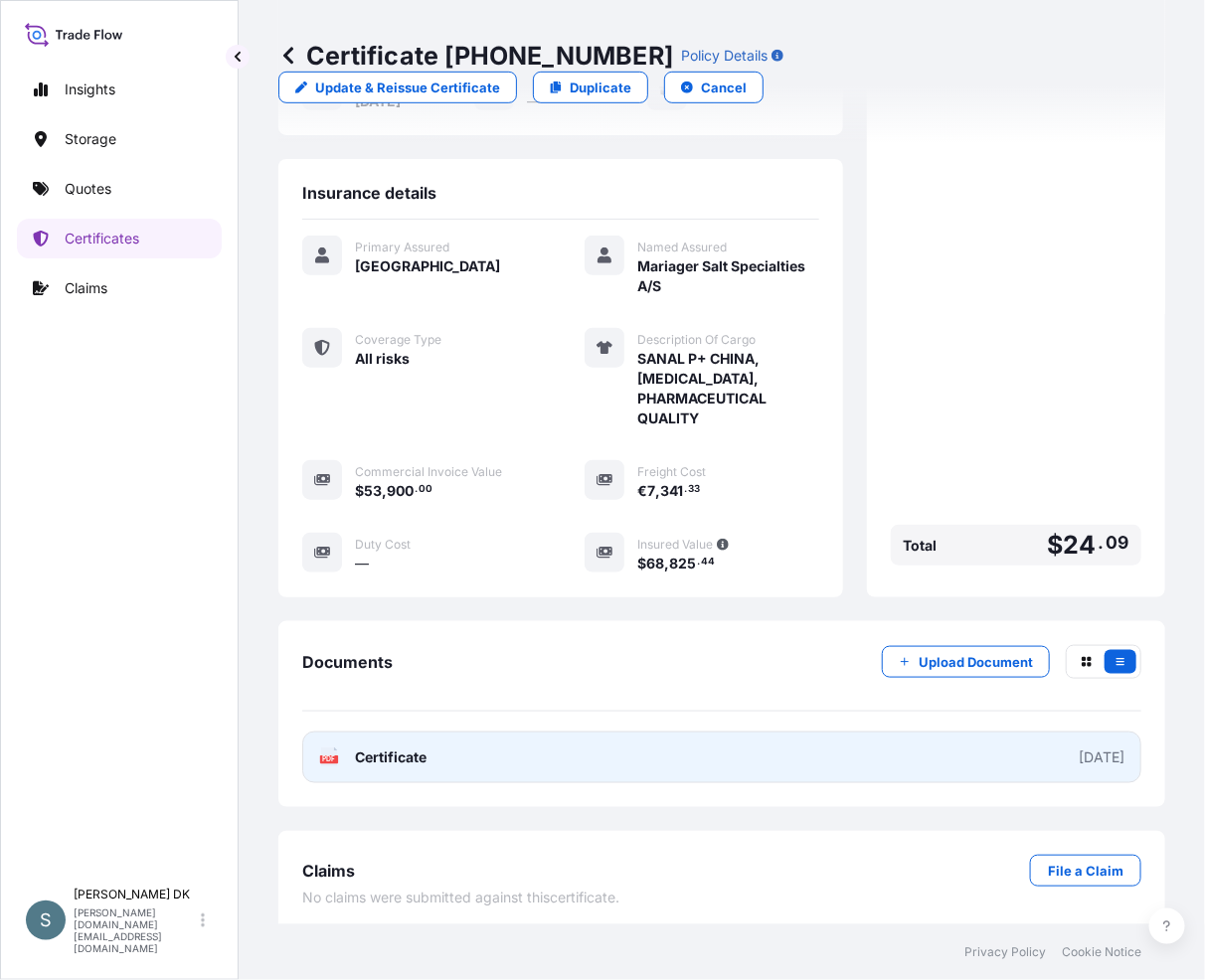click on "PDF Certificate [DATE]" at bounding box center [722, 757] 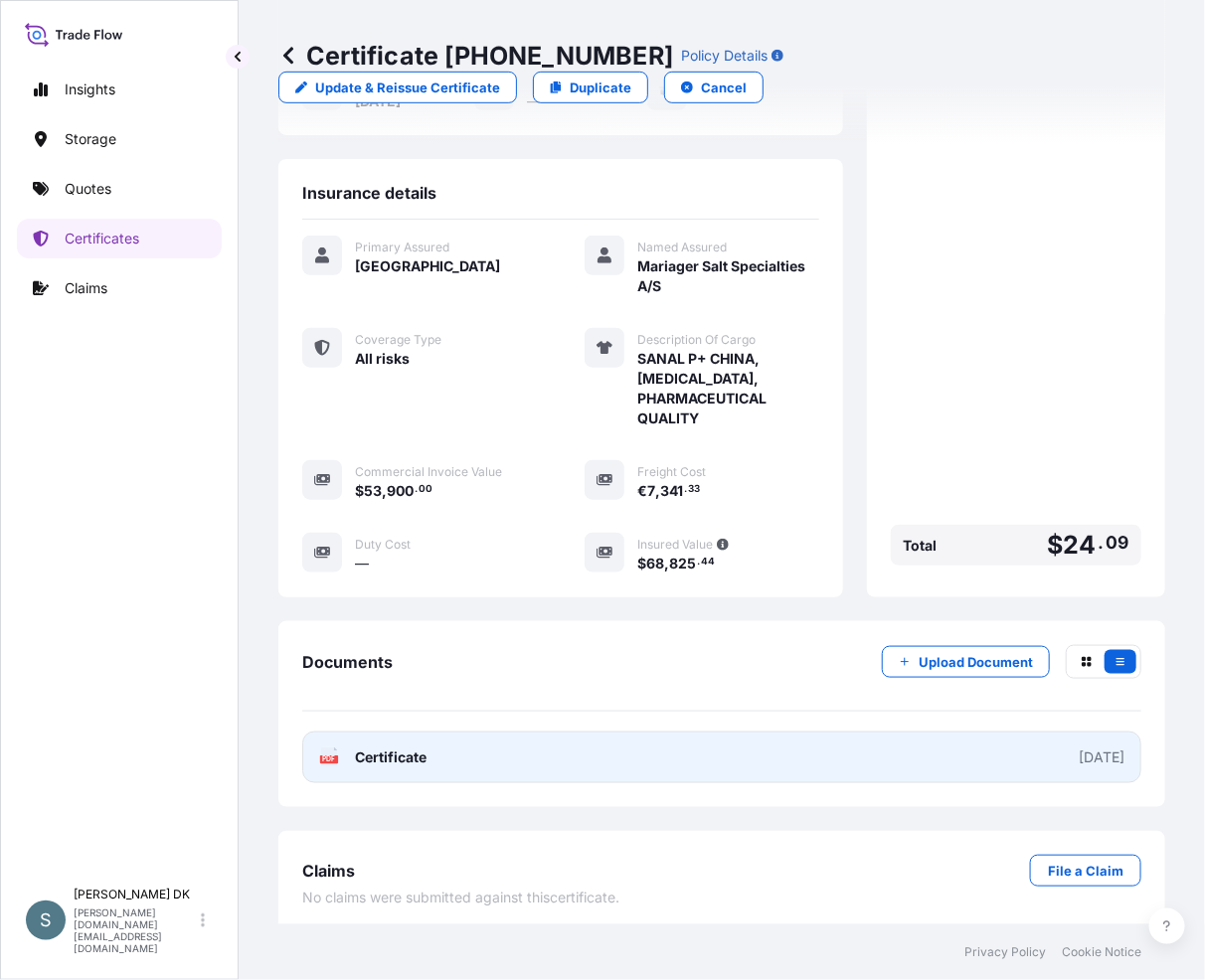 click on "PDF Certificate [DATE]" at bounding box center [722, 757] 